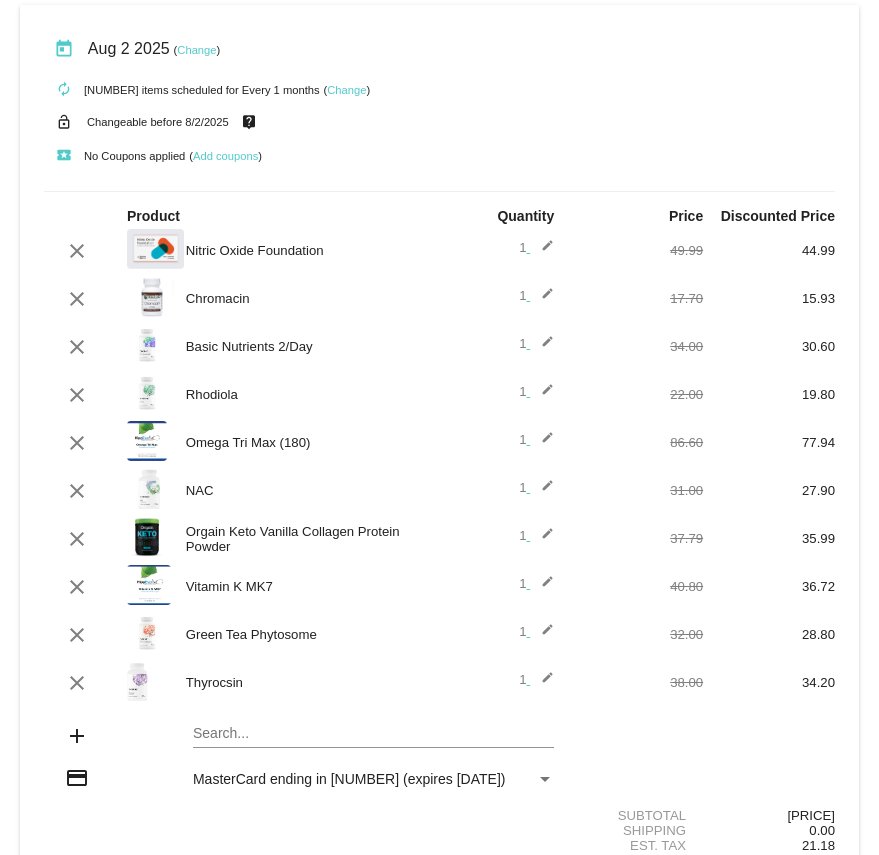 scroll, scrollTop: 0, scrollLeft: 0, axis: both 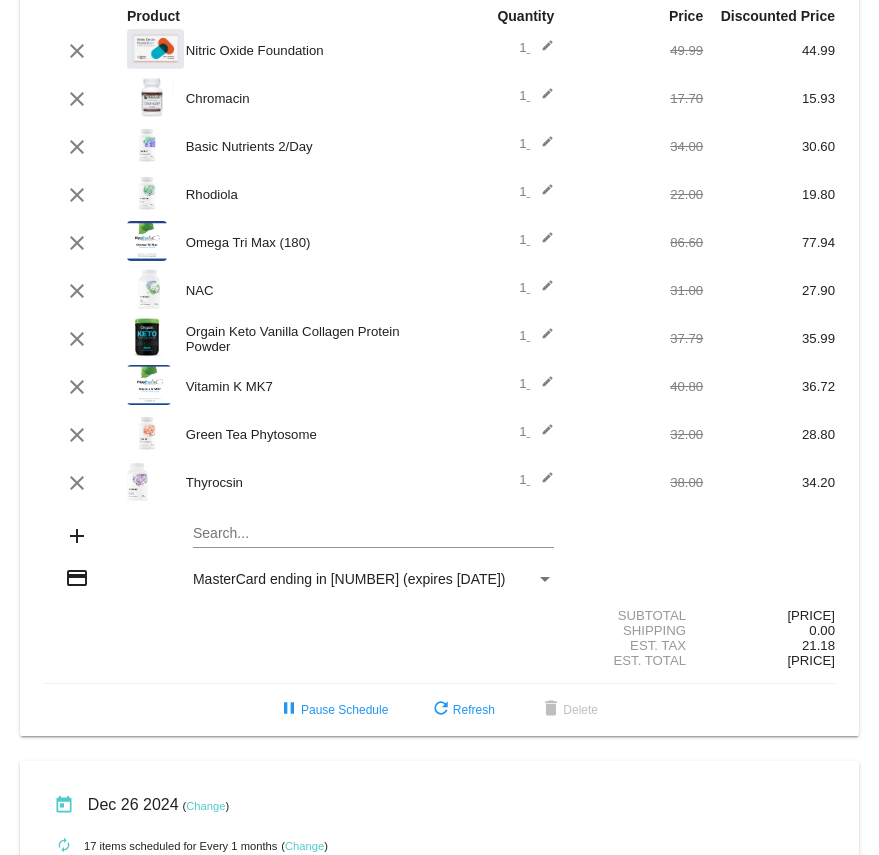 click on "edit" 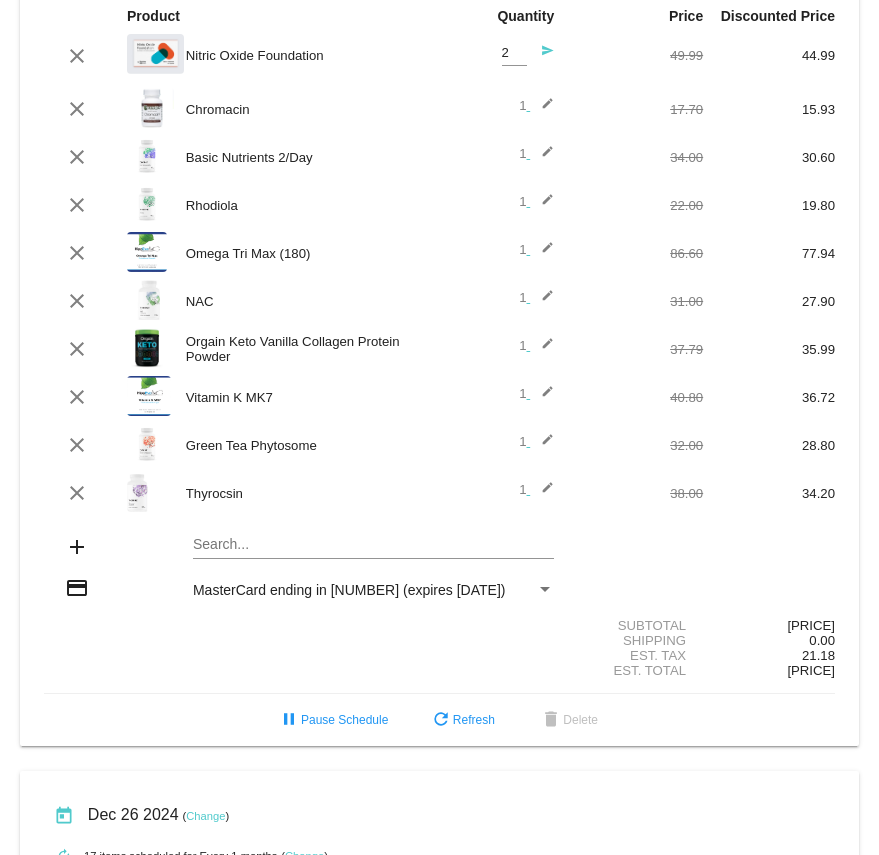 type on "2" 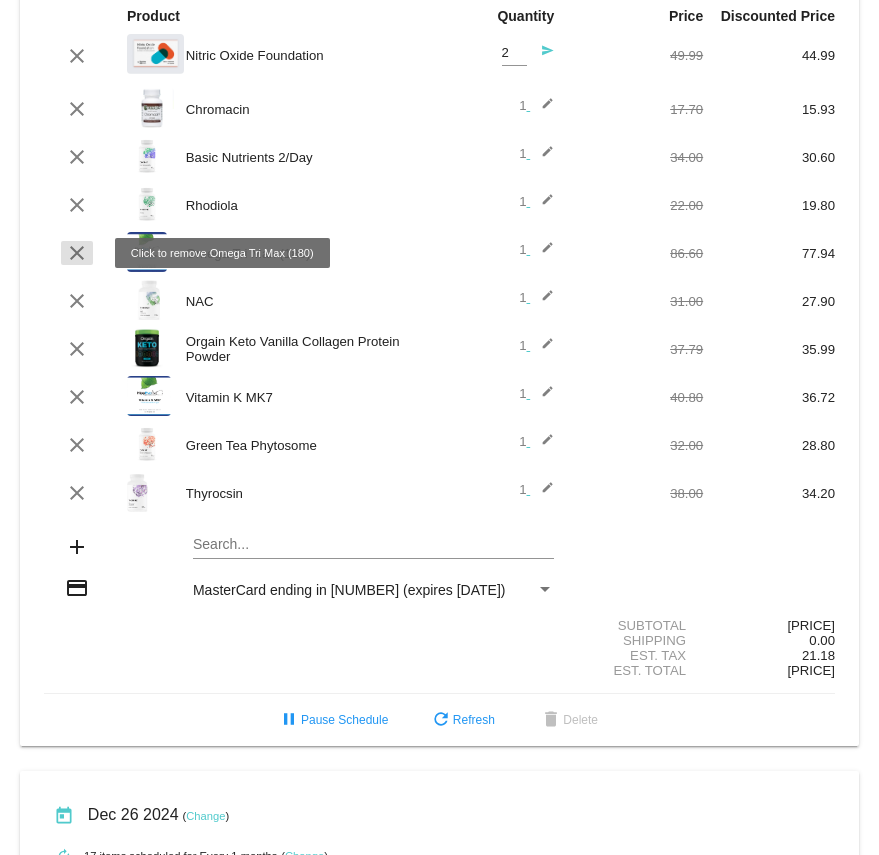 click on "clear" 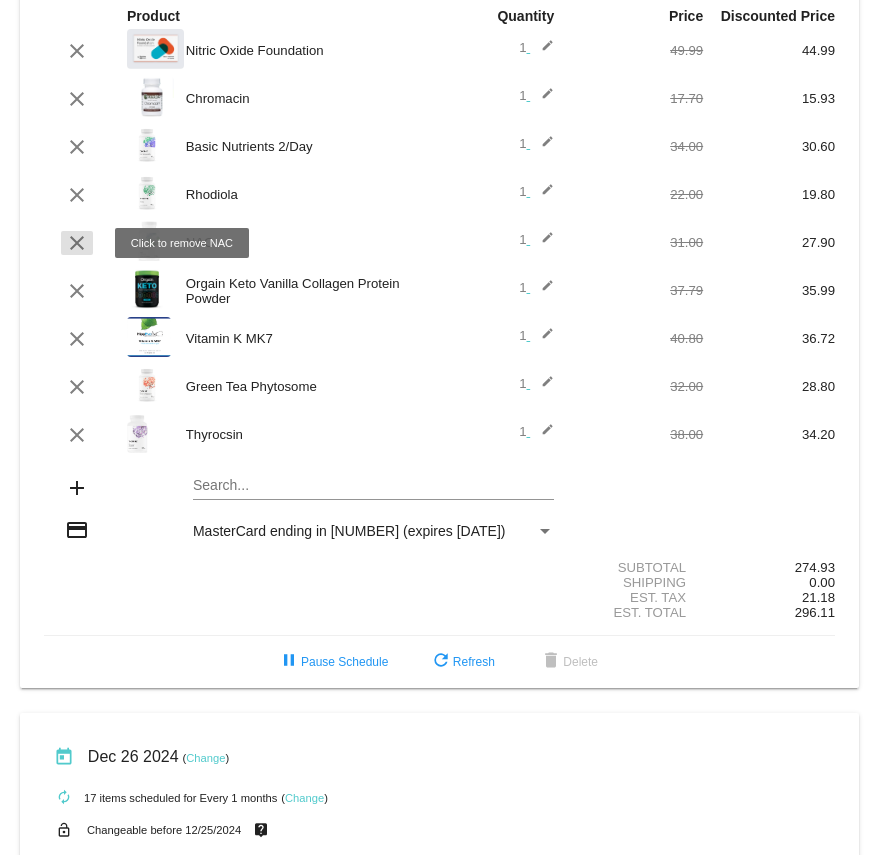 click on "clear" 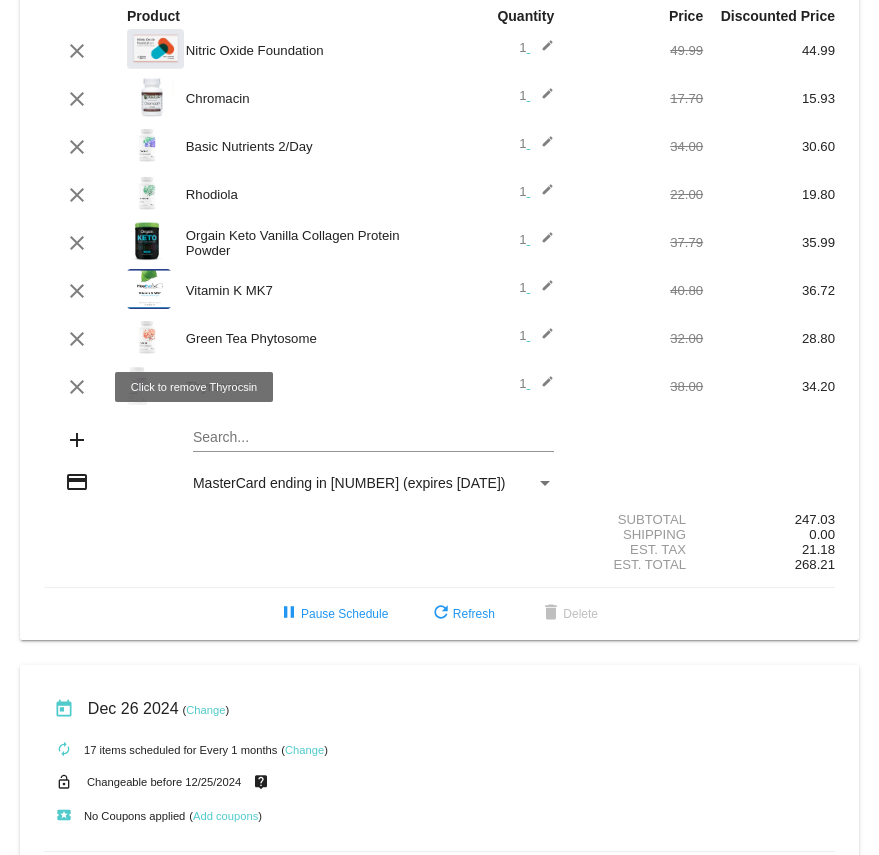 click on "clear" 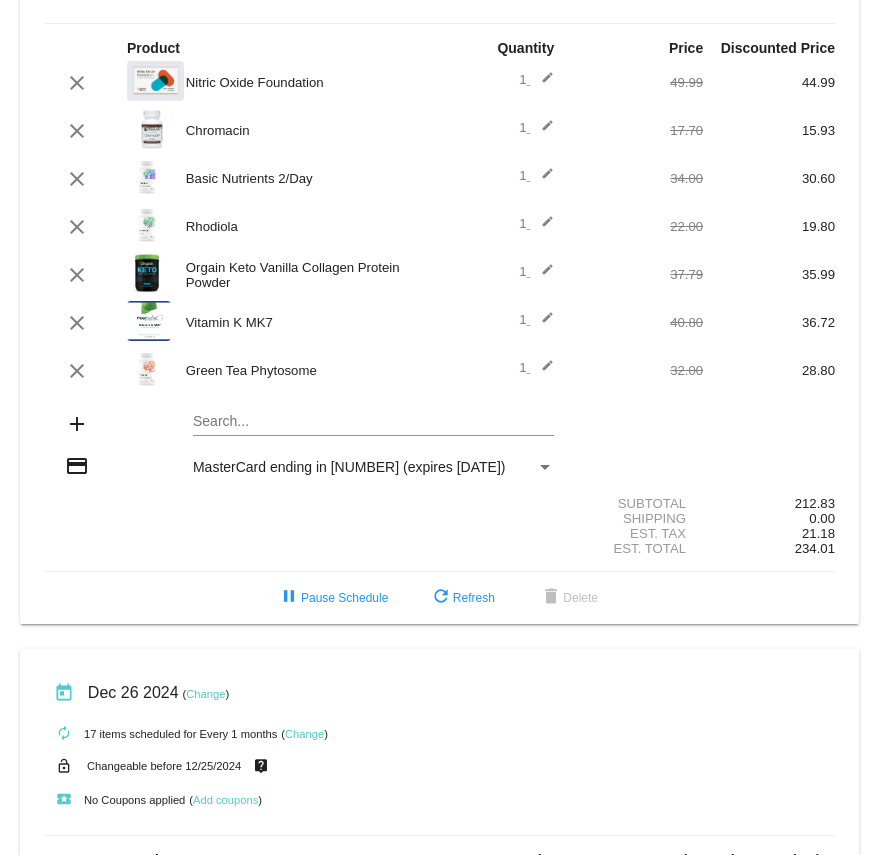 scroll, scrollTop: 200, scrollLeft: 0, axis: vertical 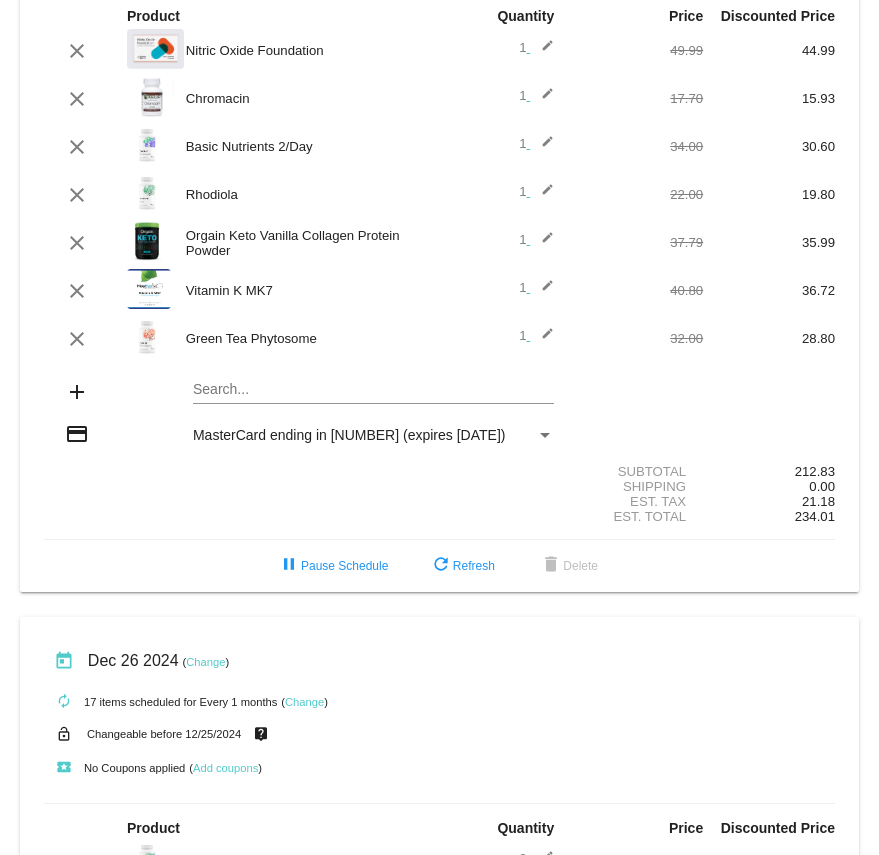 click on "Search..." 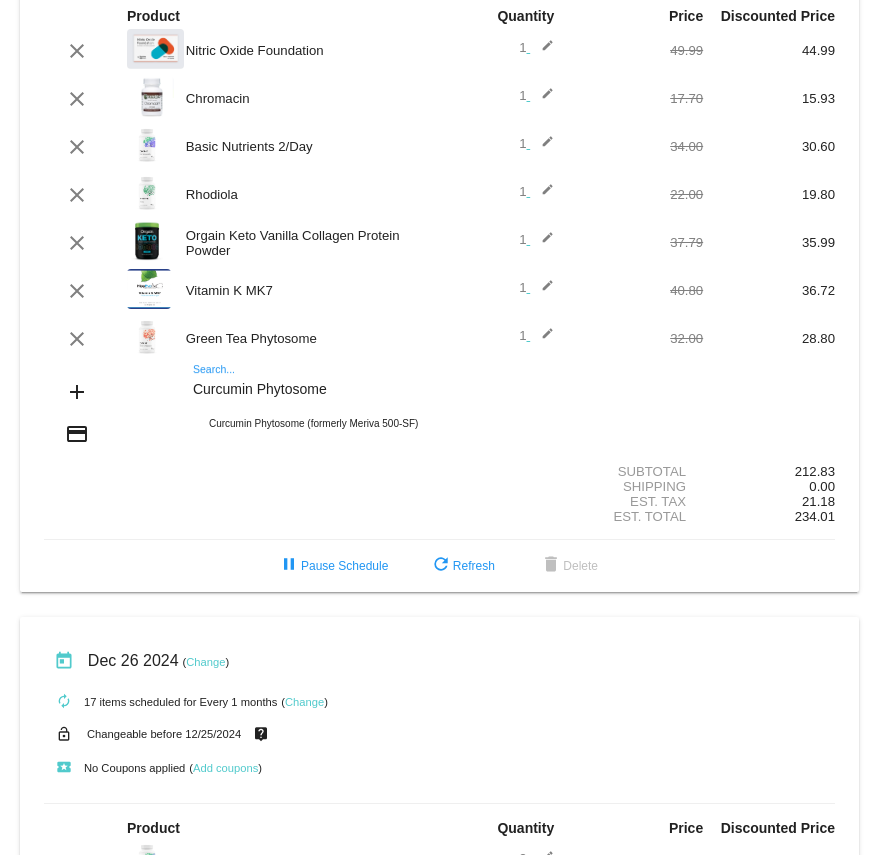 scroll, scrollTop: 300, scrollLeft: 0, axis: vertical 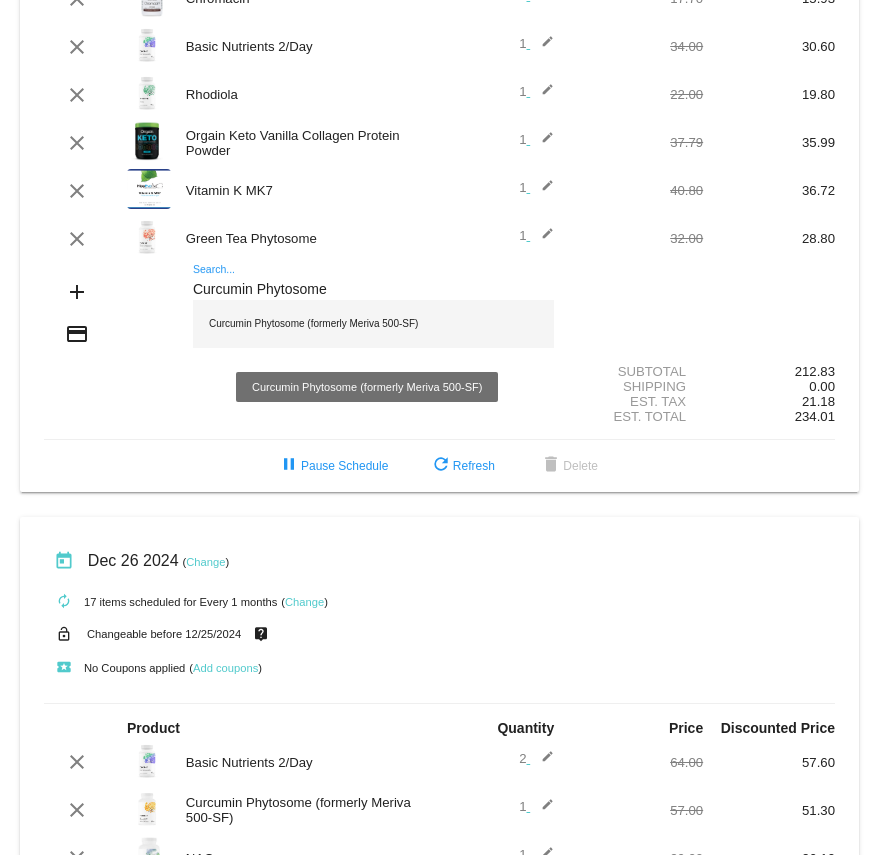 type on "Curcumin Phytosome" 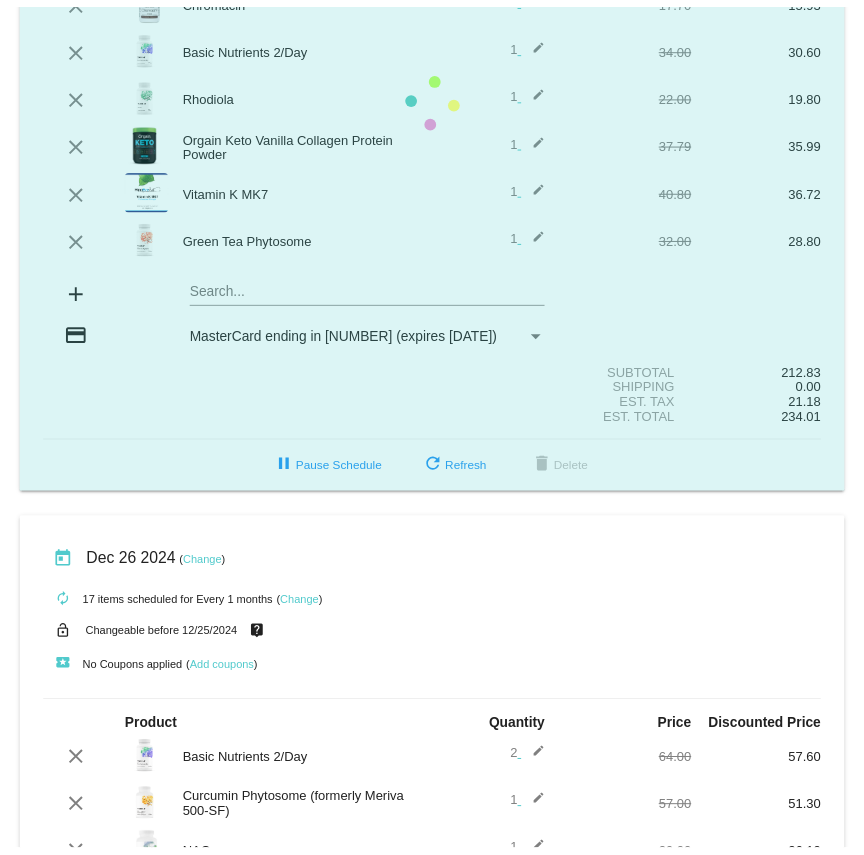 scroll, scrollTop: 348, scrollLeft: 0, axis: vertical 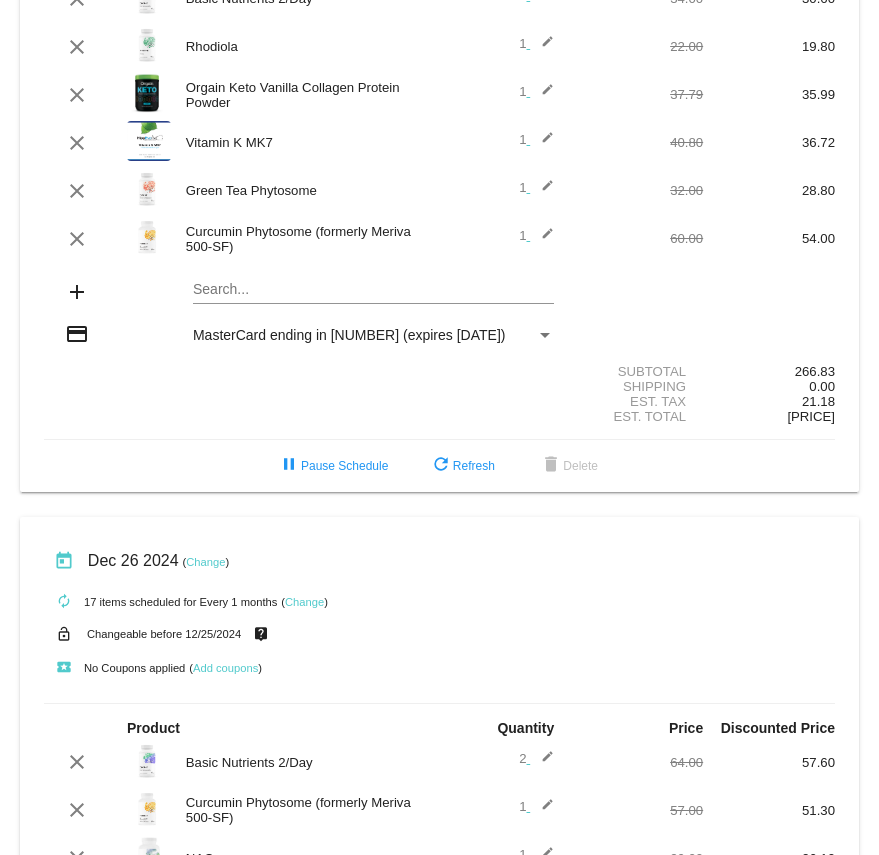 click 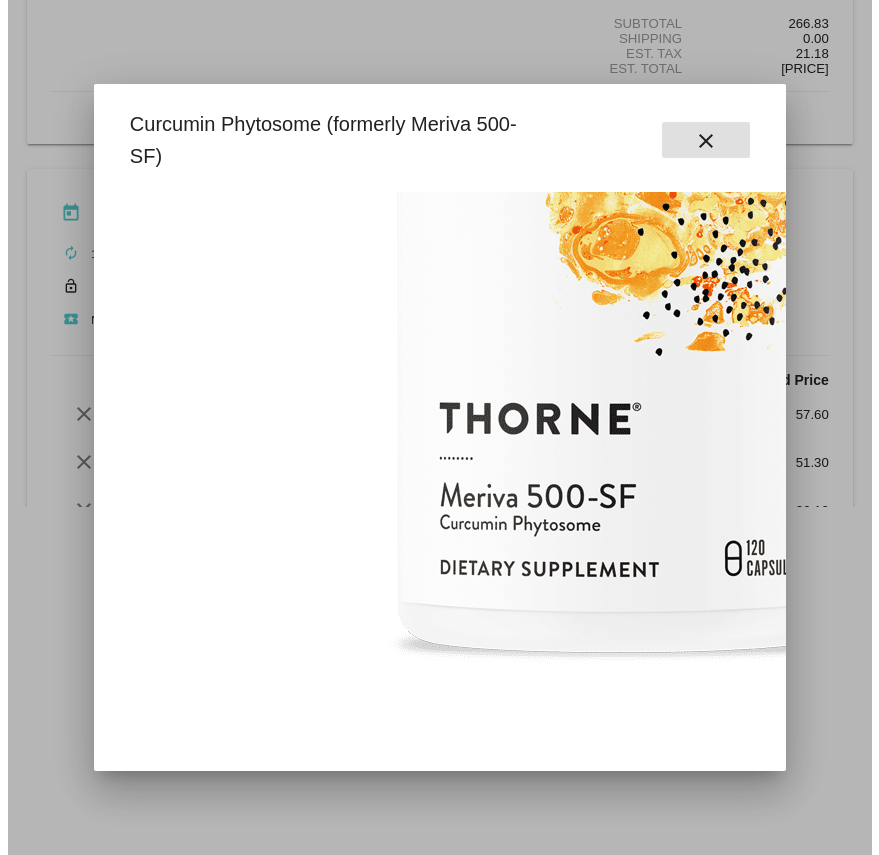 scroll, scrollTop: 463, scrollLeft: 0, axis: vertical 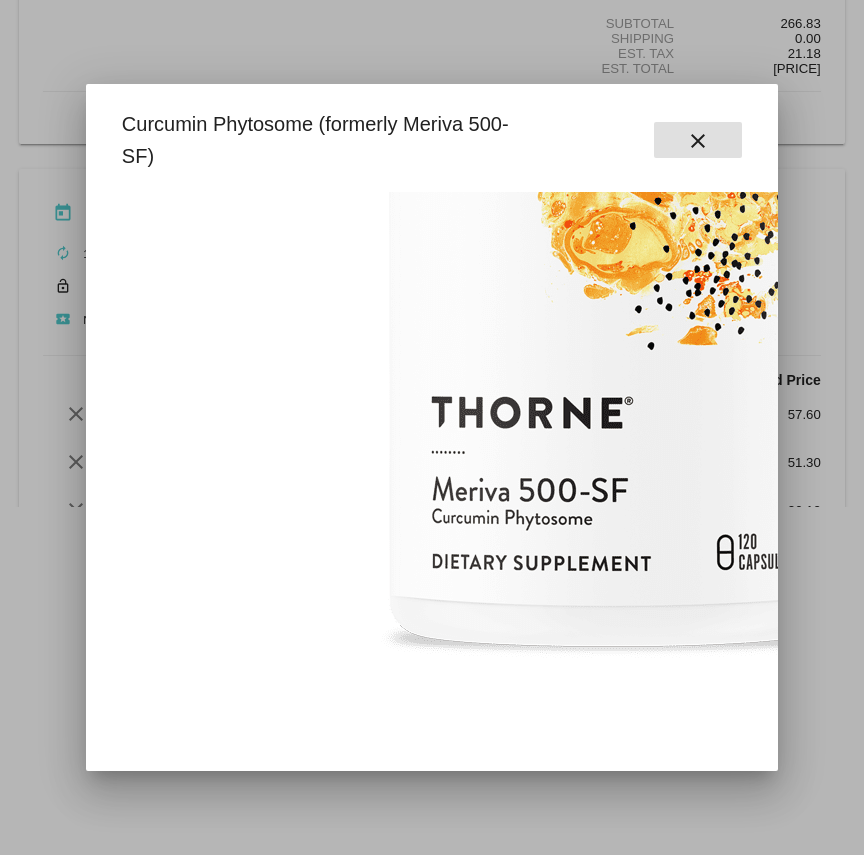 click on "close" at bounding box center (698, 140) 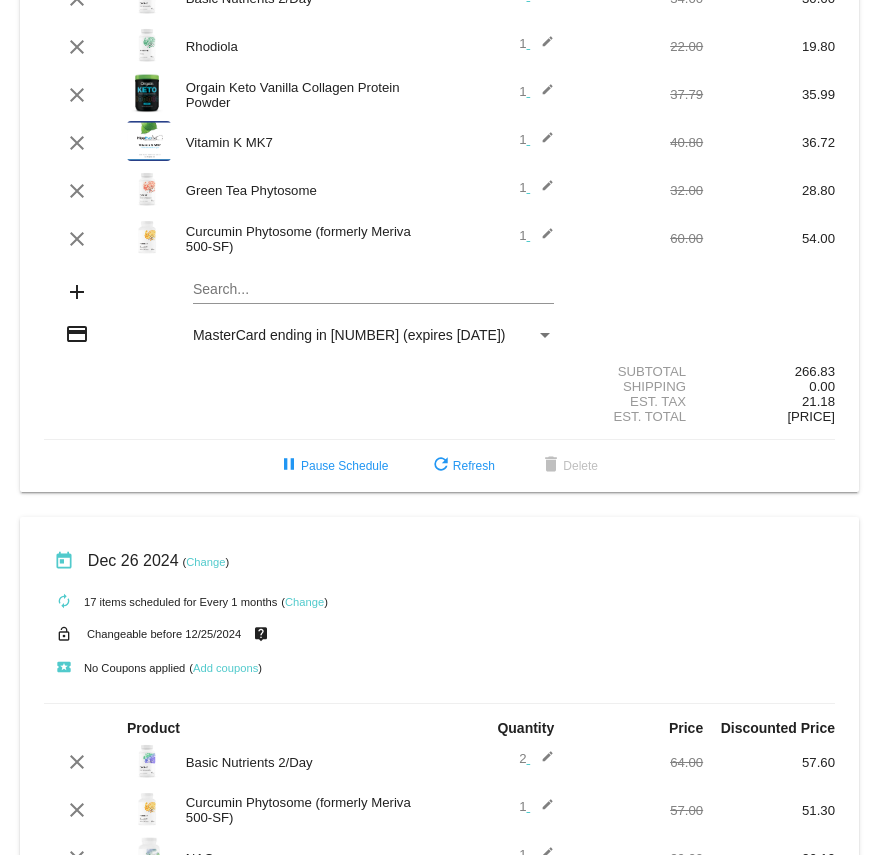 click on "today
[DATE]
( Change )
autorenew
8
items
scheduled for Every 1 months
( Change )
lock_open
Changeable before [DATE]
live_help
local_play
No Coupons applied
( Add coupons )
add" 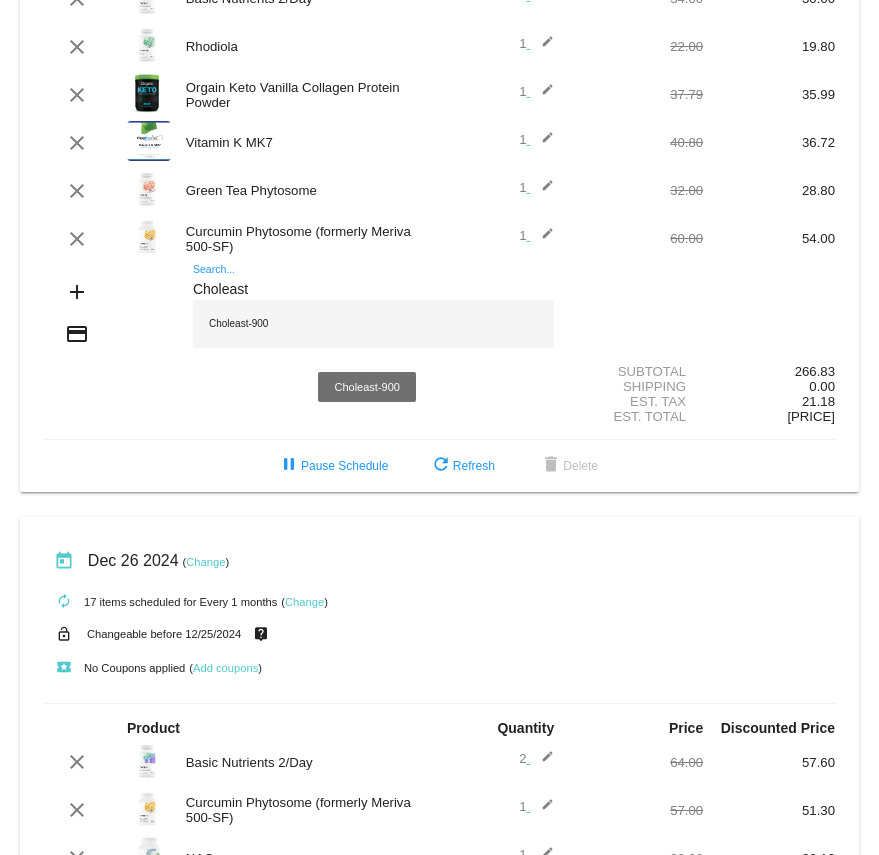 type on "Choleast" 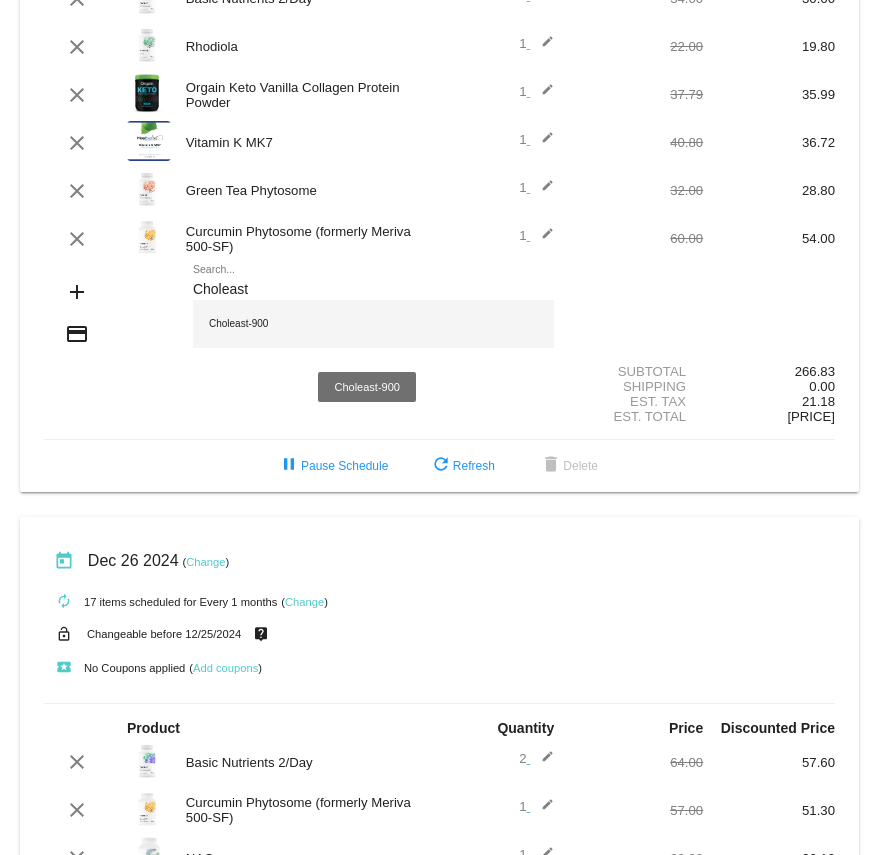 click on "Choleast-900" 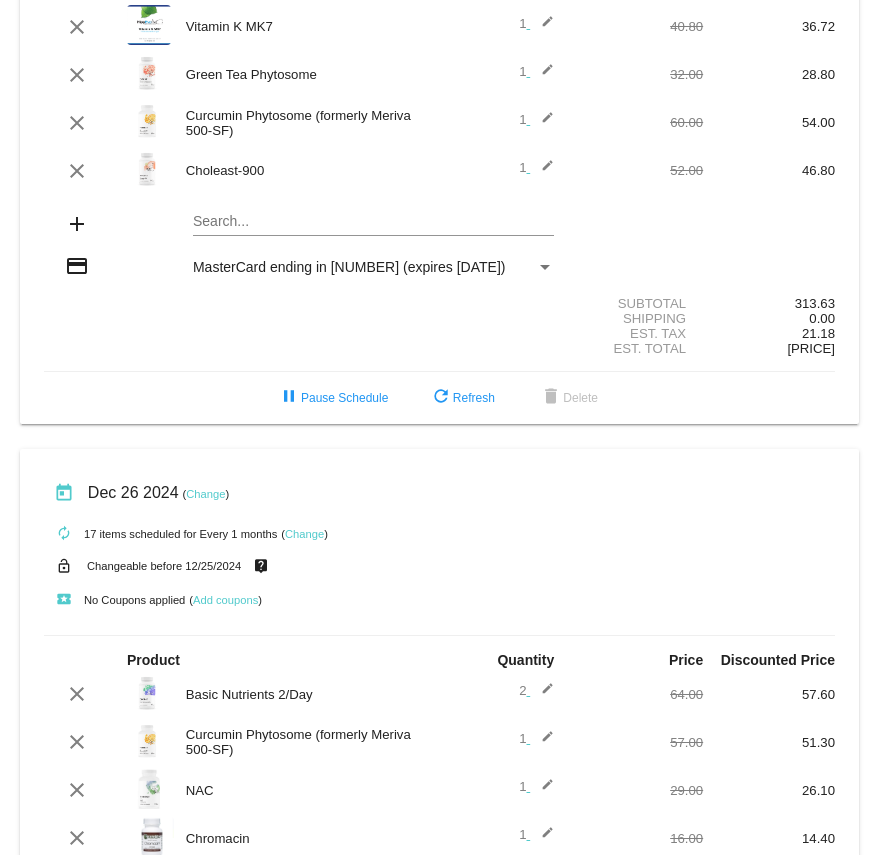 scroll, scrollTop: 496, scrollLeft: 0, axis: vertical 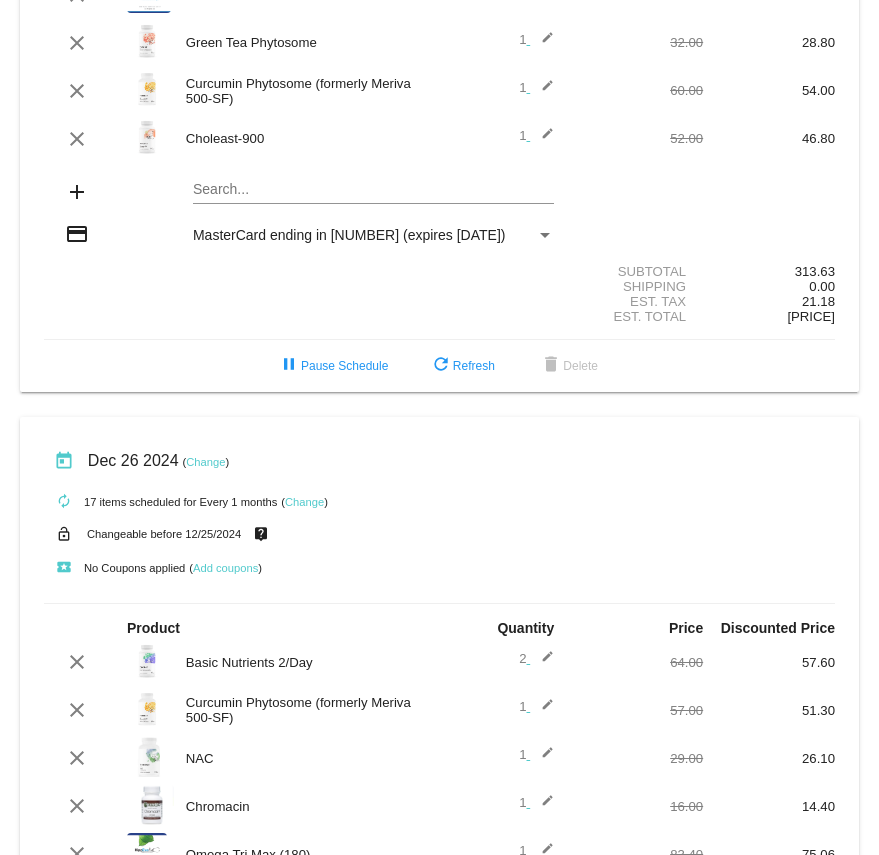 click on "today
[DATE]
( Change )
autorenew
[NUMBER] items
scheduled for Every 1 months
( Change )
lock_open
Changeable before [DATE]
live_help
local_play
No Coupons applied
( Add coupons )
add" 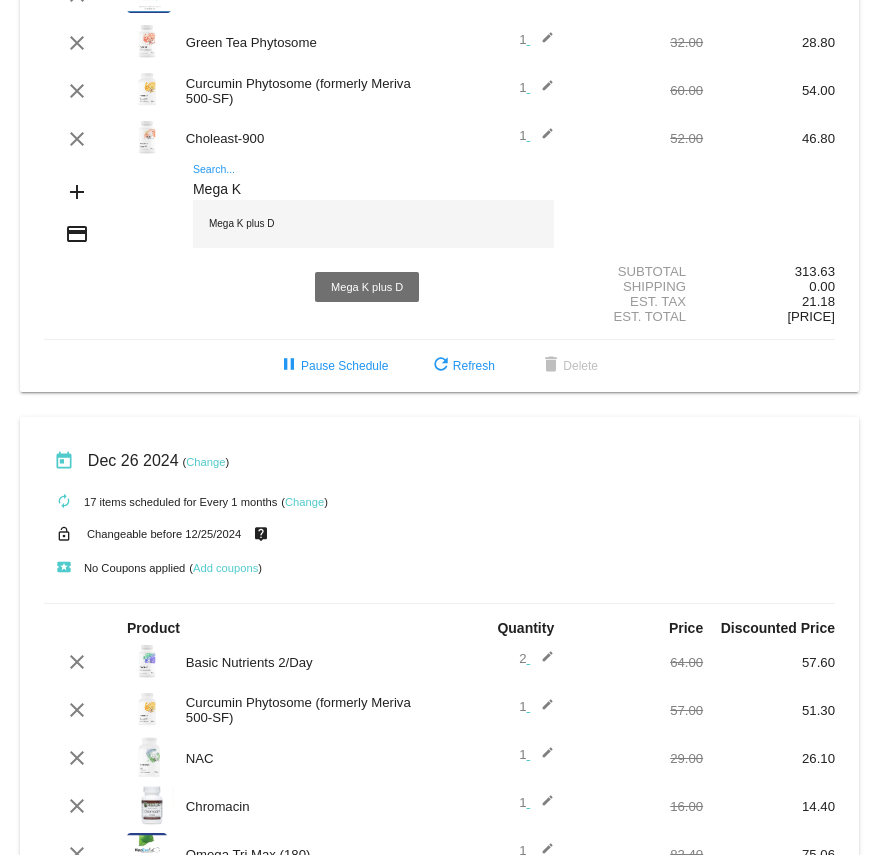type on "Mega K" 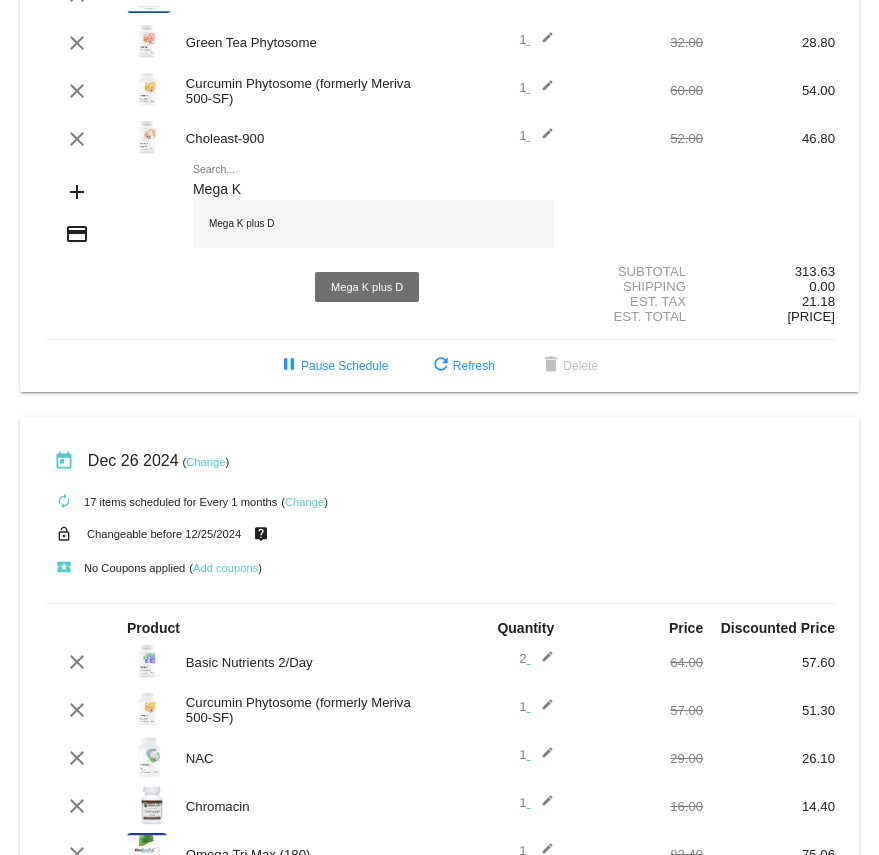 click on "Mega K plus D" 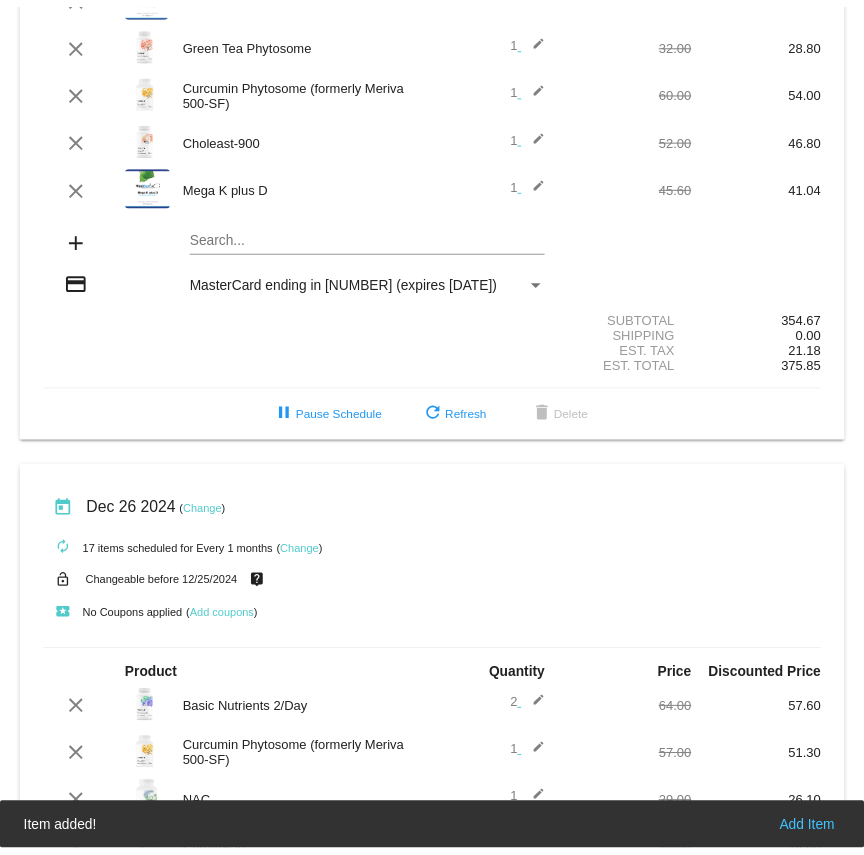 scroll, scrollTop: 544, scrollLeft: 0, axis: vertical 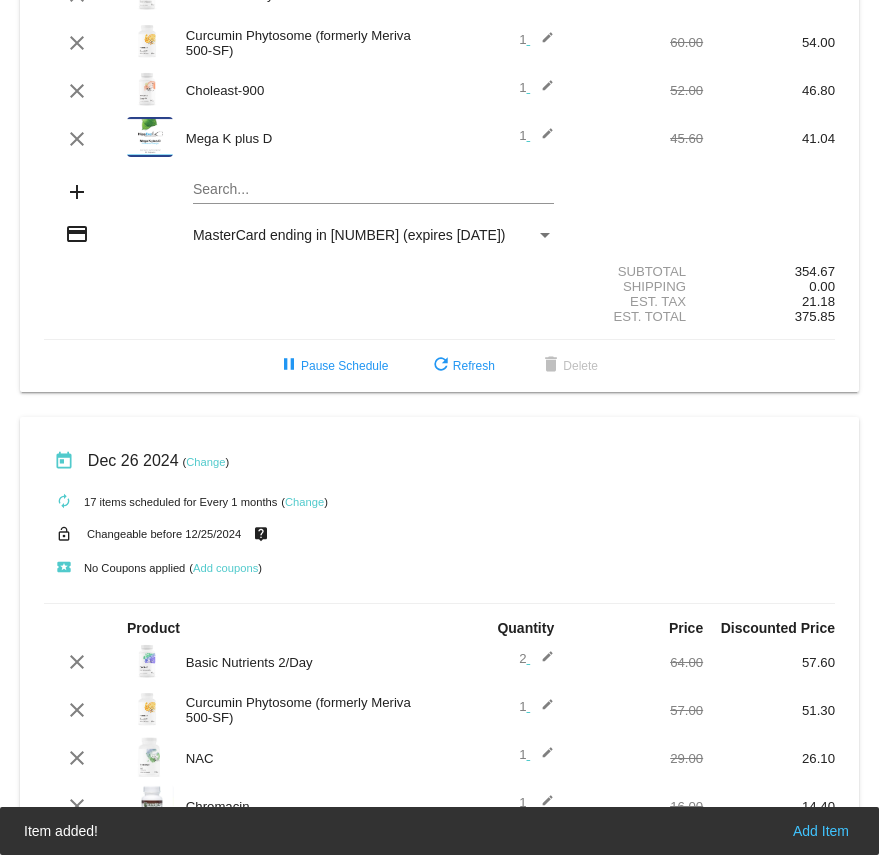 click 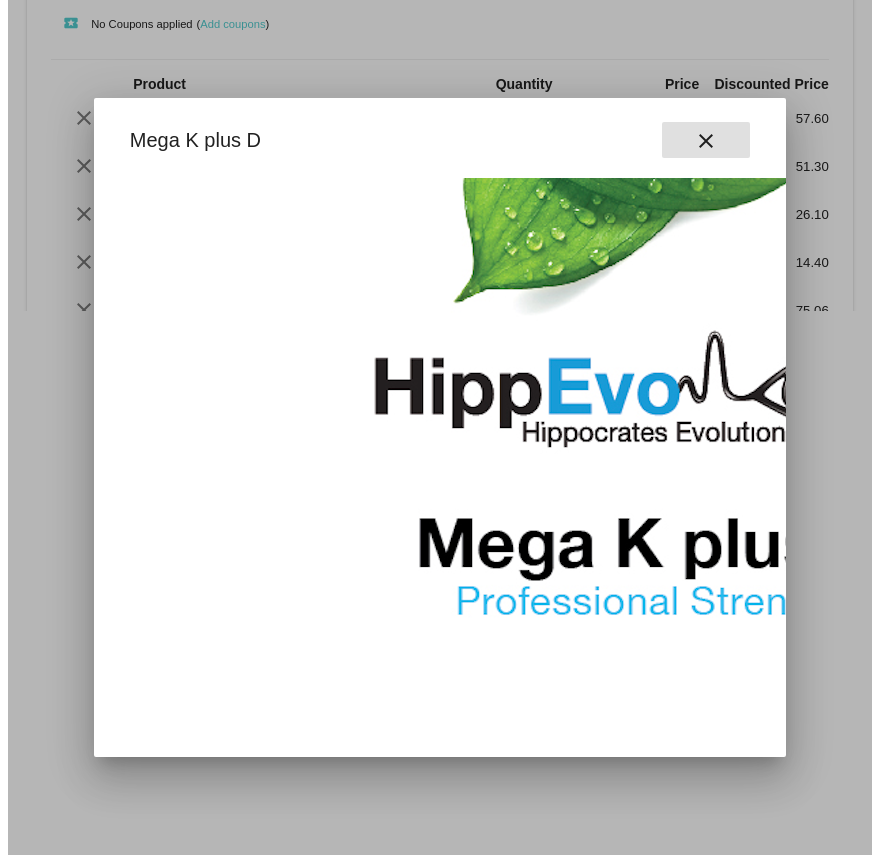 scroll, scrollTop: 379, scrollLeft: 0, axis: vertical 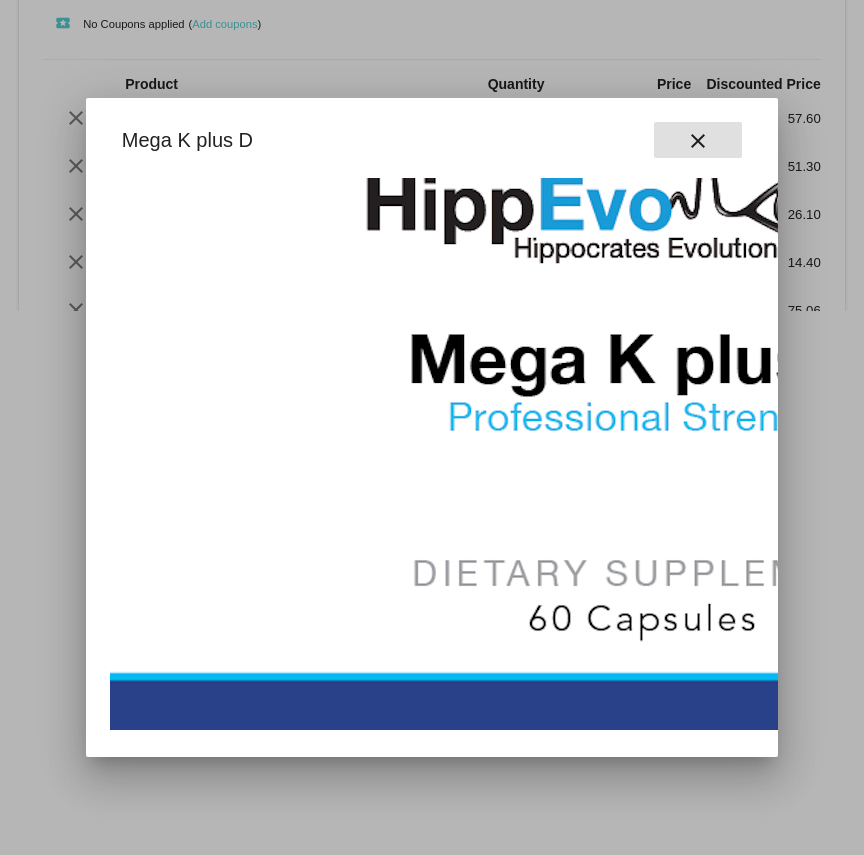 click on "close" at bounding box center [698, 141] 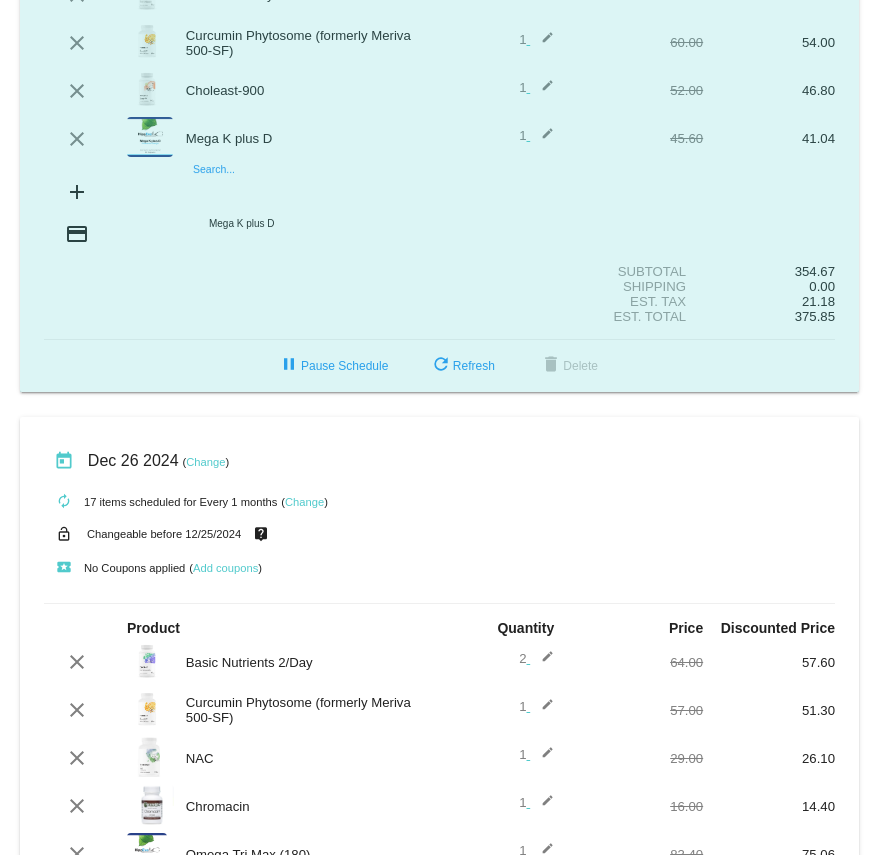 click on "today
[DATE]
( Change )
autorenew
10
items
scheduled for Every 1 months
( Change )
lock_open
Changeable before [DATE]
live_help
local_play
No Coupons applied
( Add coupons )" 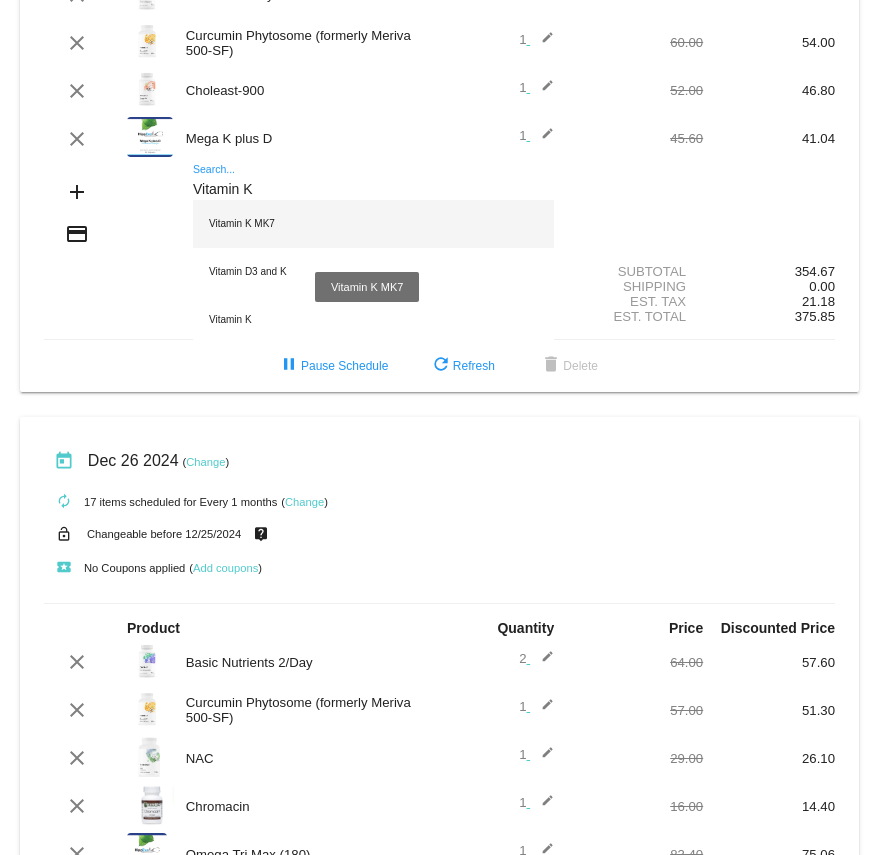 type on "Vitamin K" 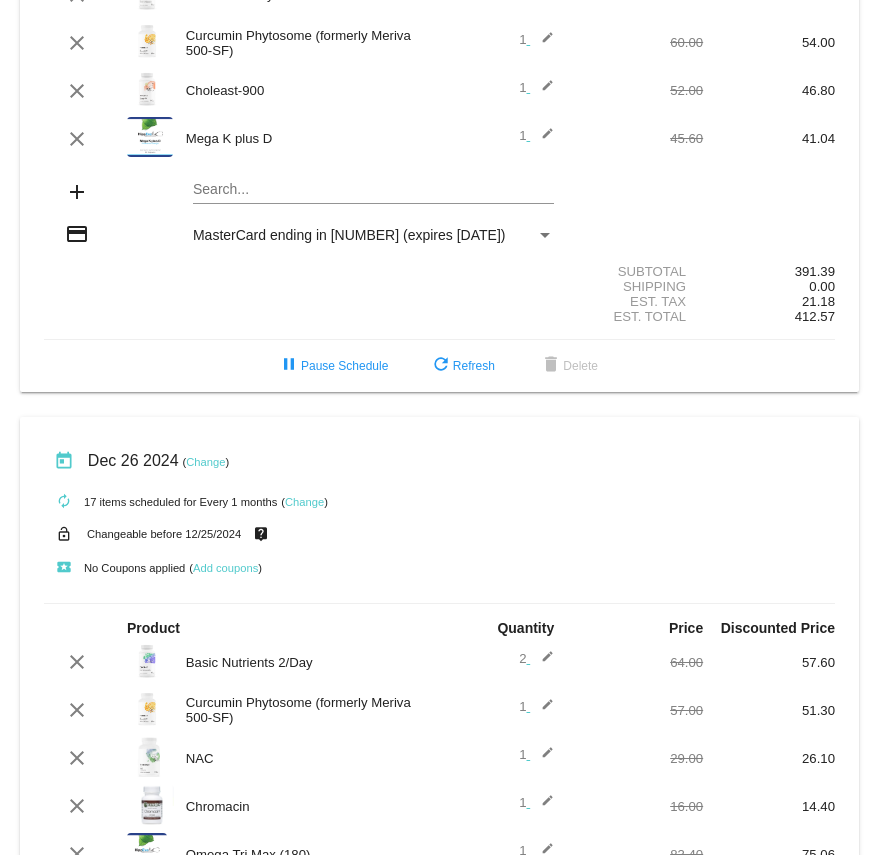 click on "today
[DATE]
( Change )
autorenew
[NUMBER] items
scheduled for Every 1 months
( Change )
lock_open
Changeable before [DATE]
live_help
local_play
No Coupons applied
( Add coupons )" 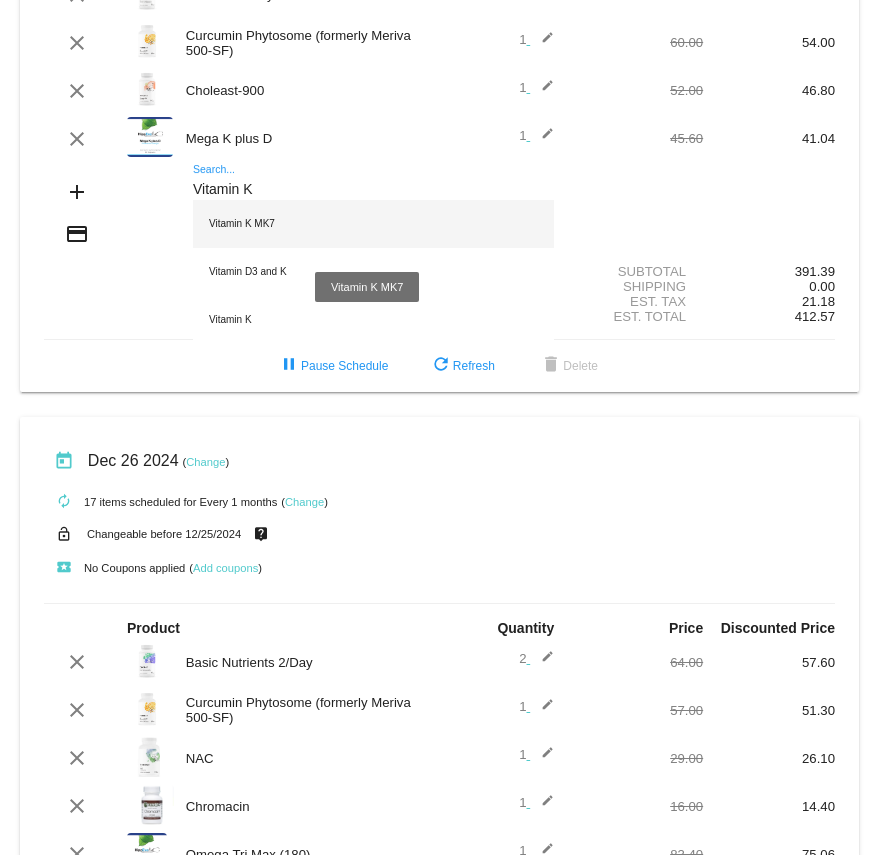 type on "Vitamin K" 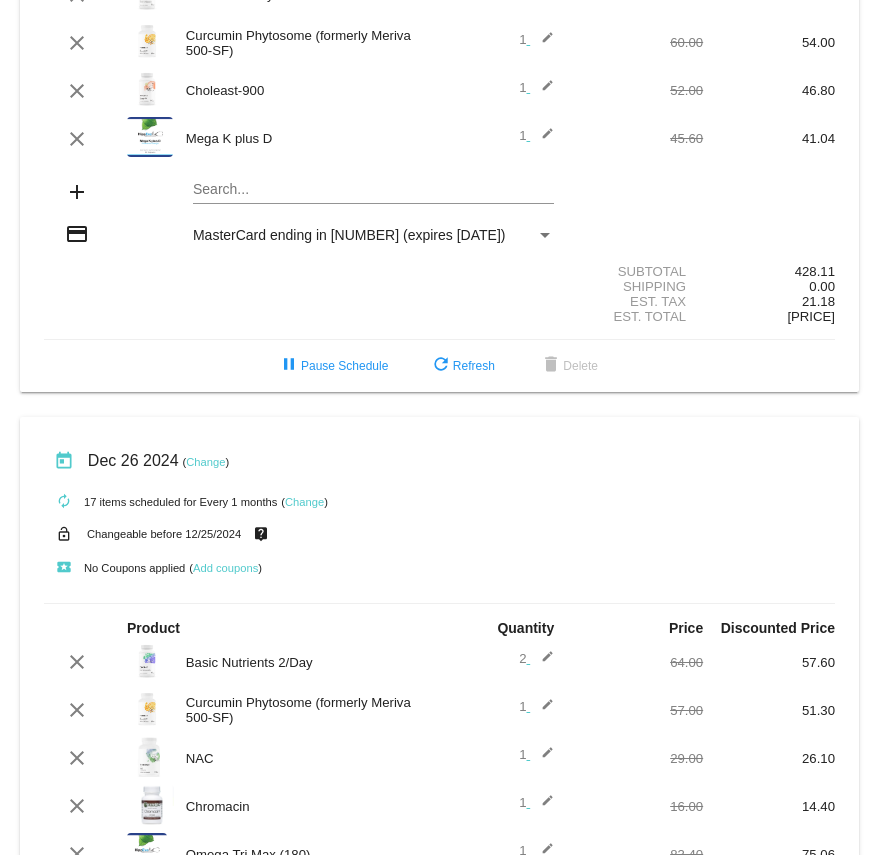 scroll, scrollTop: 744, scrollLeft: 0, axis: vertical 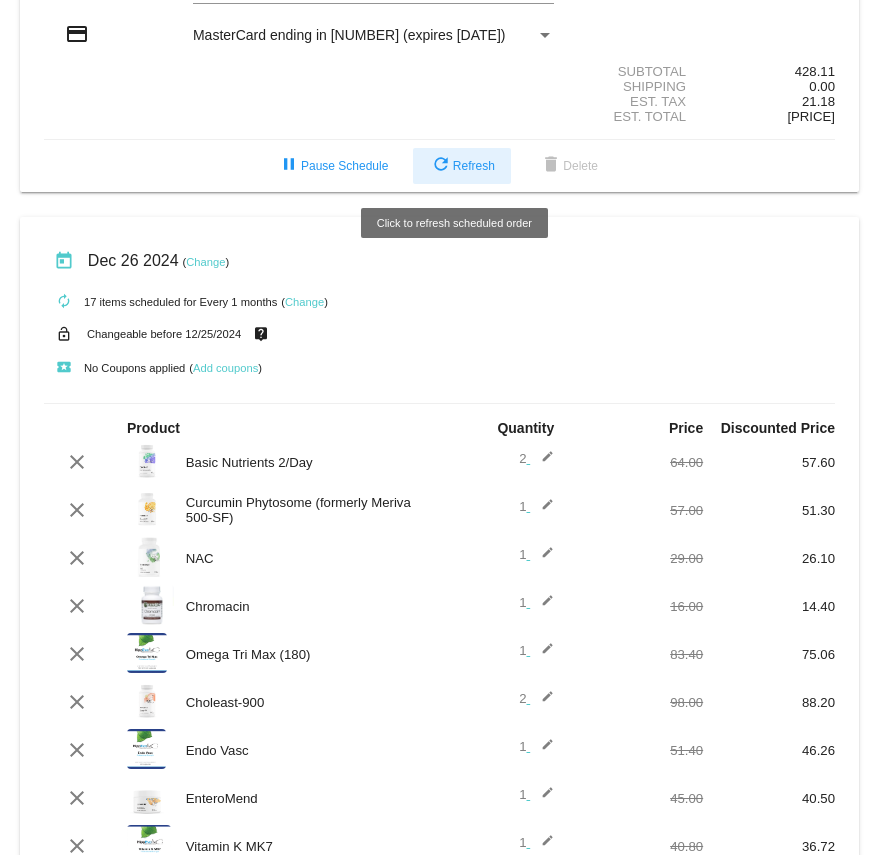 click on "refresh  Refresh" 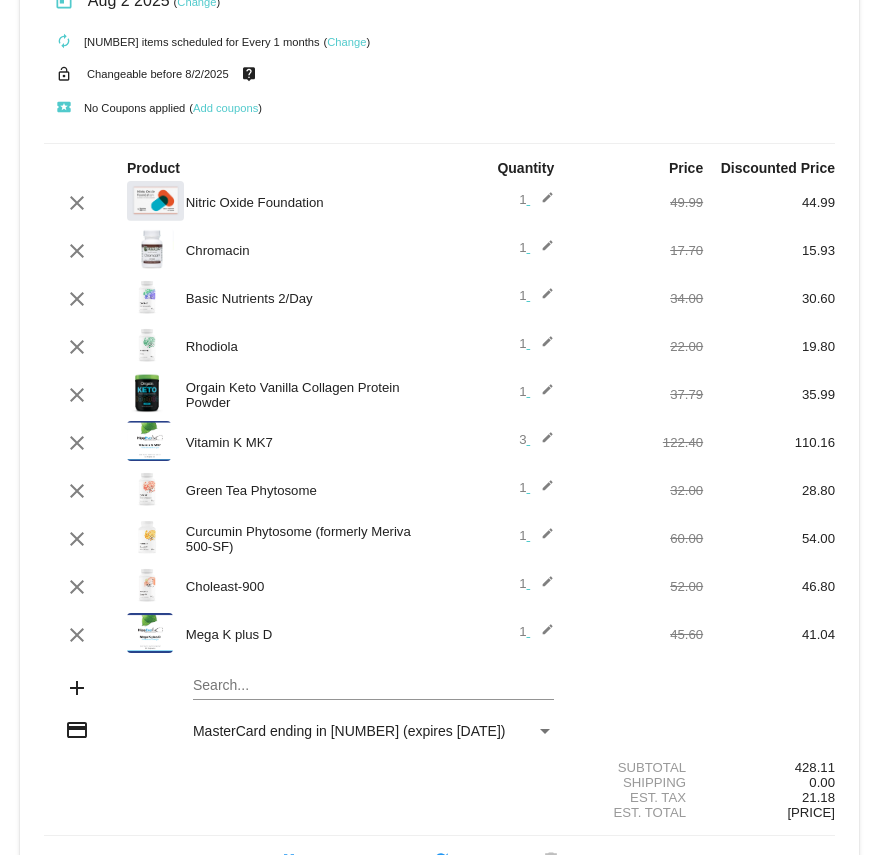 scroll, scrollTop: 44, scrollLeft: 0, axis: vertical 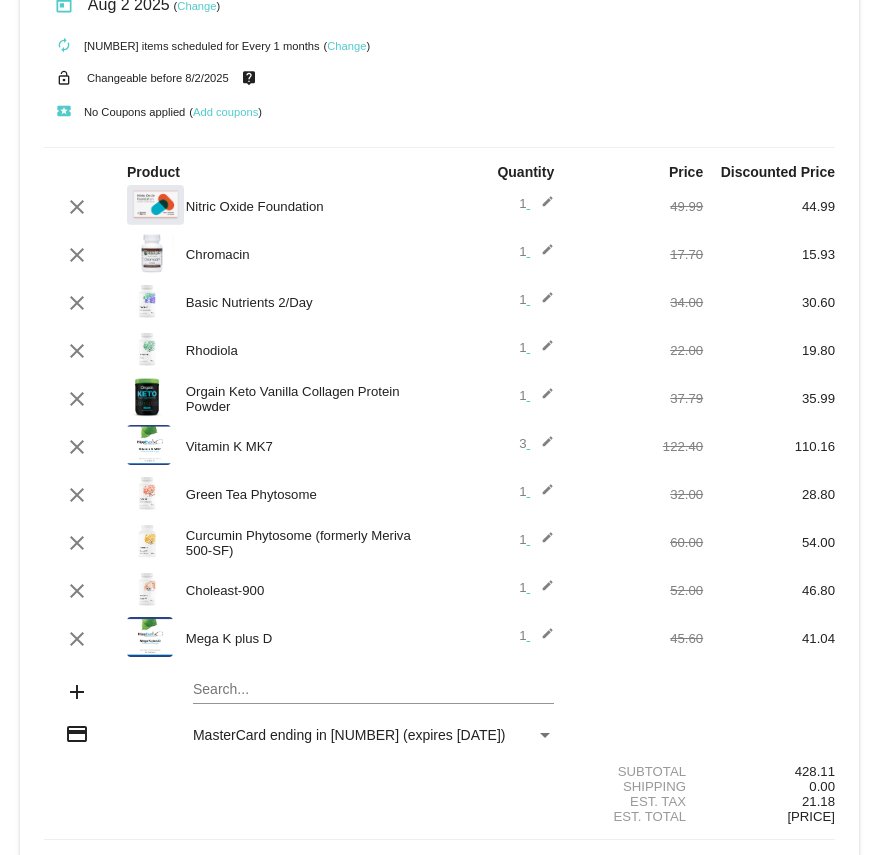 click on "edit" 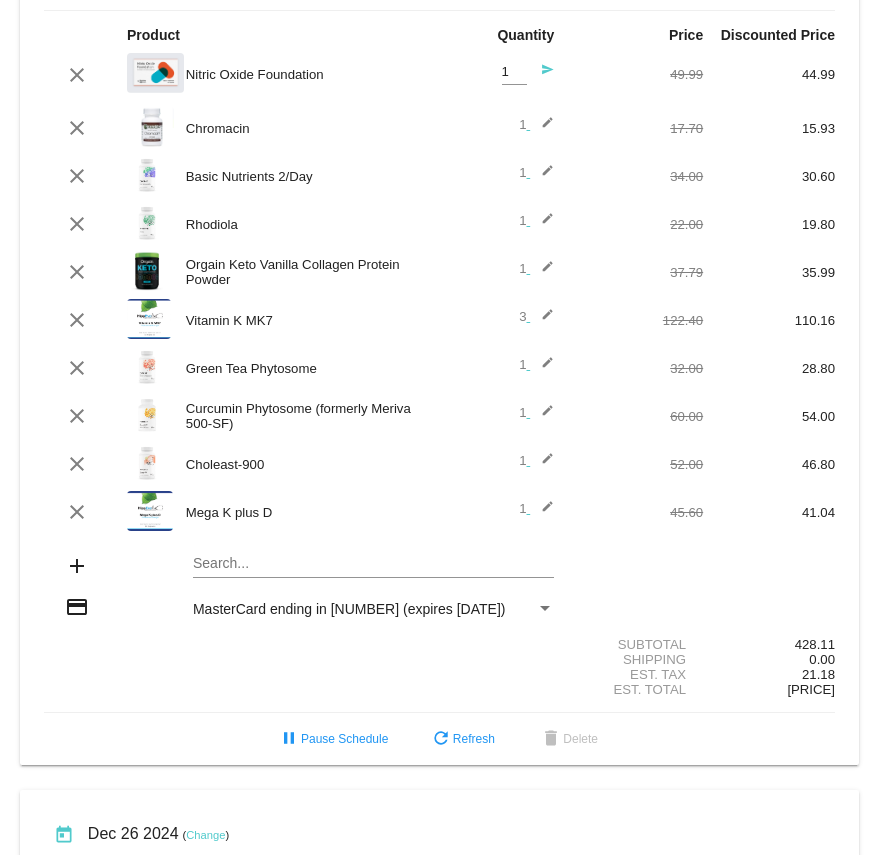 scroll, scrollTop: 244, scrollLeft: 0, axis: vertical 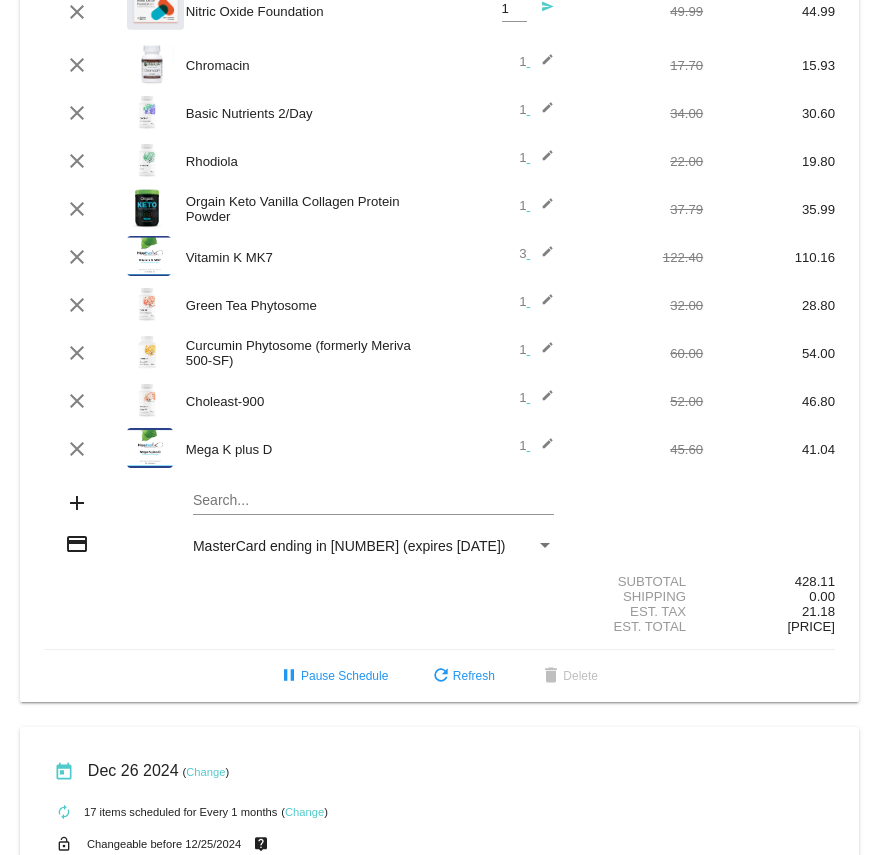 click on "send" 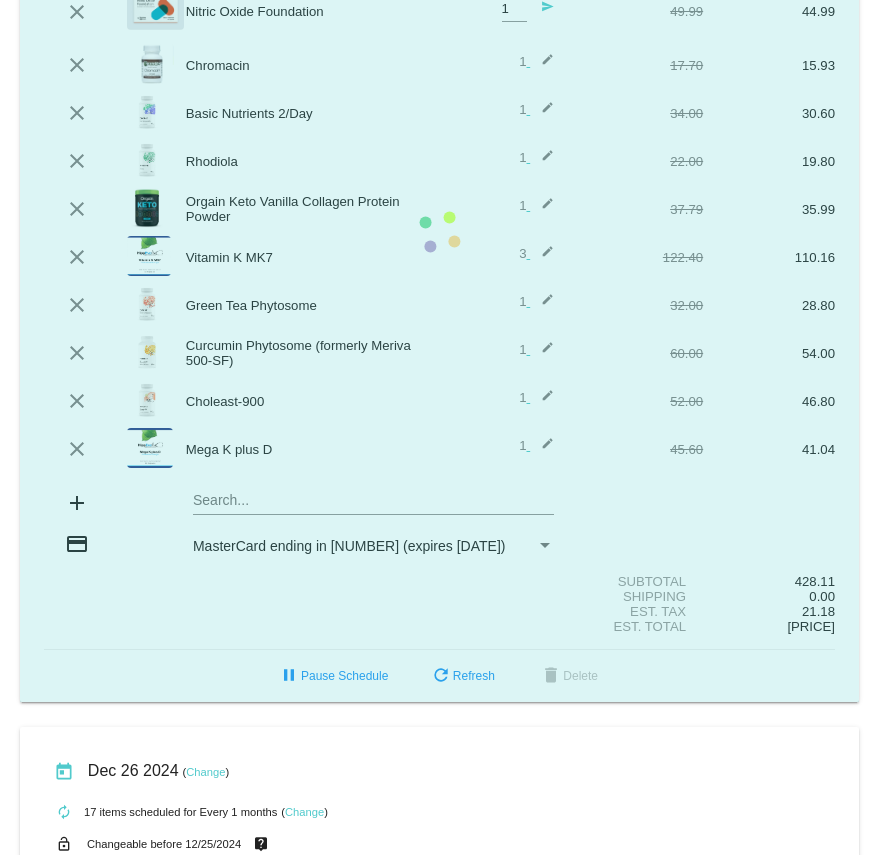 click on "today
[DATE]
( Change )
autorenew
[NUMBER] items
scheduled for Every 1 months
( Change )
lock_open
Changeable before [DATE]
live_help
local_play
No Coupons applied
( Add coupons )
1" 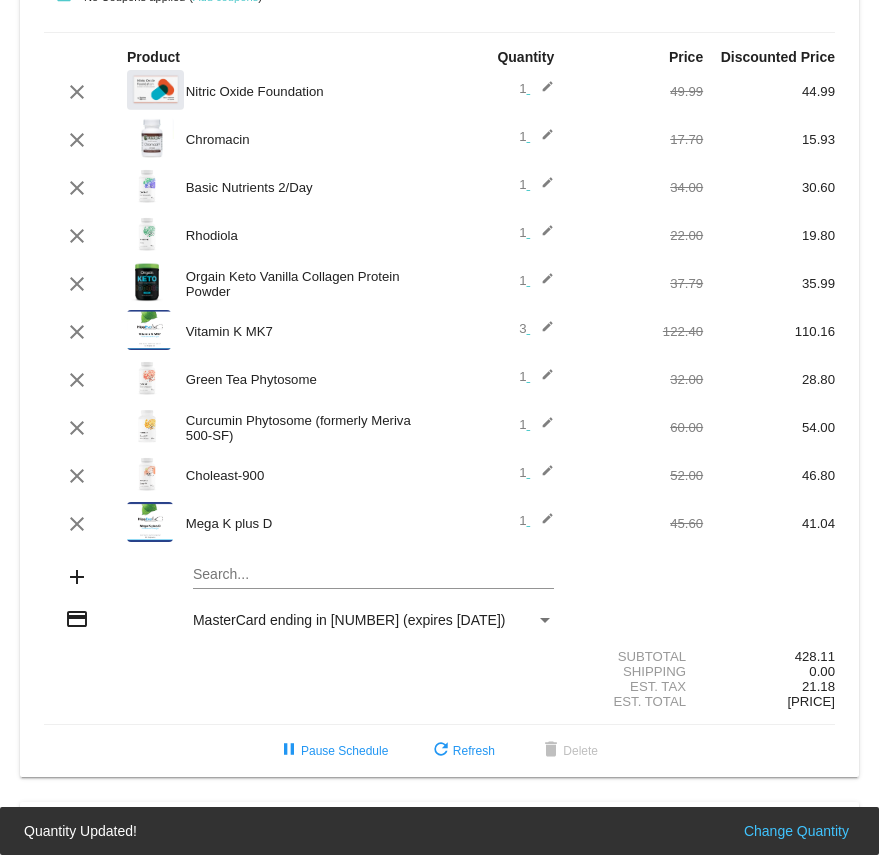 scroll, scrollTop: 39, scrollLeft: 0, axis: vertical 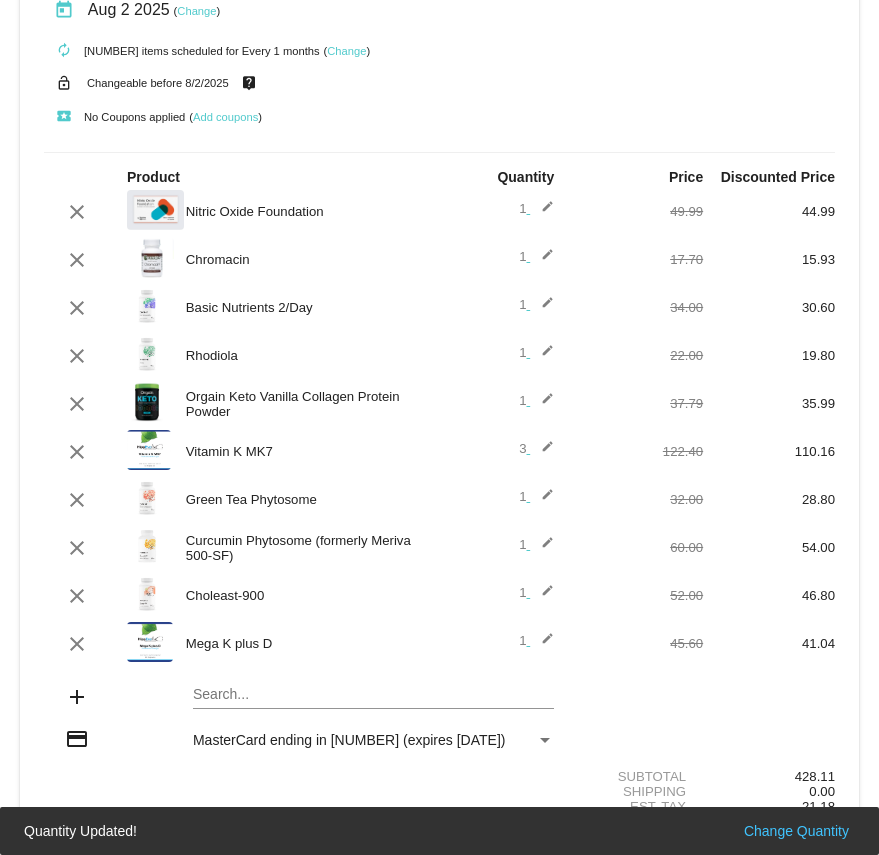 click on "edit" 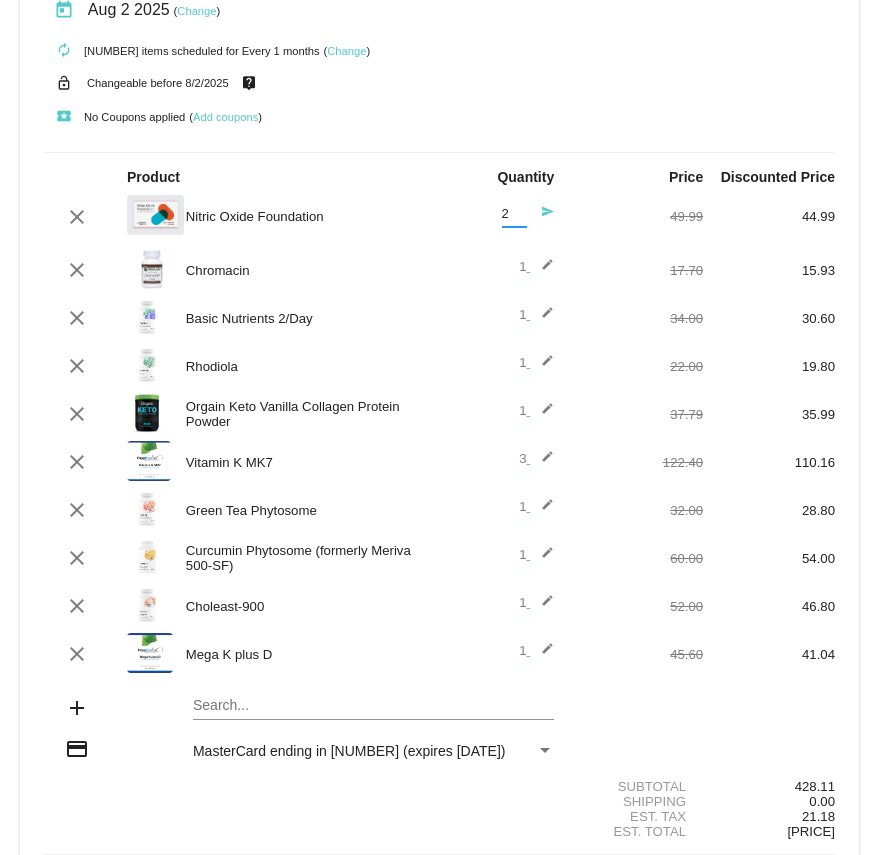 type on "2" 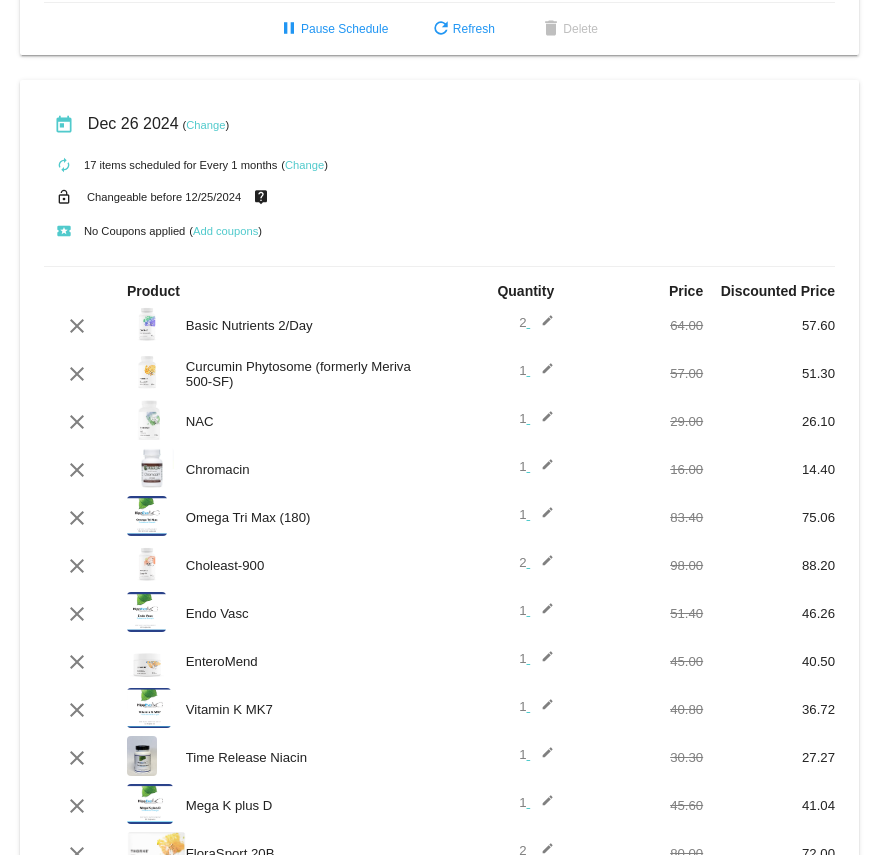 scroll, scrollTop: 839, scrollLeft: 0, axis: vertical 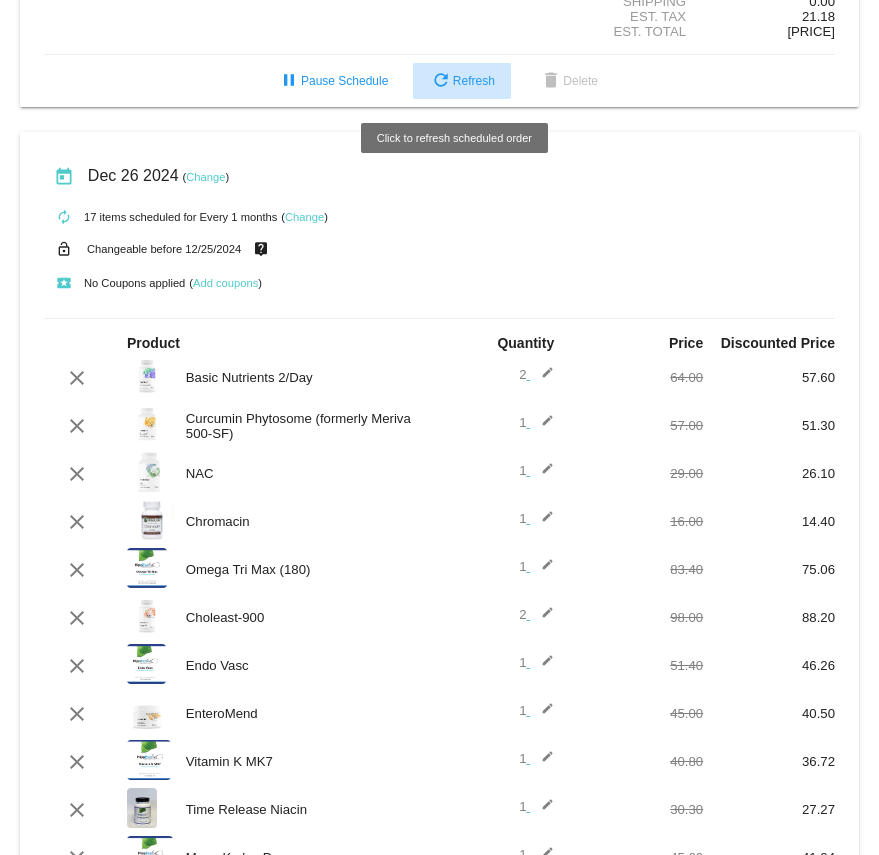 click on "refresh  Refresh" 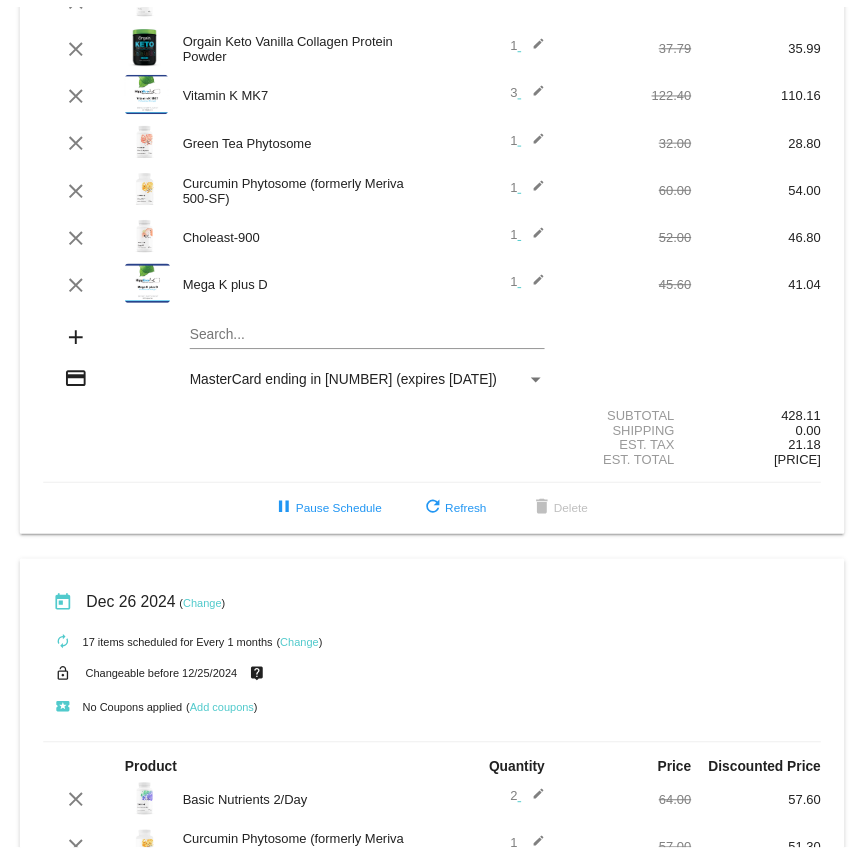 scroll, scrollTop: 300, scrollLeft: 0, axis: vertical 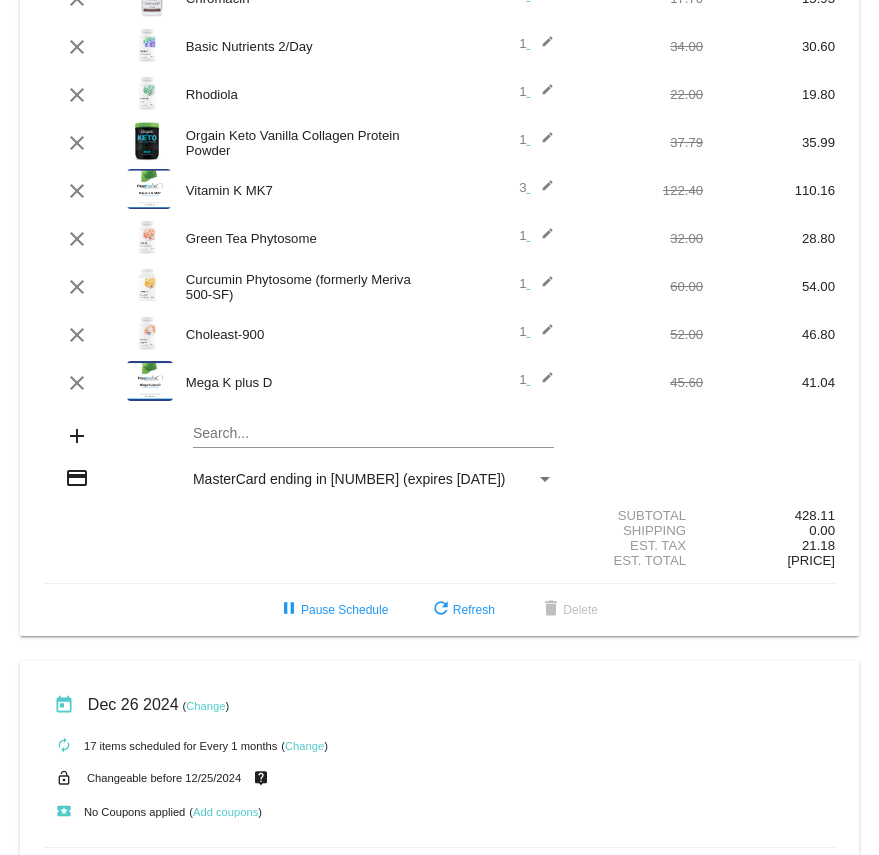 click 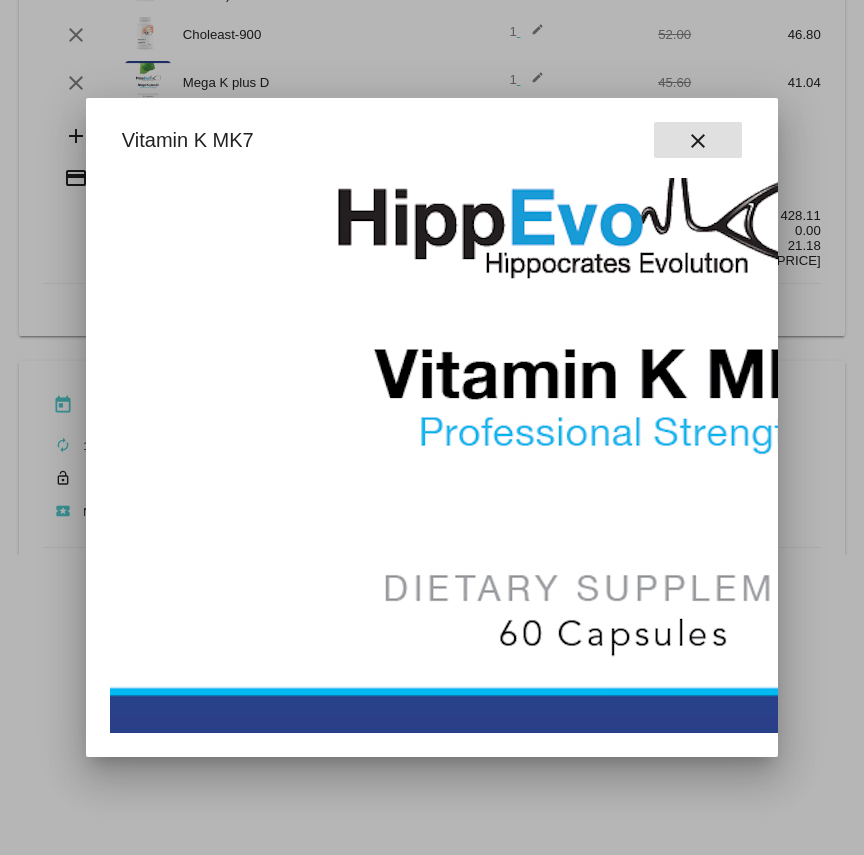scroll, scrollTop: 355, scrollLeft: 0, axis: vertical 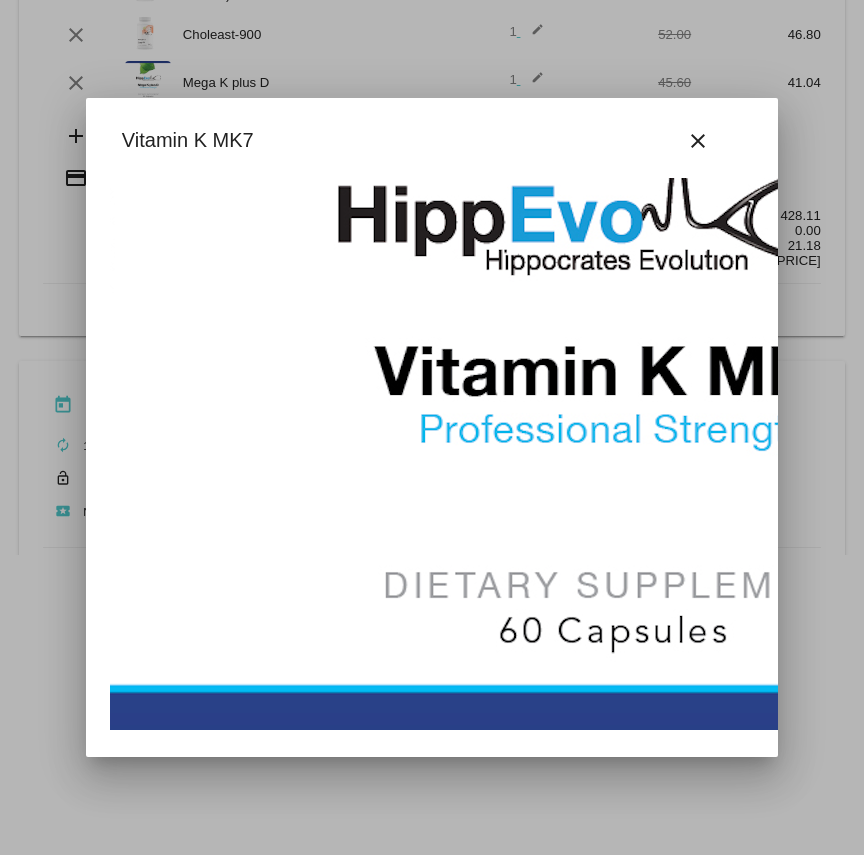 drag, startPoint x: 542, startPoint y: 145, endPoint x: 449, endPoint y: -27, distance: 195.53261 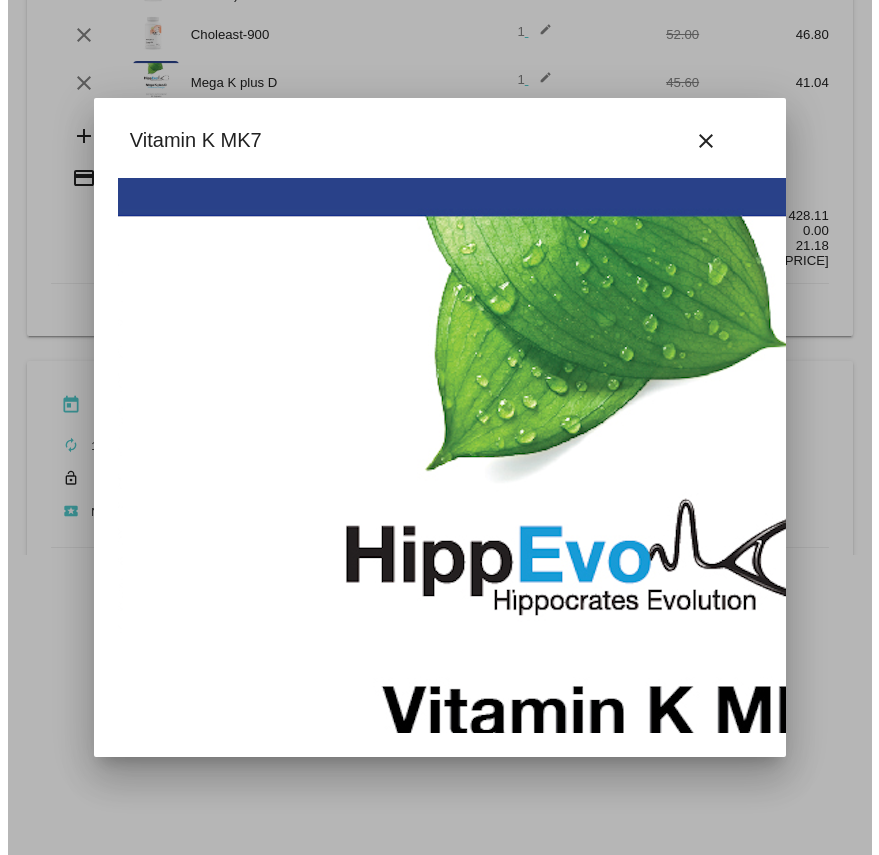 scroll, scrollTop: 355, scrollLeft: 0, axis: vertical 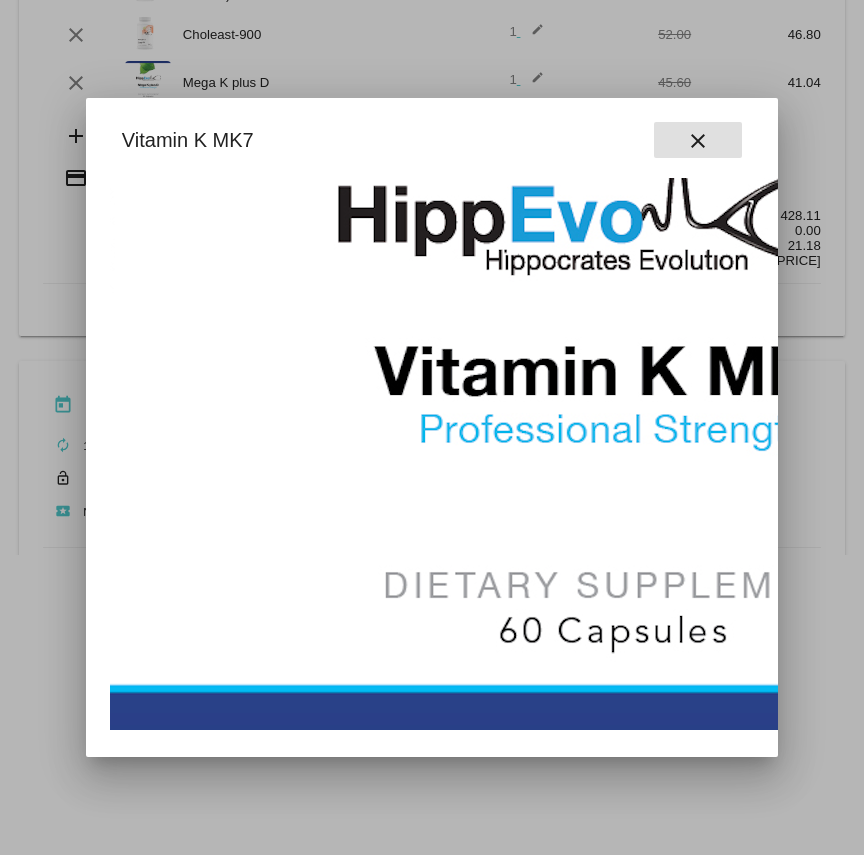 click on "close" at bounding box center (698, 141) 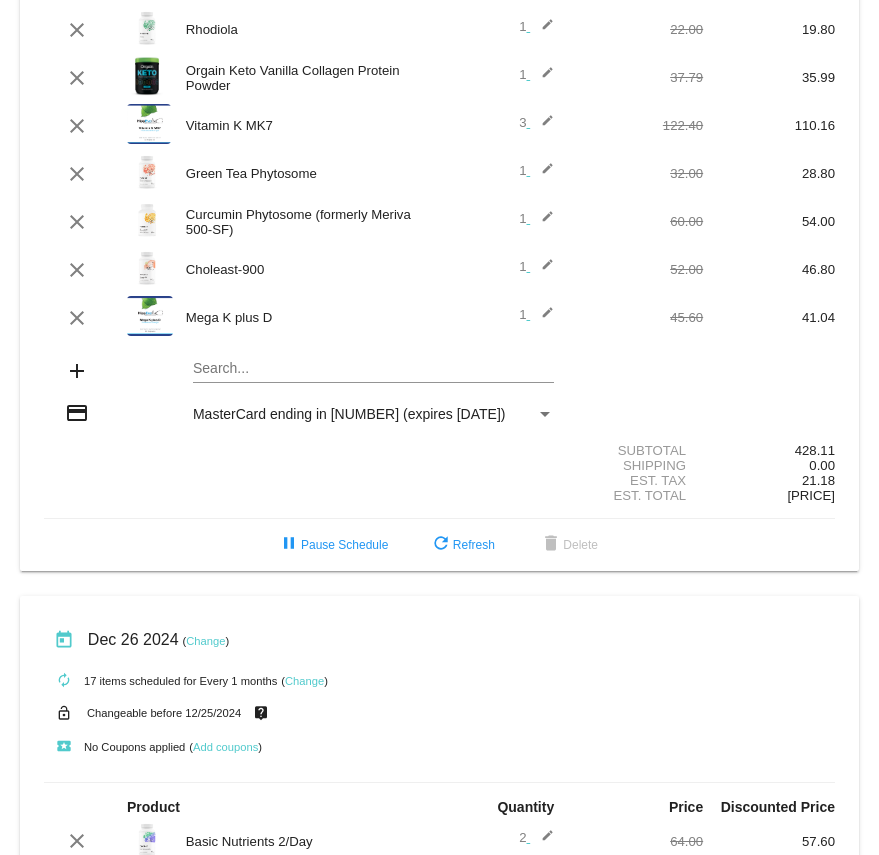 scroll, scrollTop: 400, scrollLeft: 0, axis: vertical 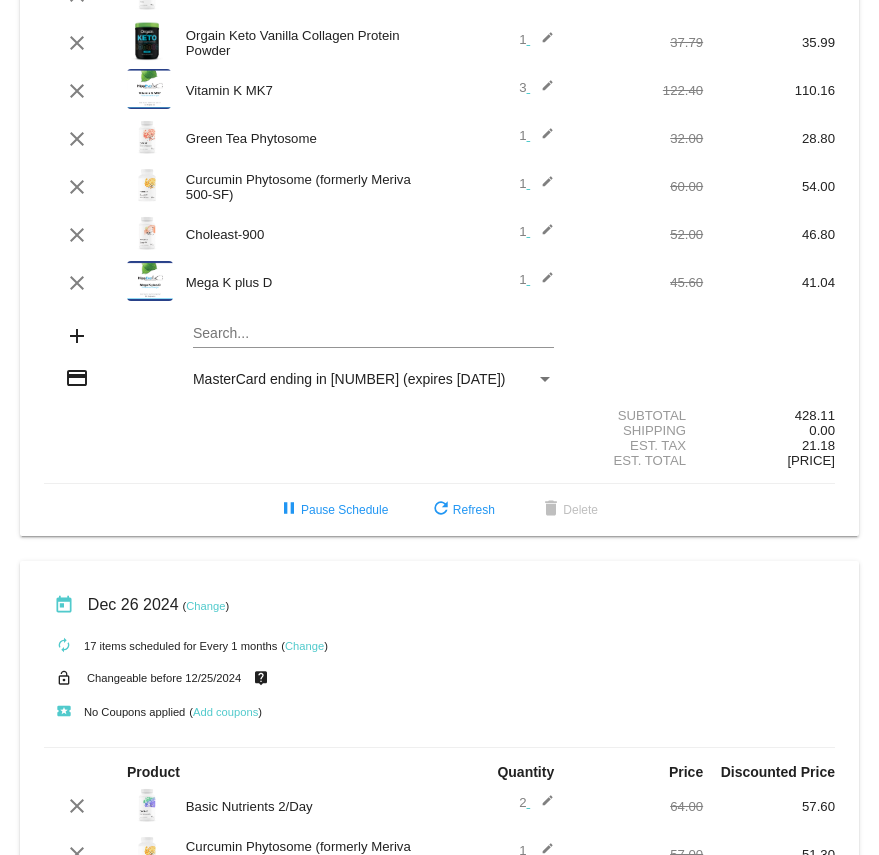 click on "edit" 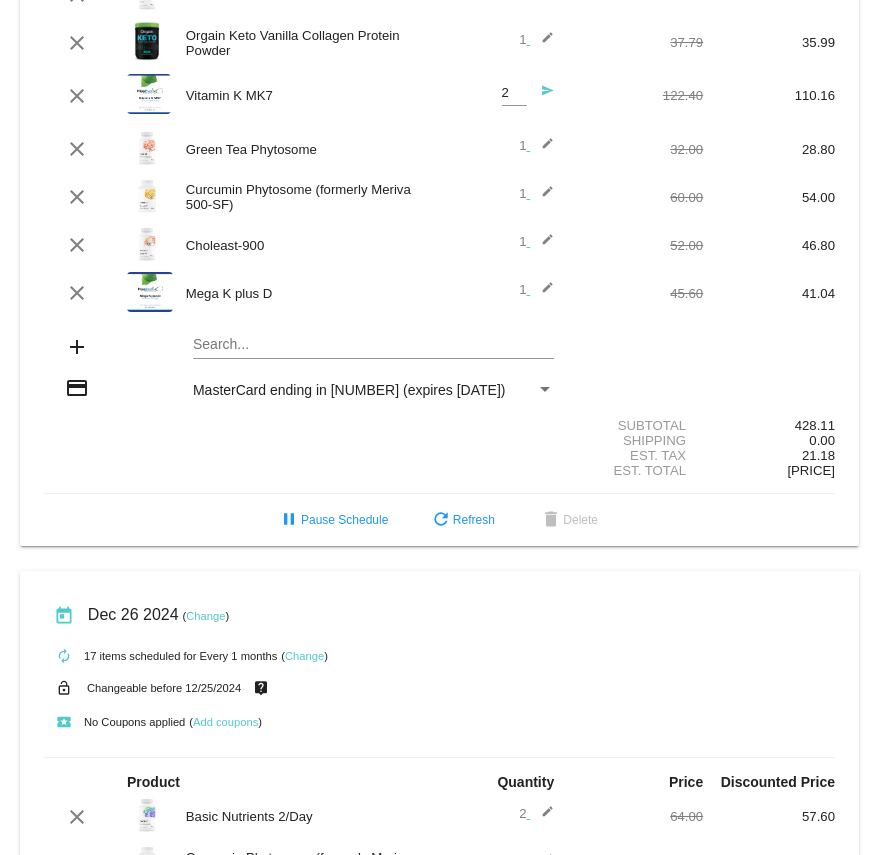 click on "2" at bounding box center [514, 93] 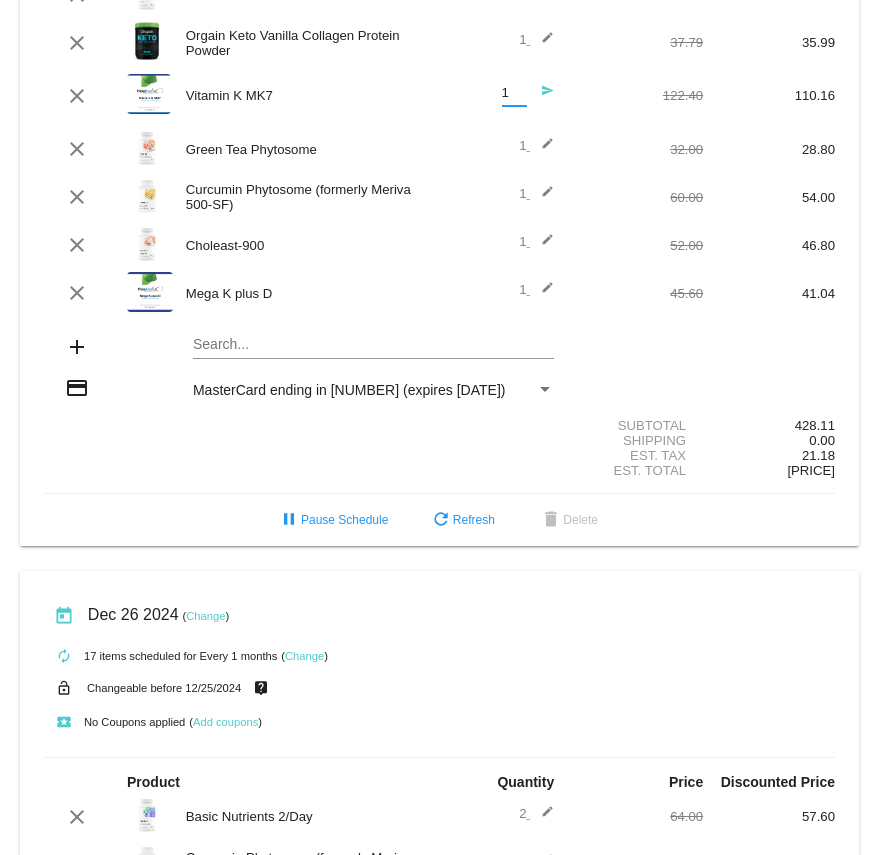 type on "1" 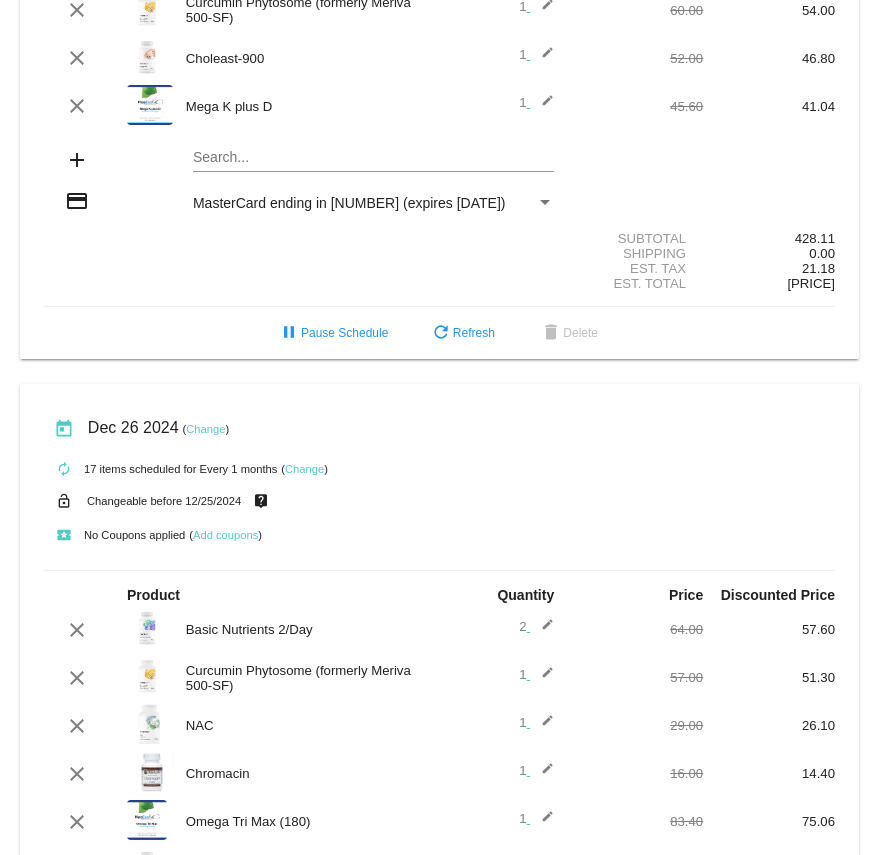 scroll, scrollTop: 400, scrollLeft: 0, axis: vertical 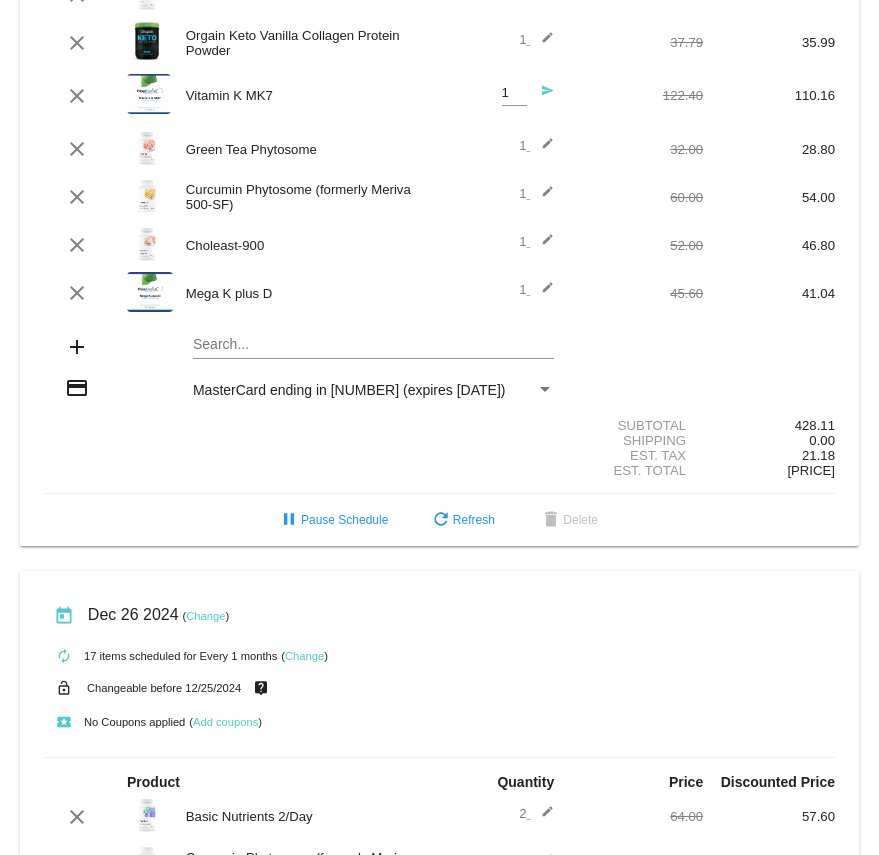 click on "Curcumin Phytosome (formerly Meriva 500-SF)" 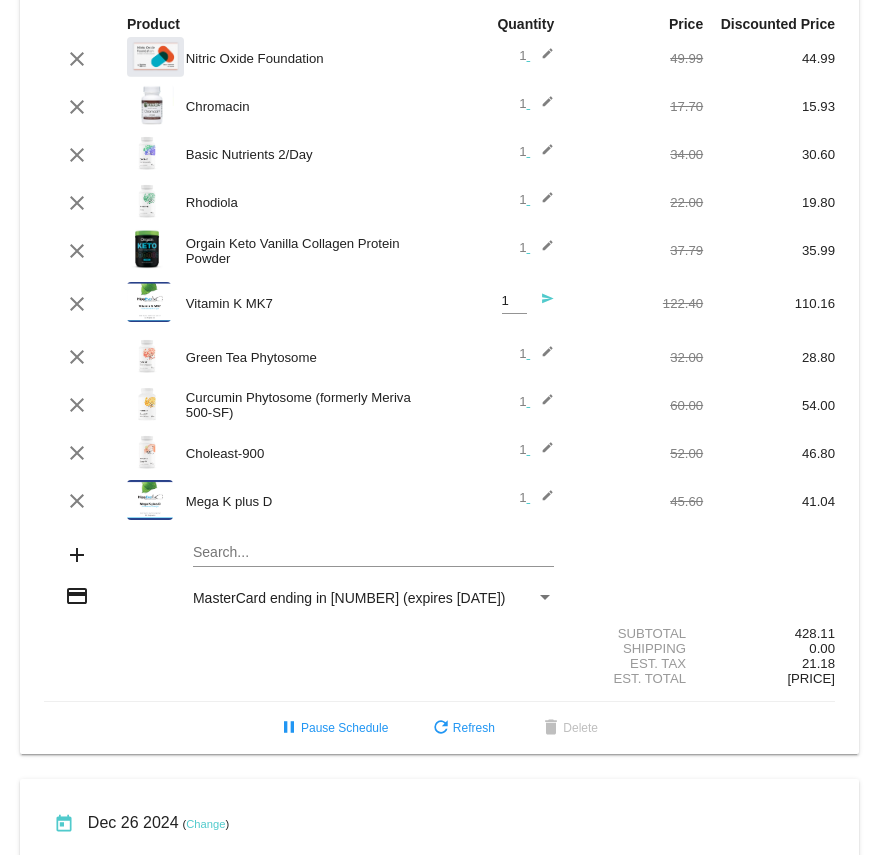 scroll, scrollTop: 200, scrollLeft: 0, axis: vertical 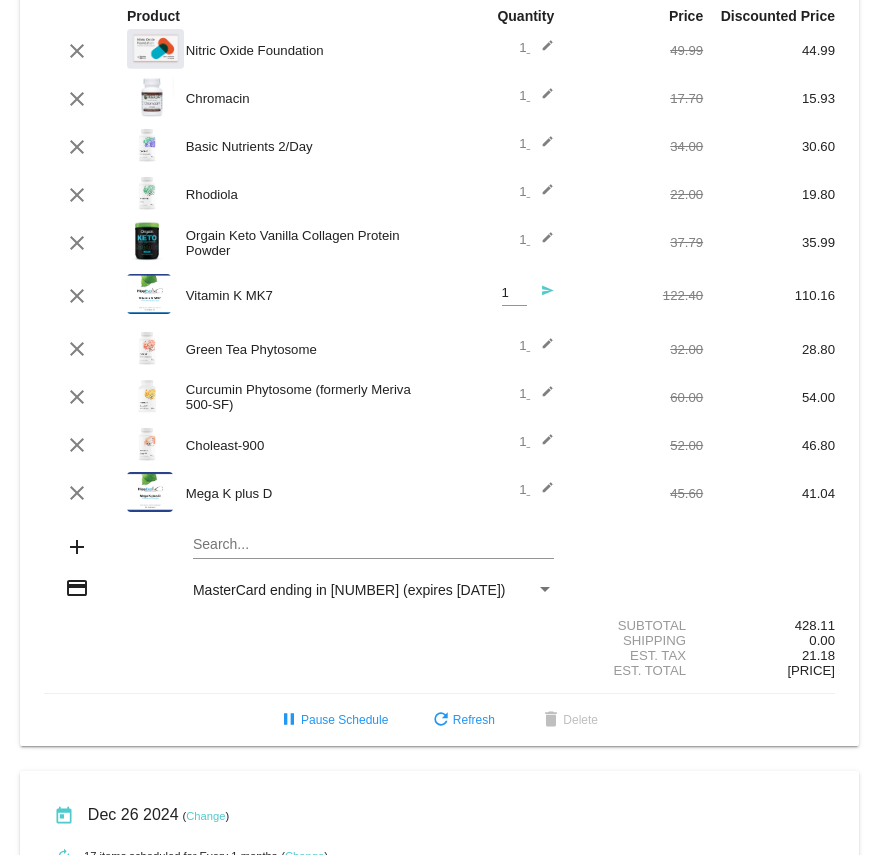click on "edit" 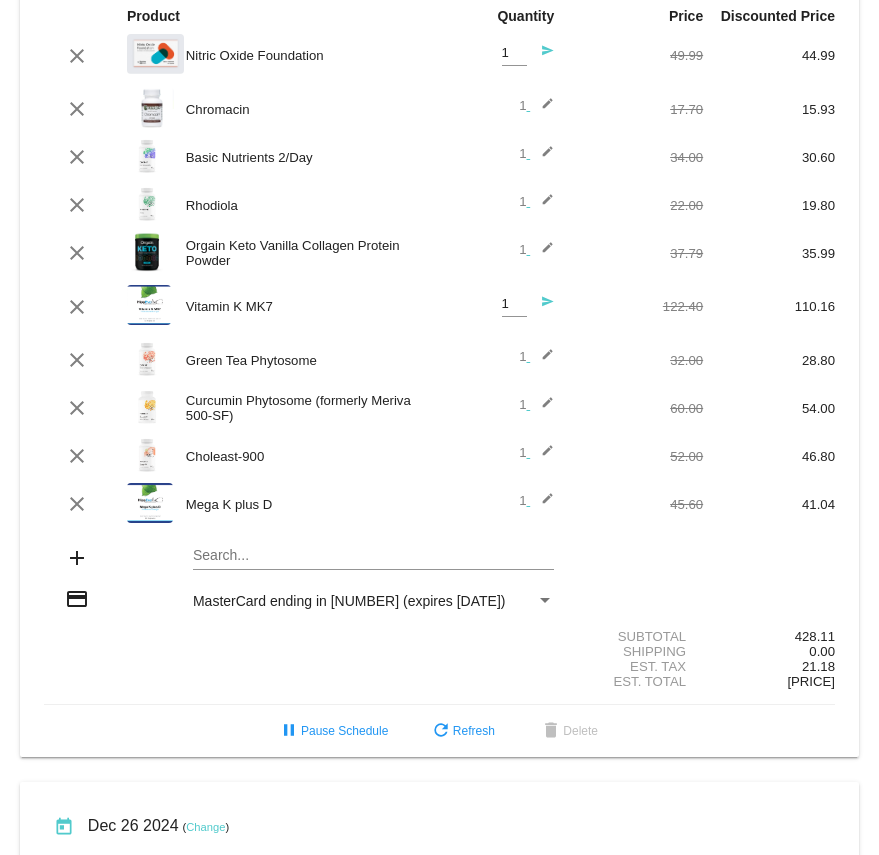 click on "1
Quantity" 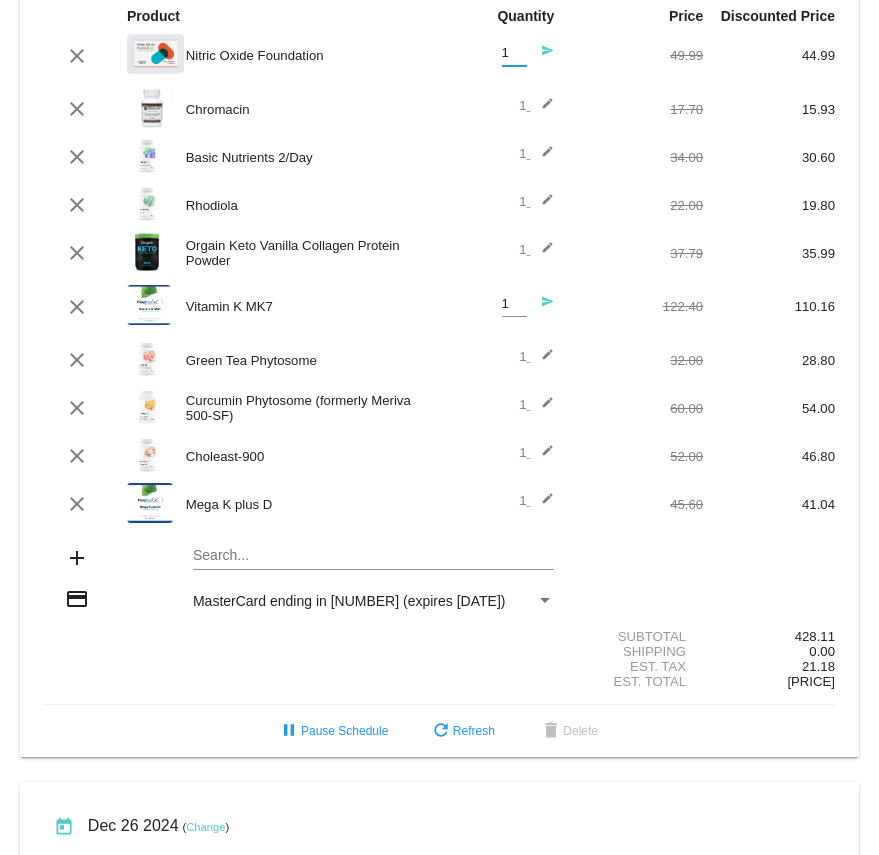 click on "1
Quantity" 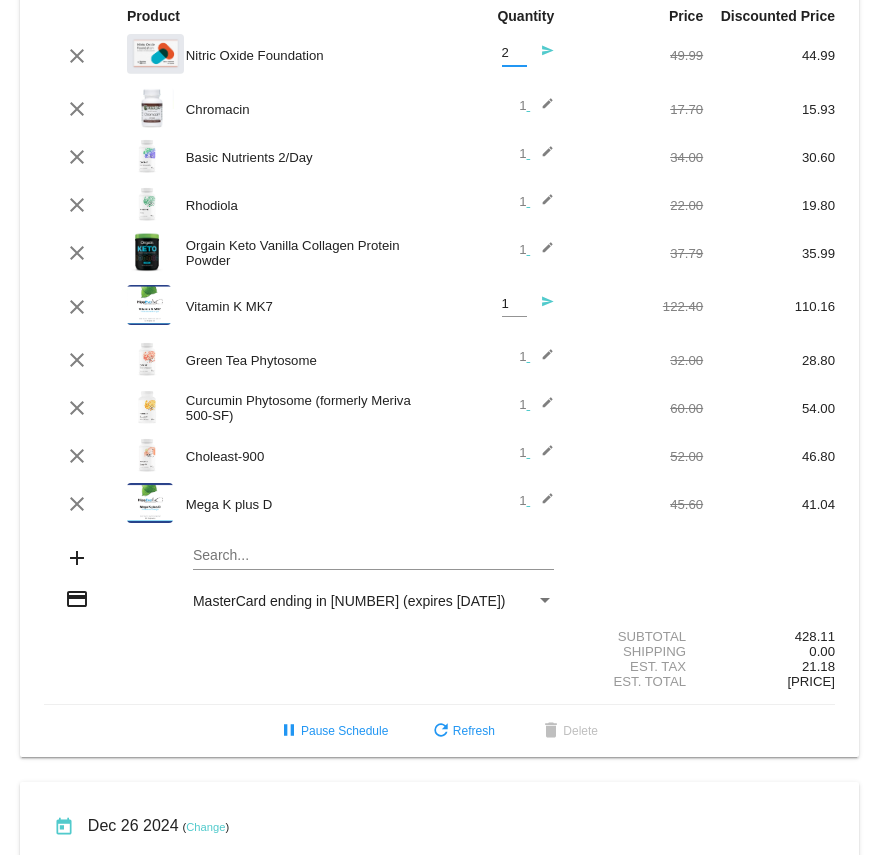 type on "2" 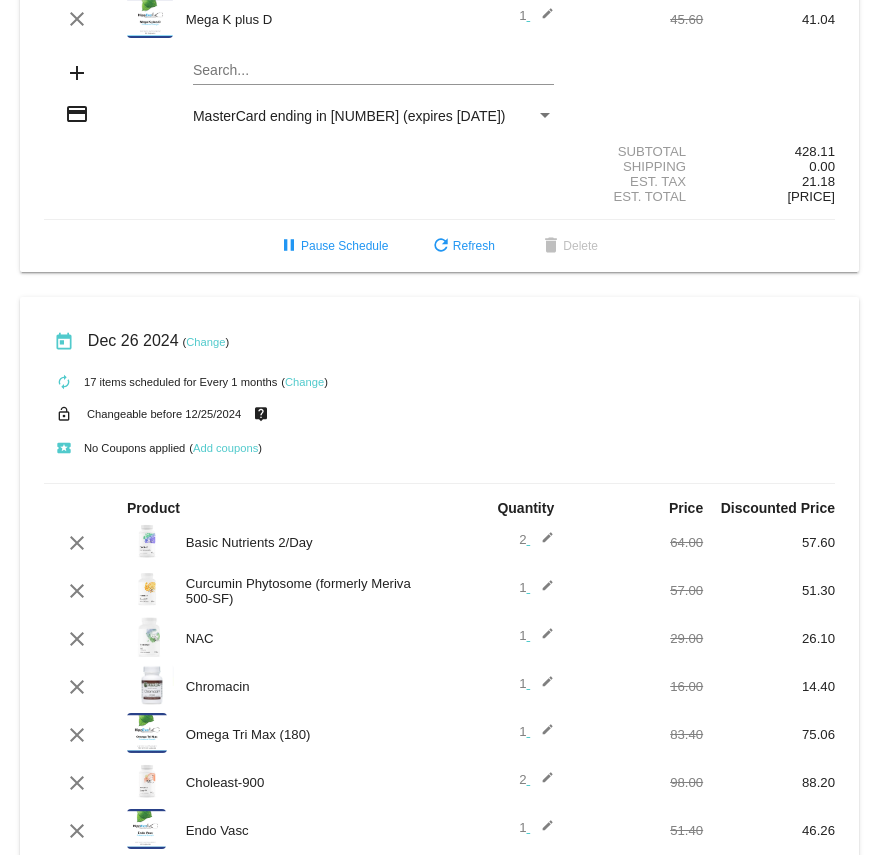 scroll, scrollTop: 700, scrollLeft: 0, axis: vertical 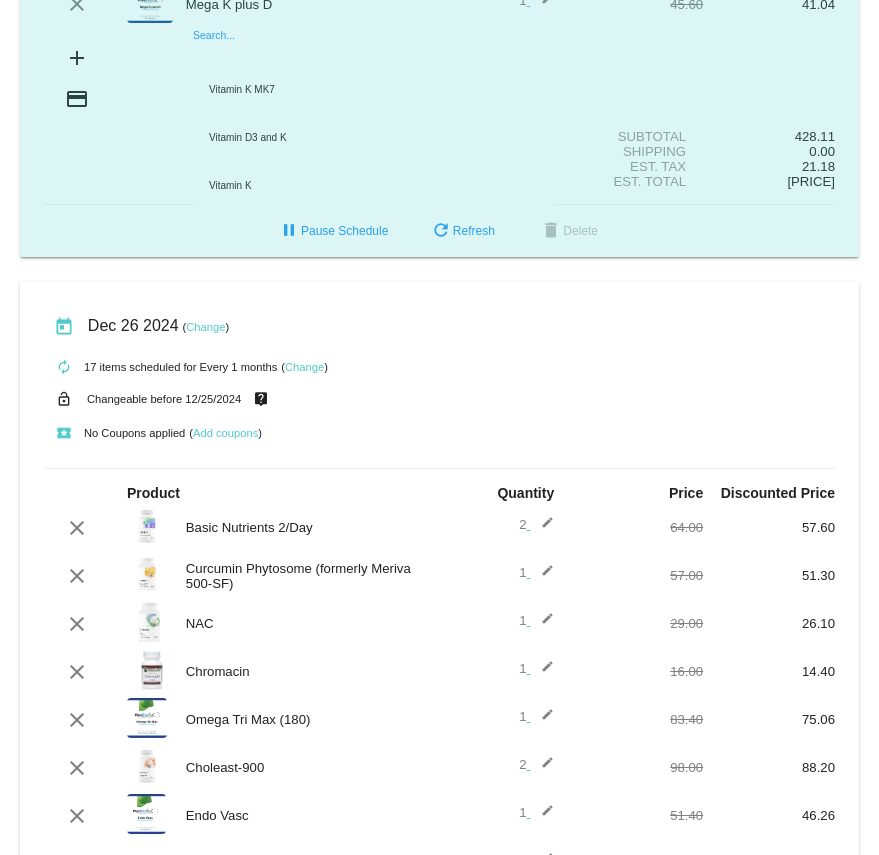 click on "today
[DATE]
( Change )
autorenew
12
items
scheduled for Every 1 months
( Change )
lock_open
Changeable before [DATE]
live_help
local_play
No Coupons applied
( Add coupons )
2" 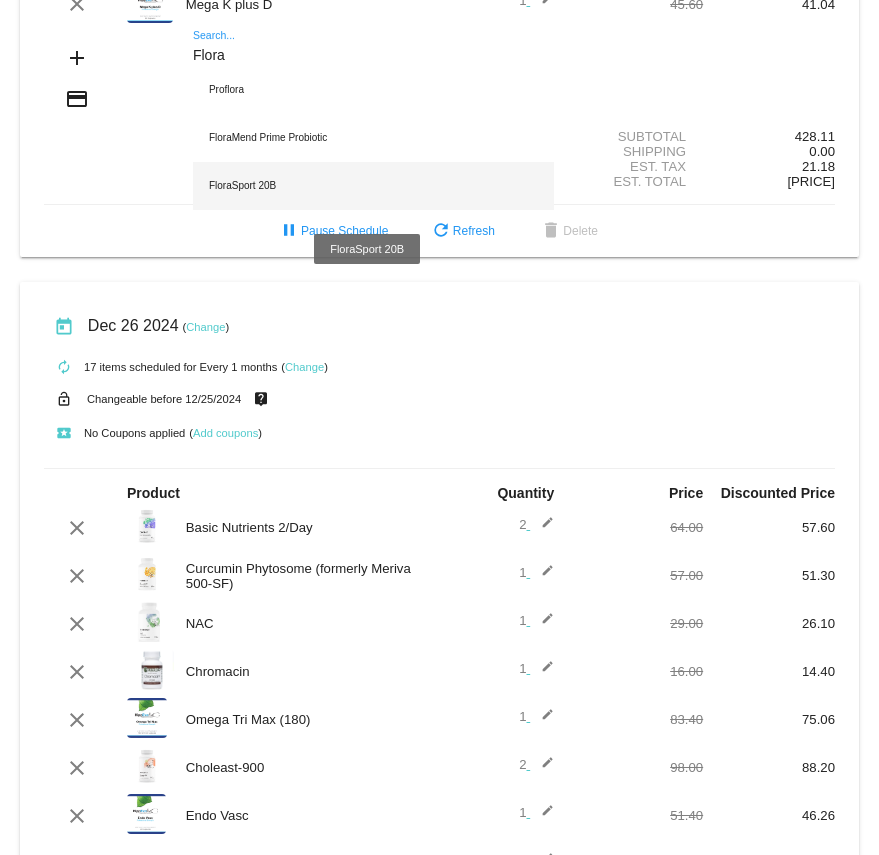 type on "Flora" 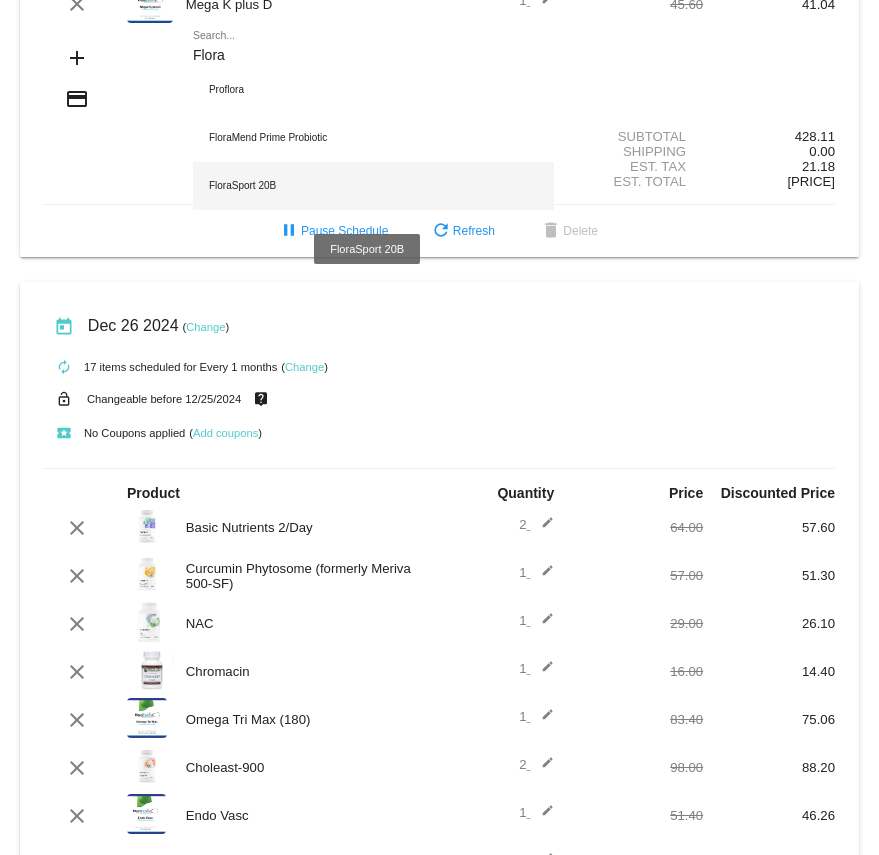 click on "FloraSport 20B" 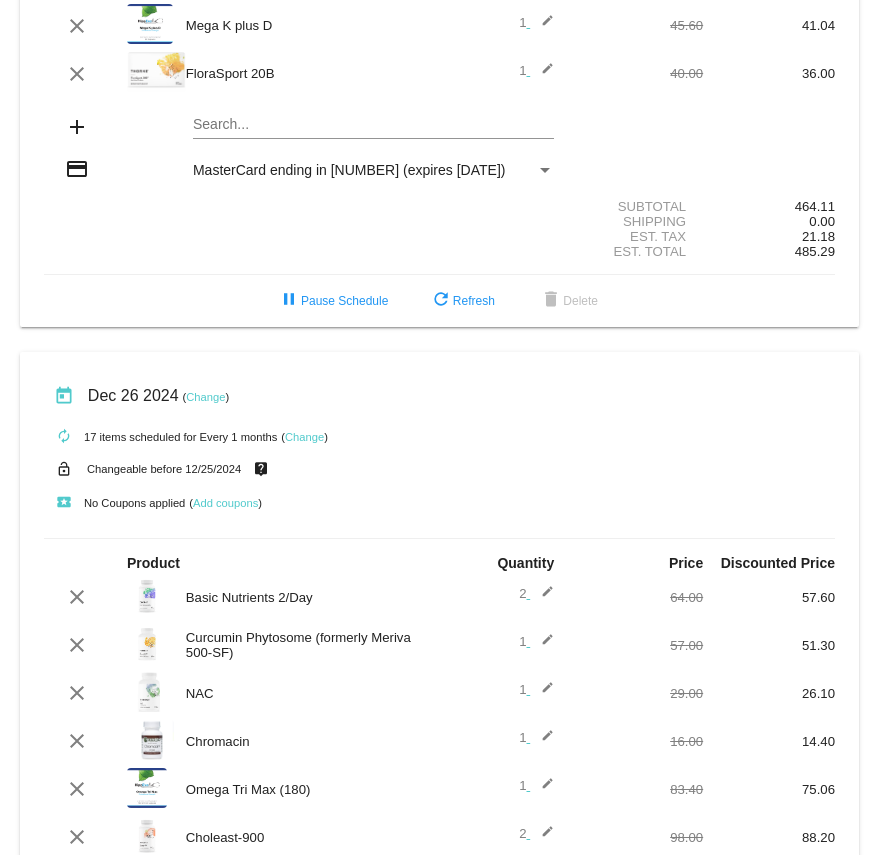 scroll, scrollTop: 626, scrollLeft: 0, axis: vertical 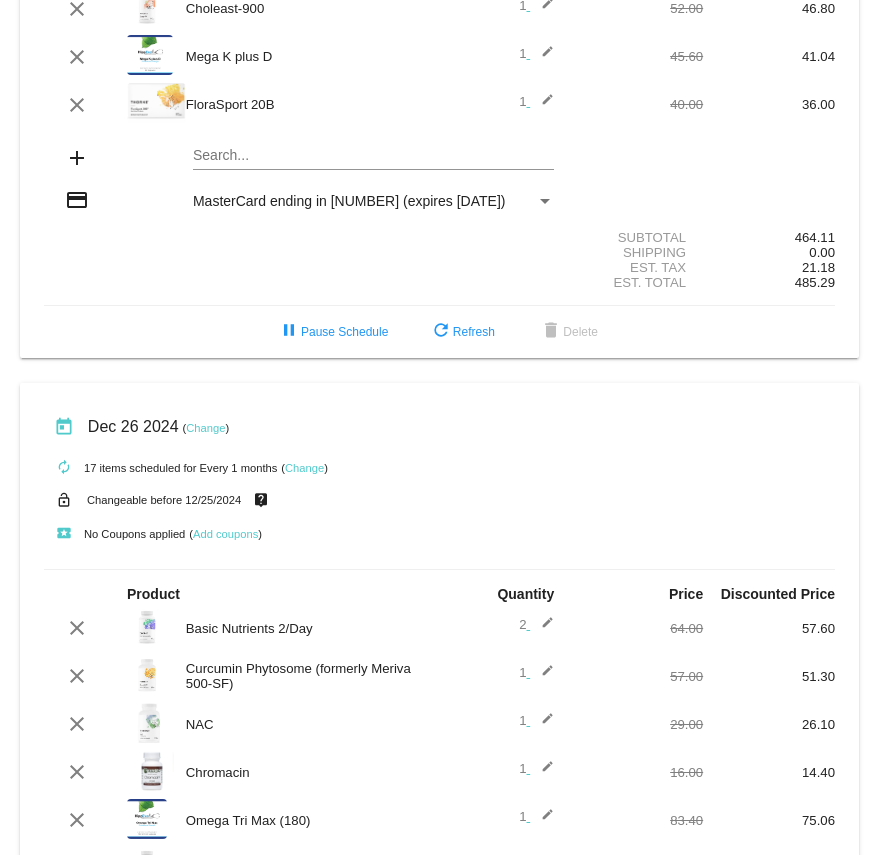 click on "edit" 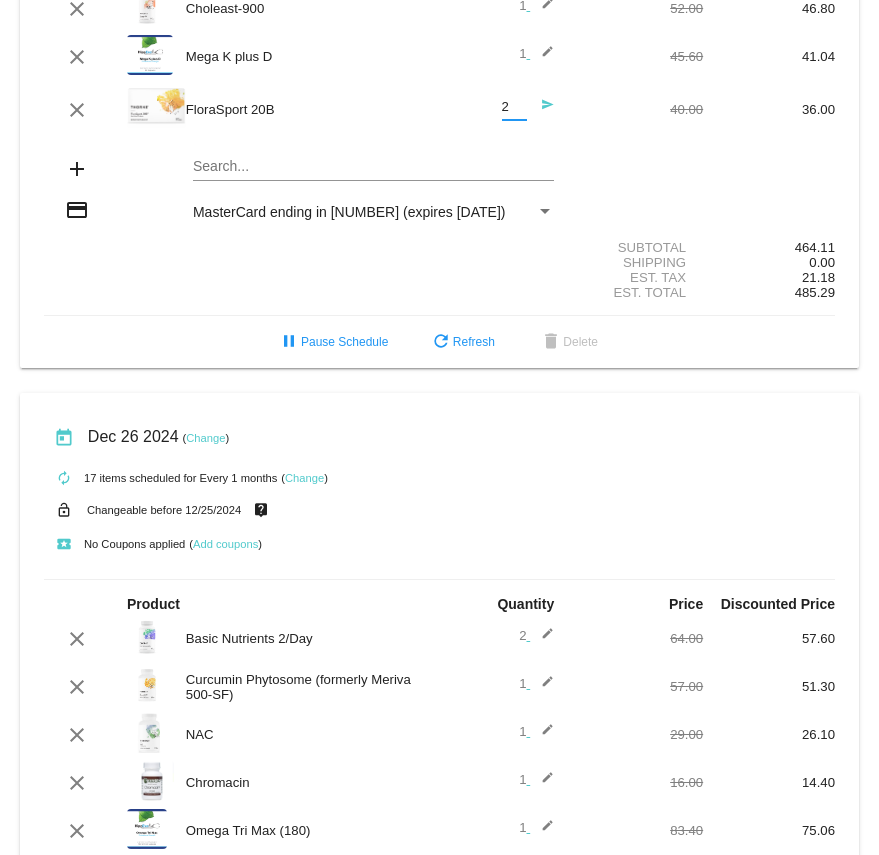 type on "2" 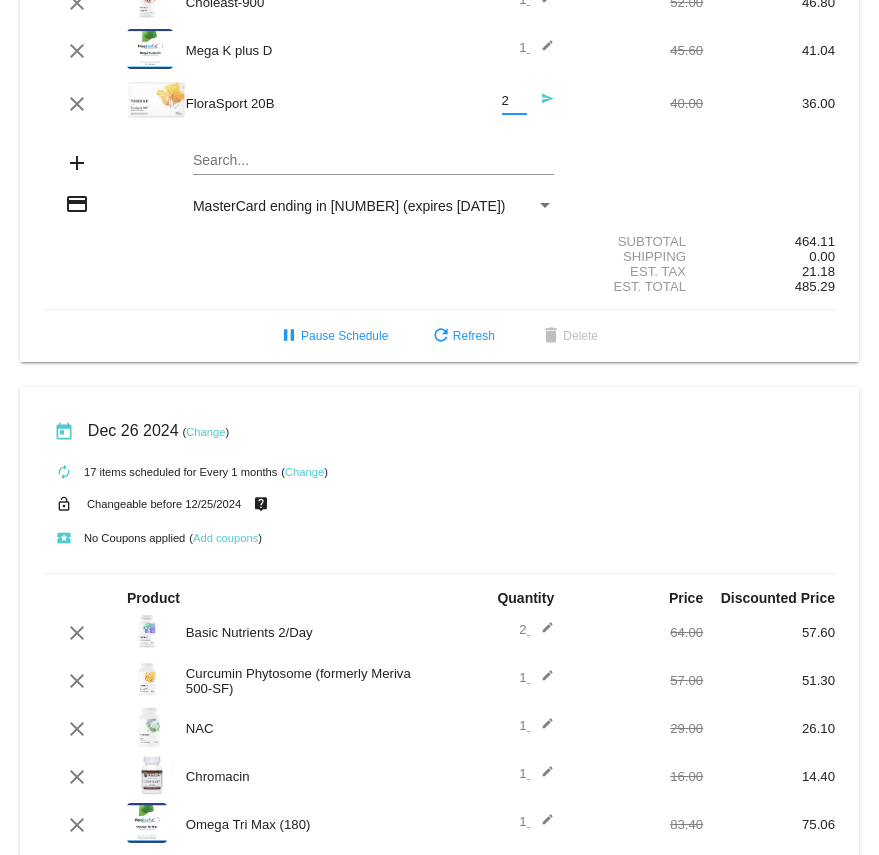 scroll, scrollTop: 626, scrollLeft: 0, axis: vertical 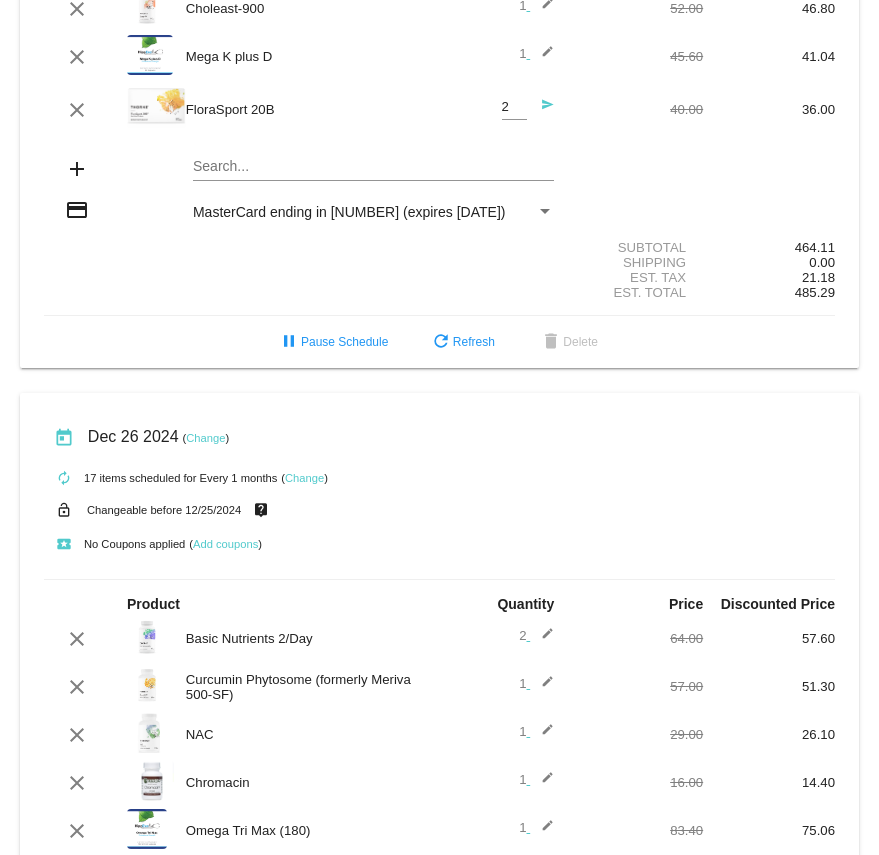 click on "Search..." 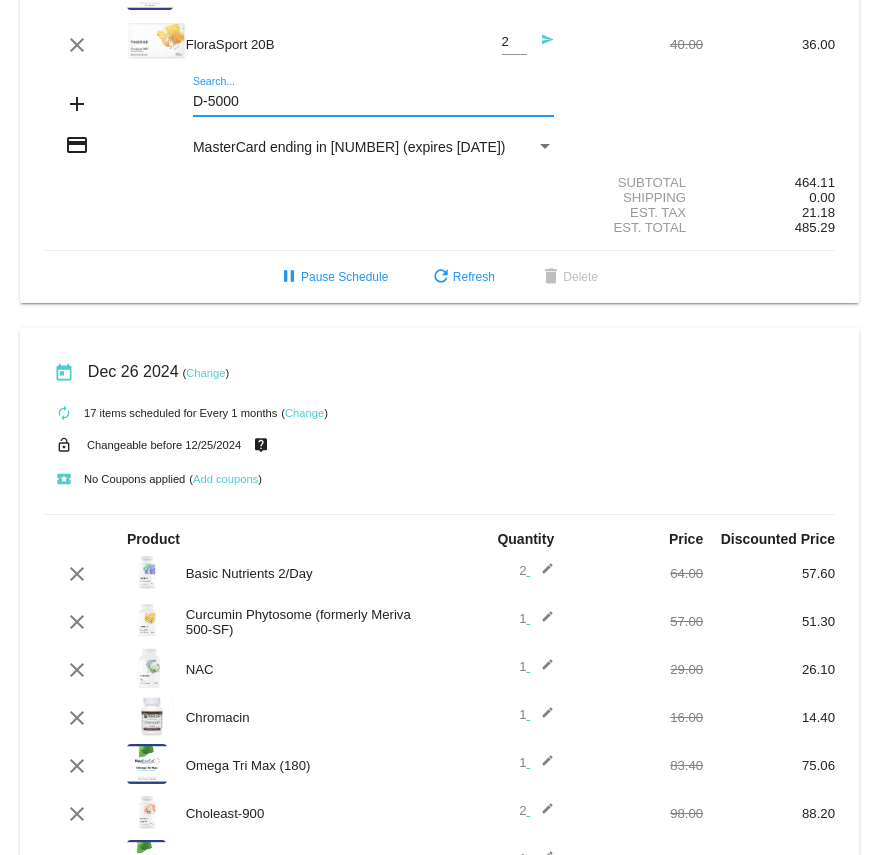 scroll, scrollTop: 726, scrollLeft: 0, axis: vertical 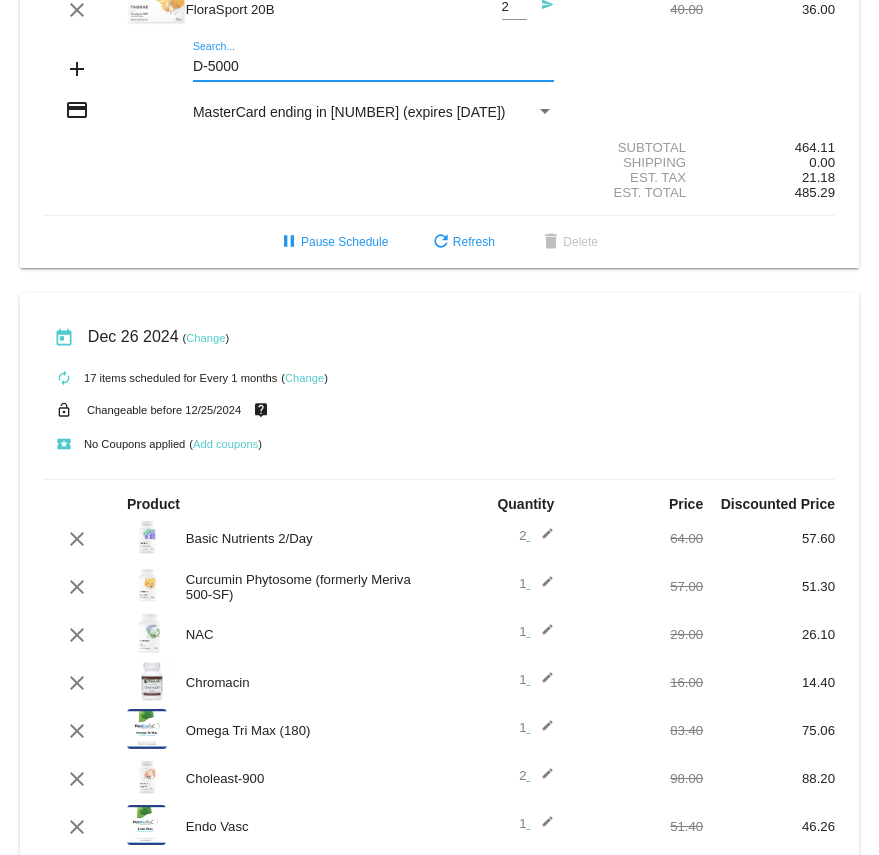 click on "D-5000
Search..." 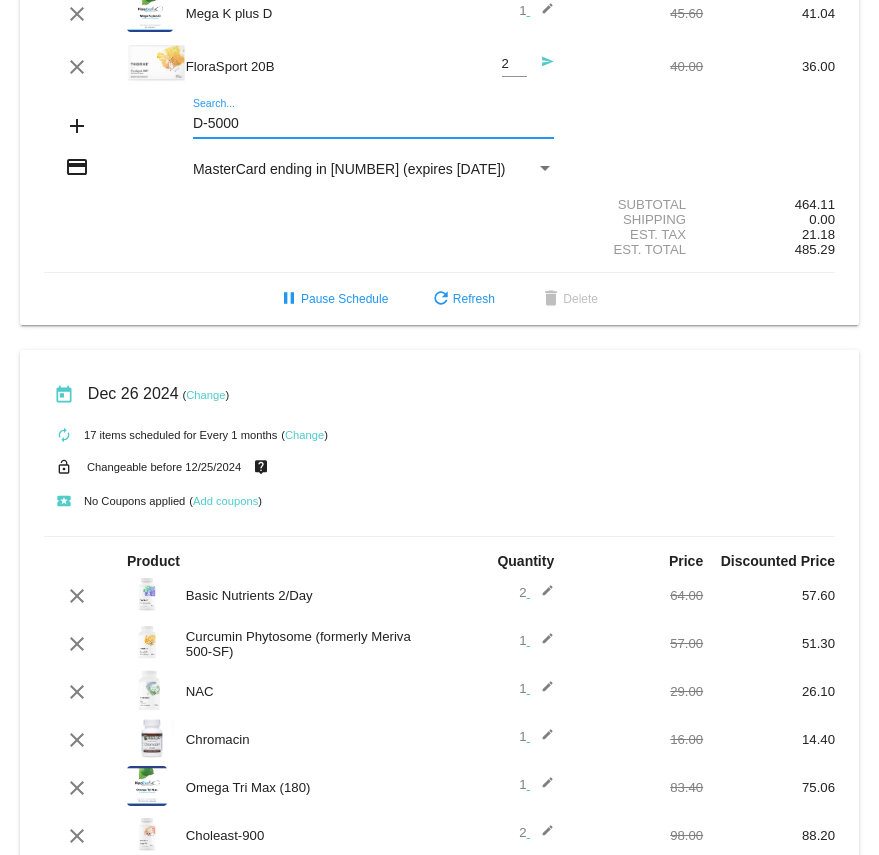 scroll, scrollTop: 700, scrollLeft: 0, axis: vertical 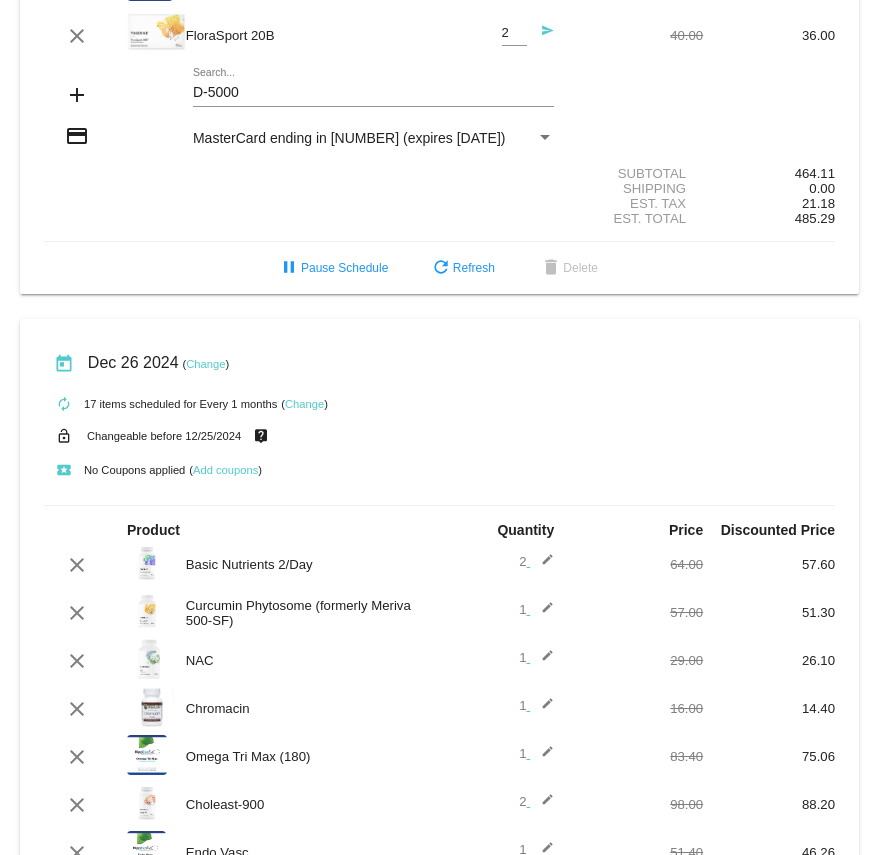 click on "D-5000
Search..." 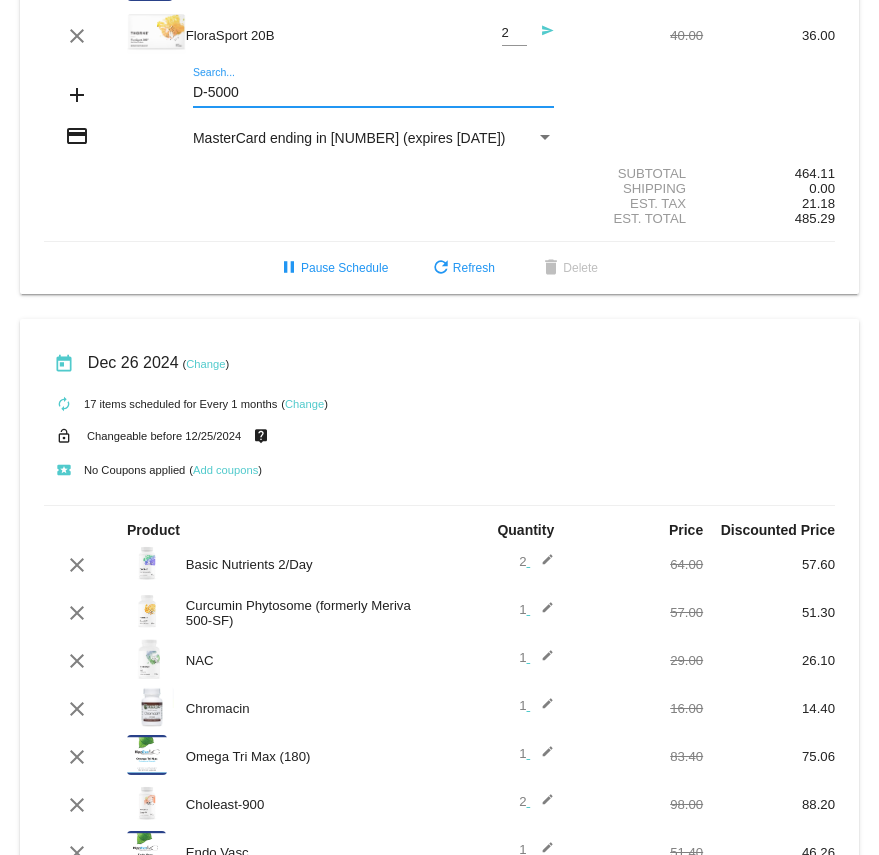 click on "D-5000" at bounding box center [373, 93] 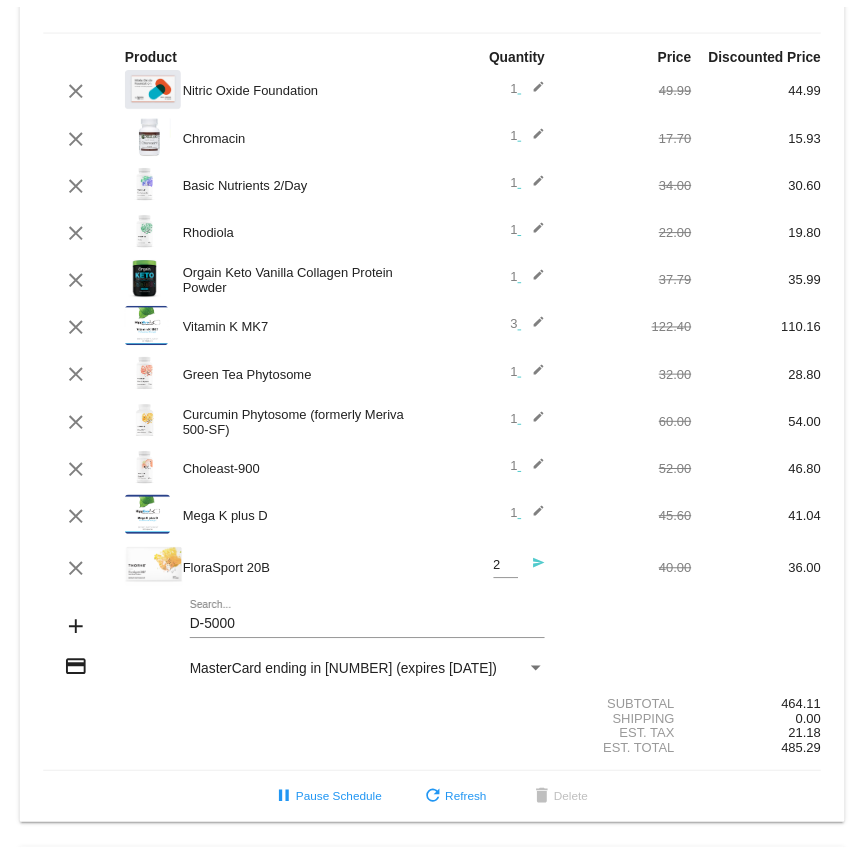 scroll, scrollTop: 0, scrollLeft: 0, axis: both 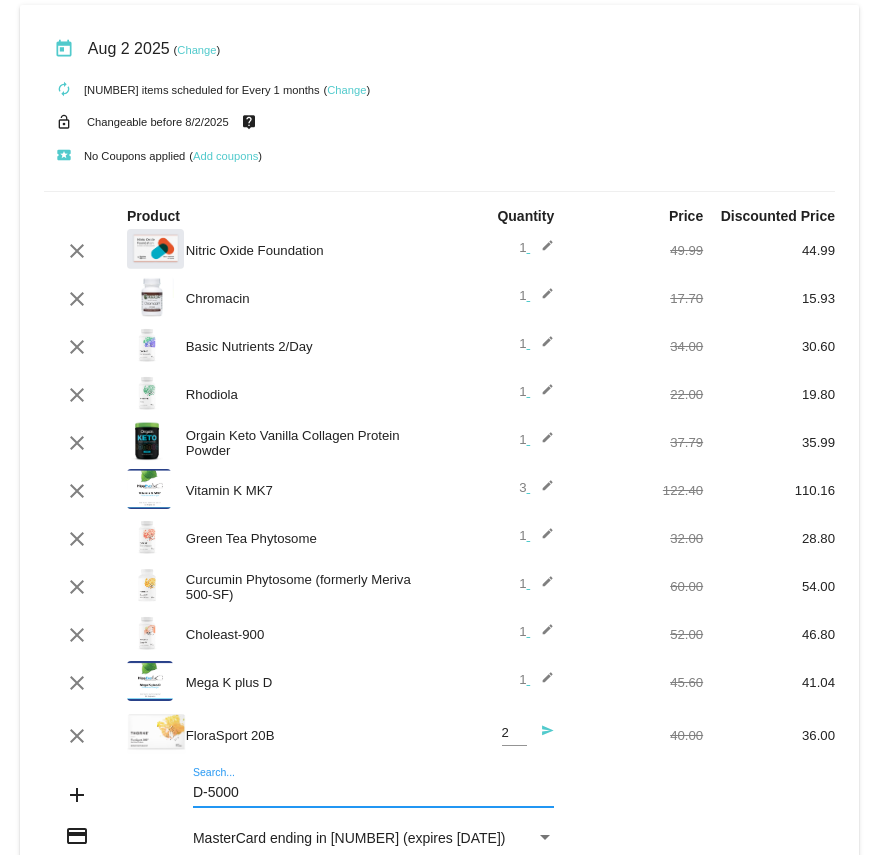 drag, startPoint x: 275, startPoint y: 785, endPoint x: 176, endPoint y: 795, distance: 99.50377 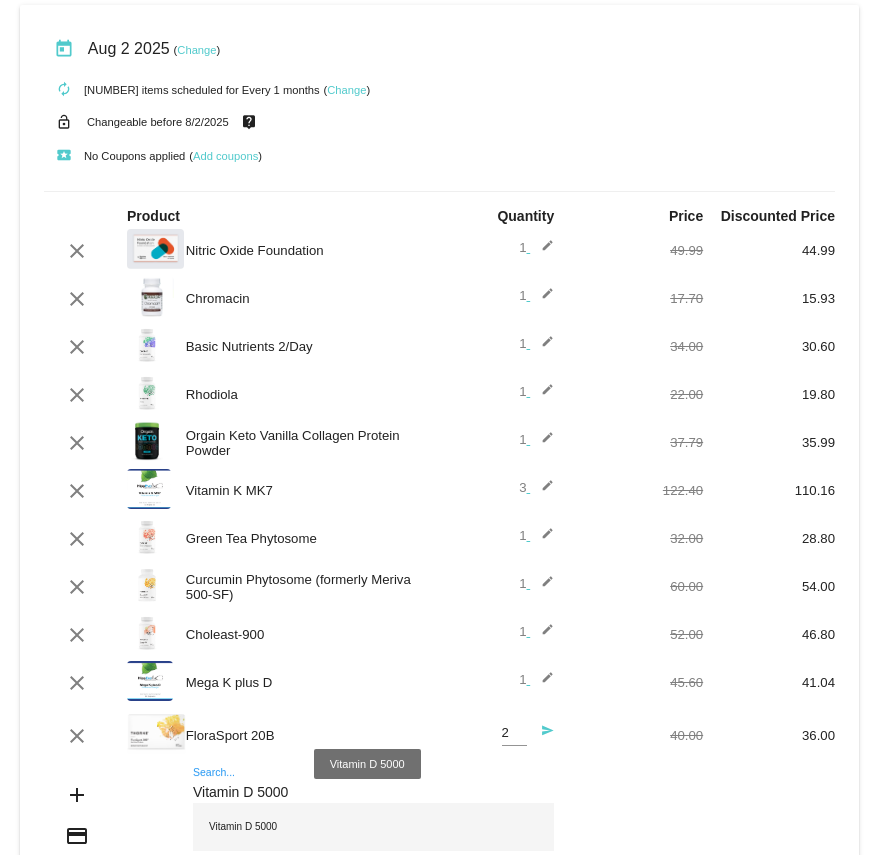 type on "Vitamin D 5000" 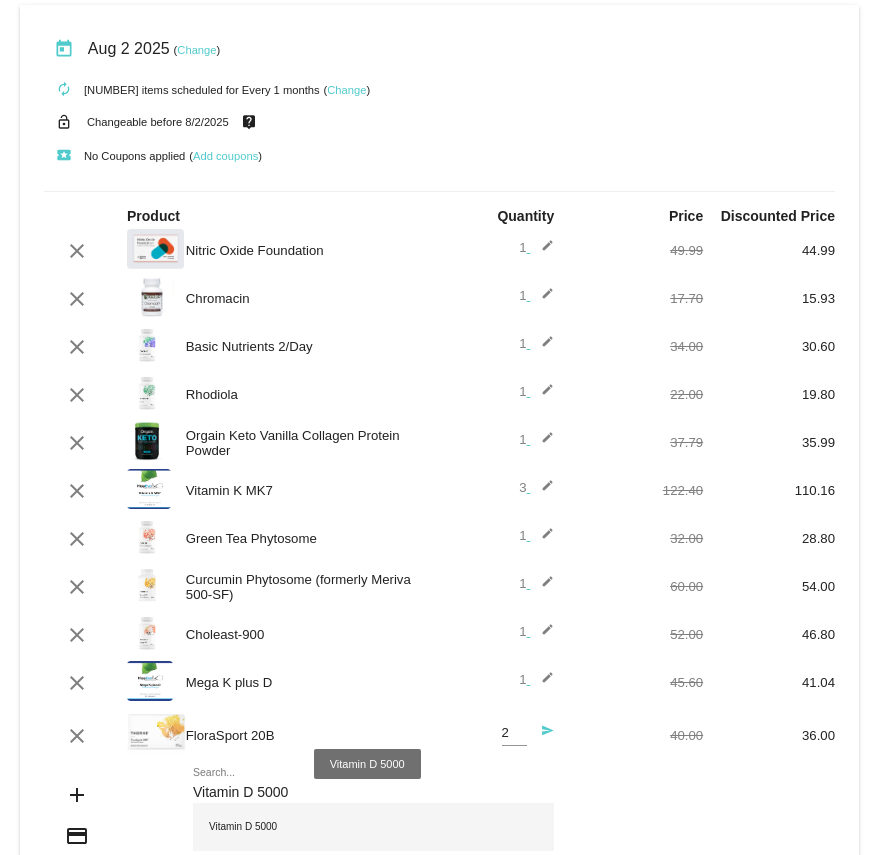 click on "Vitamin D 5000" 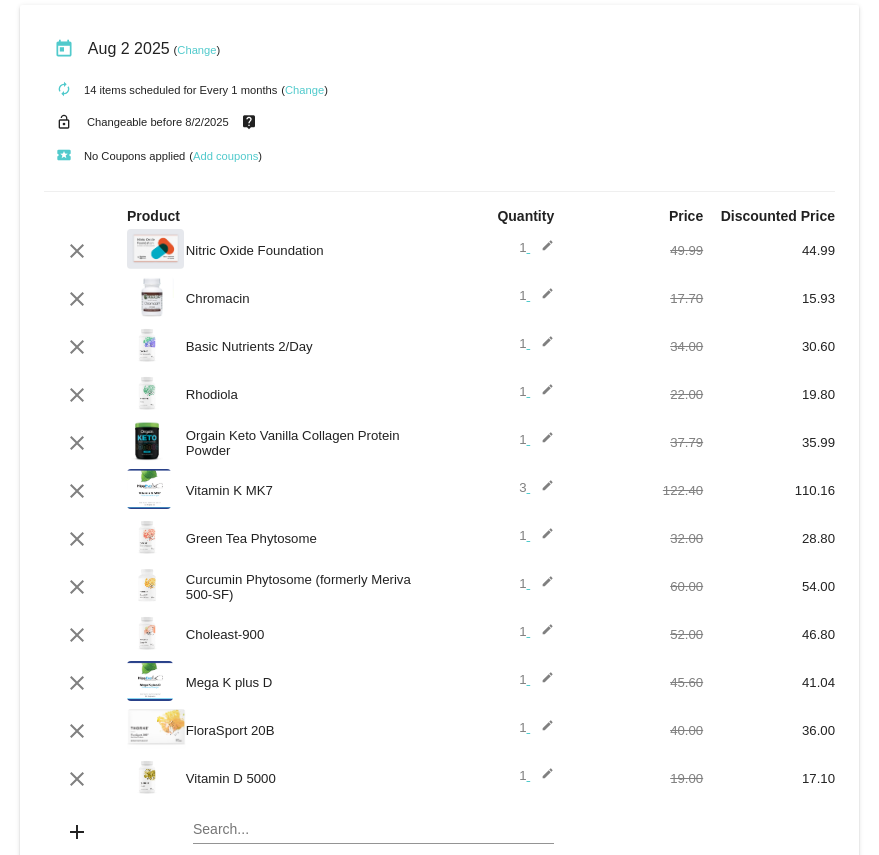 click on "edit" 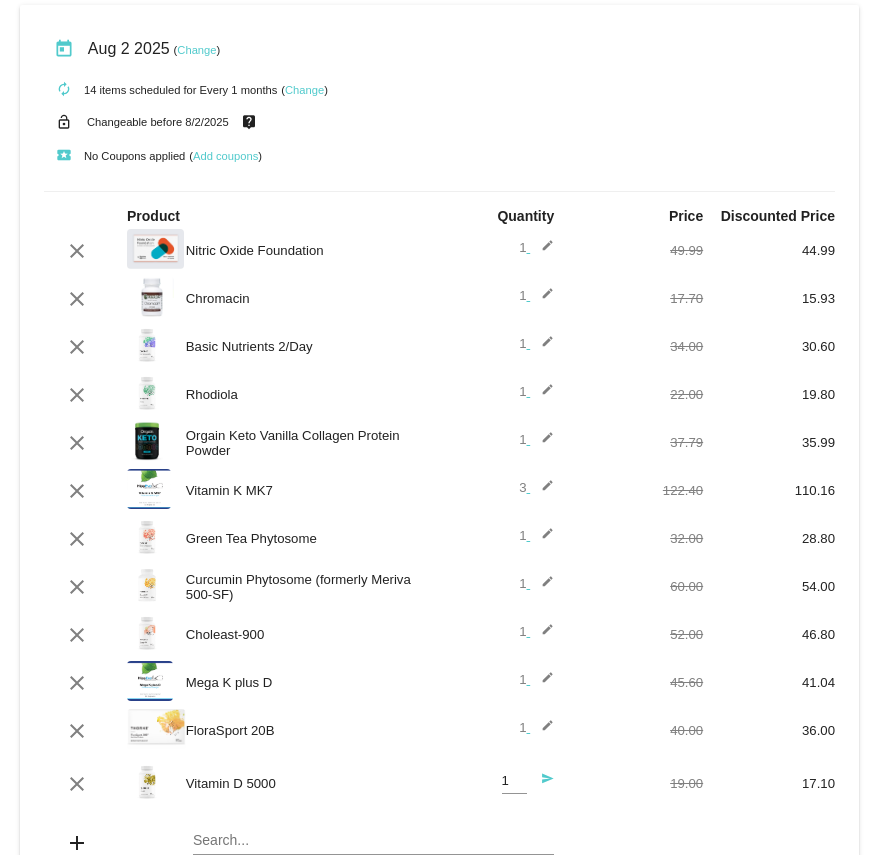 click on "1
Quantity" 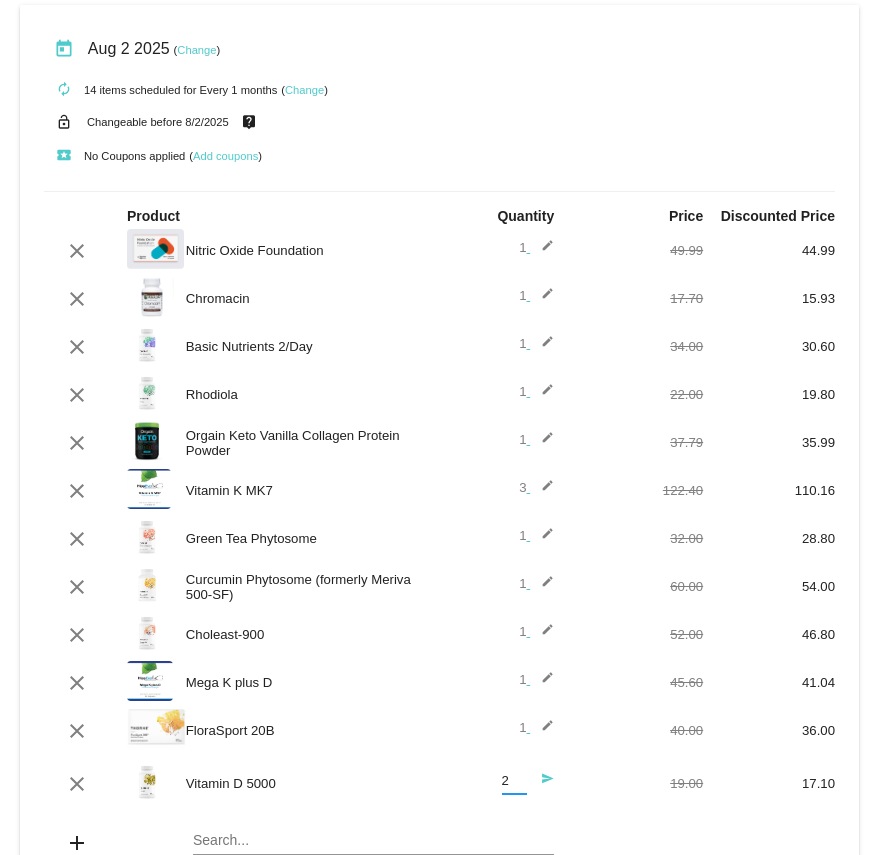 click on "2" at bounding box center (514, 781) 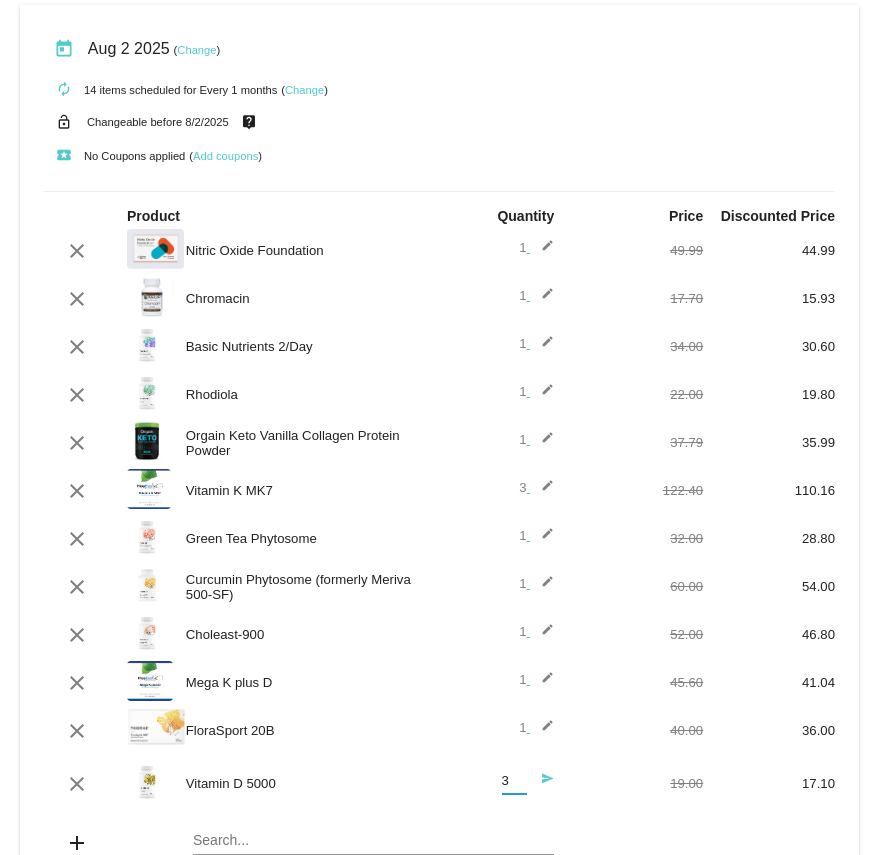 type on "3" 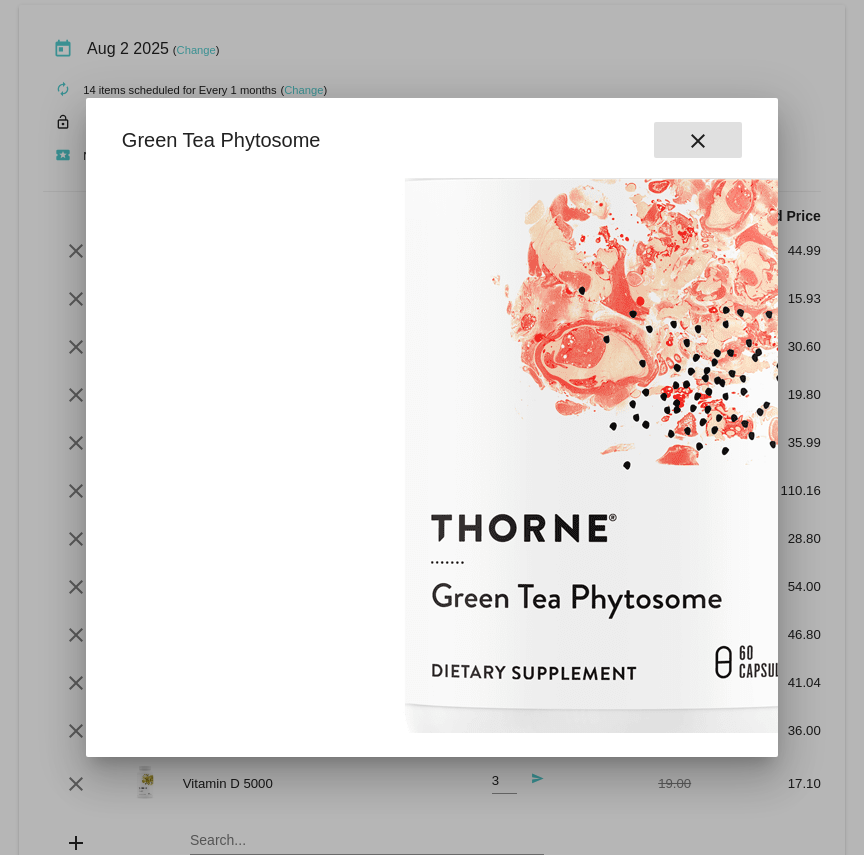 scroll, scrollTop: 463, scrollLeft: 0, axis: vertical 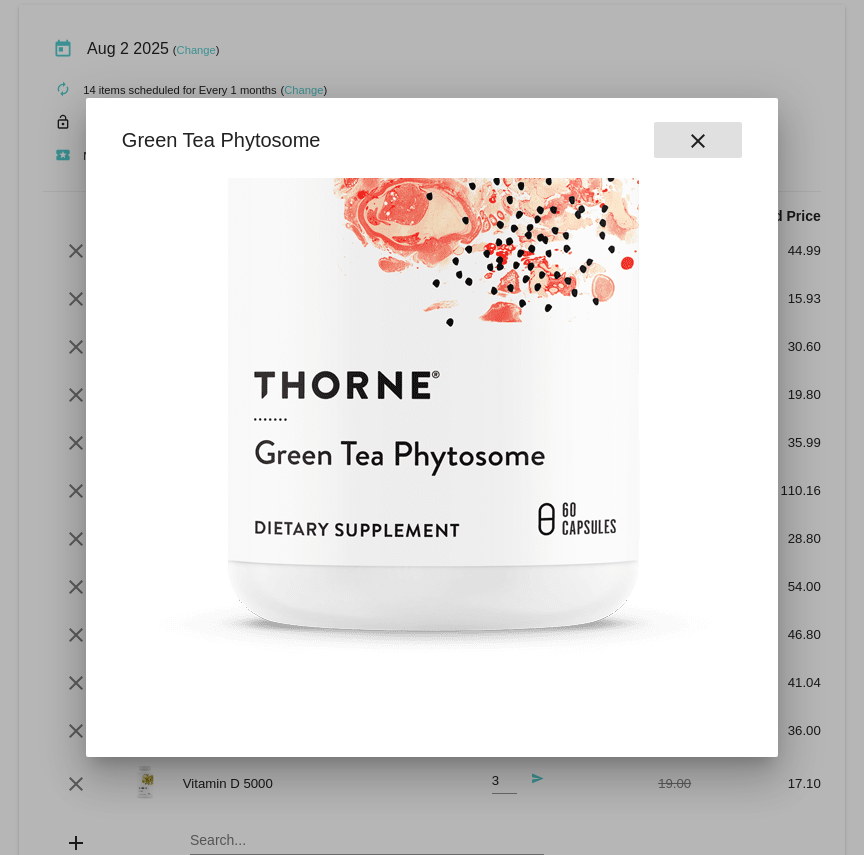 click on "close" at bounding box center (698, 141) 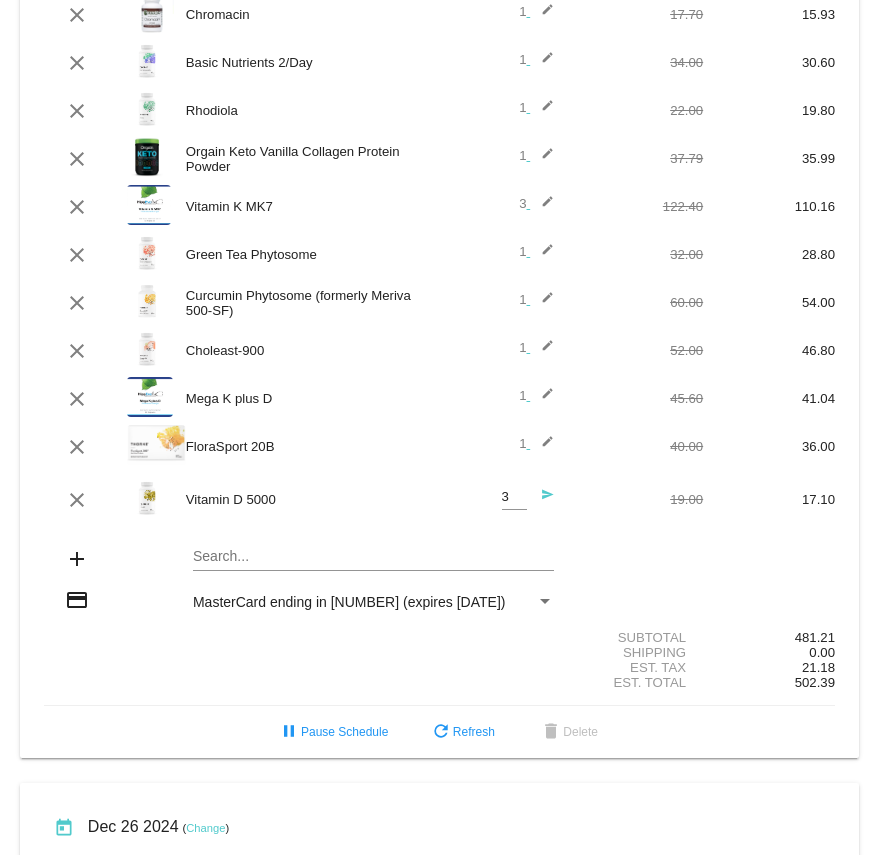 scroll, scrollTop: 300, scrollLeft: 0, axis: vertical 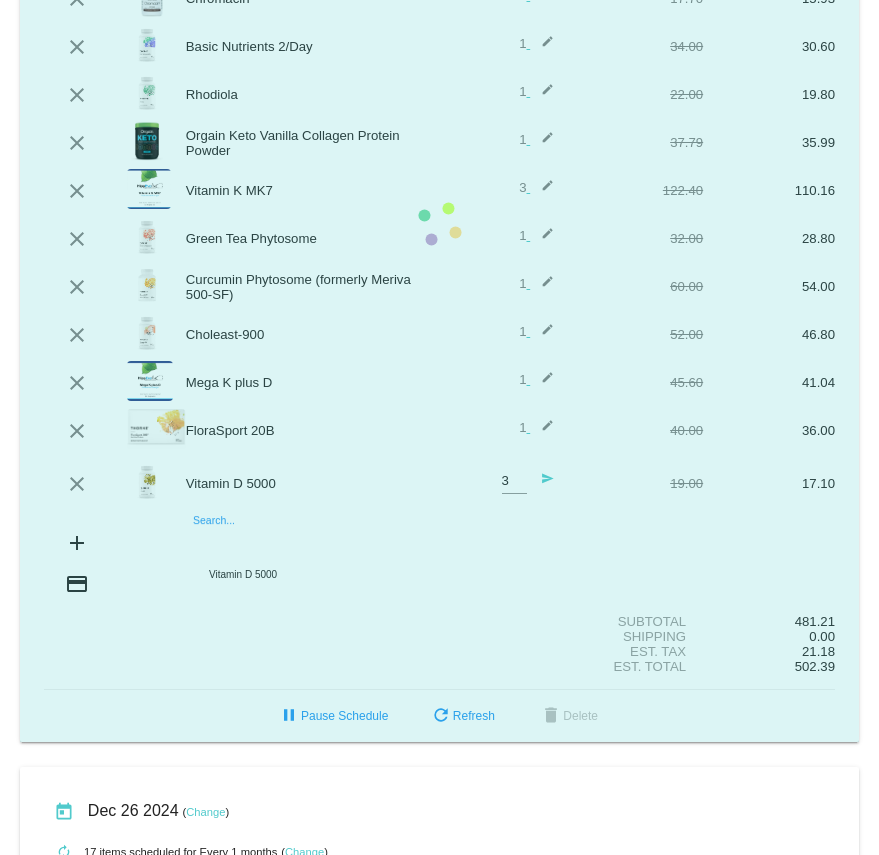 click on "today
[DATE]
( Change )
autorenew
14
items
scheduled for Every 1 months
( Change )
lock_open
Changeable before [DATE]
live_help
local_play
No Coupons applied
( Add coupons )
3" 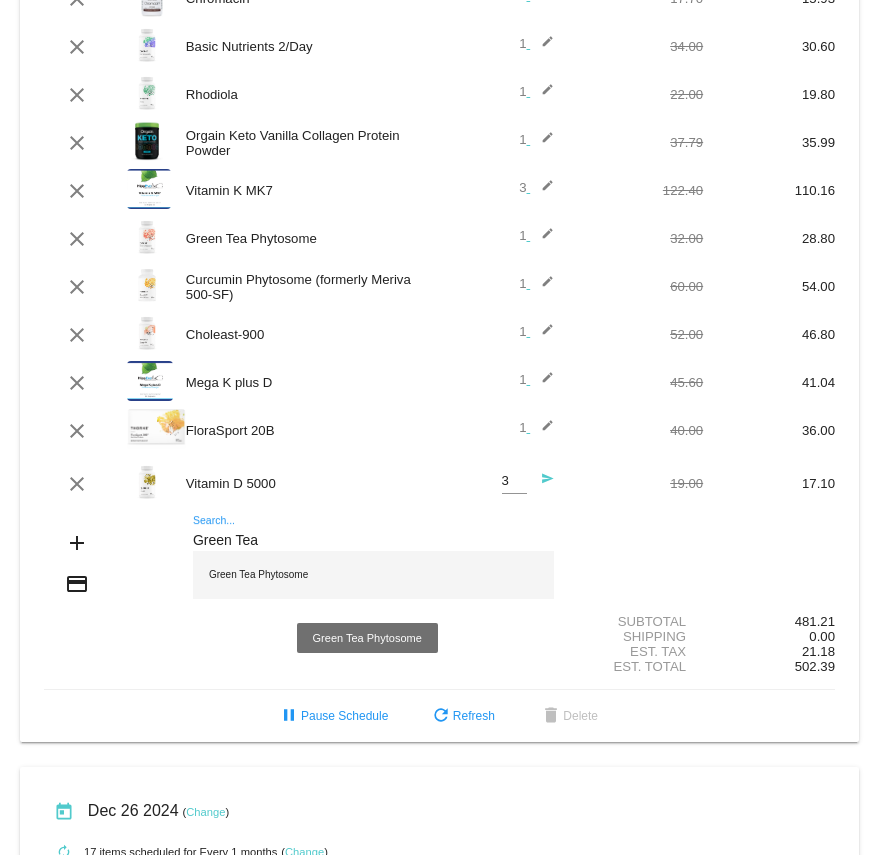 type on "Green Tea" 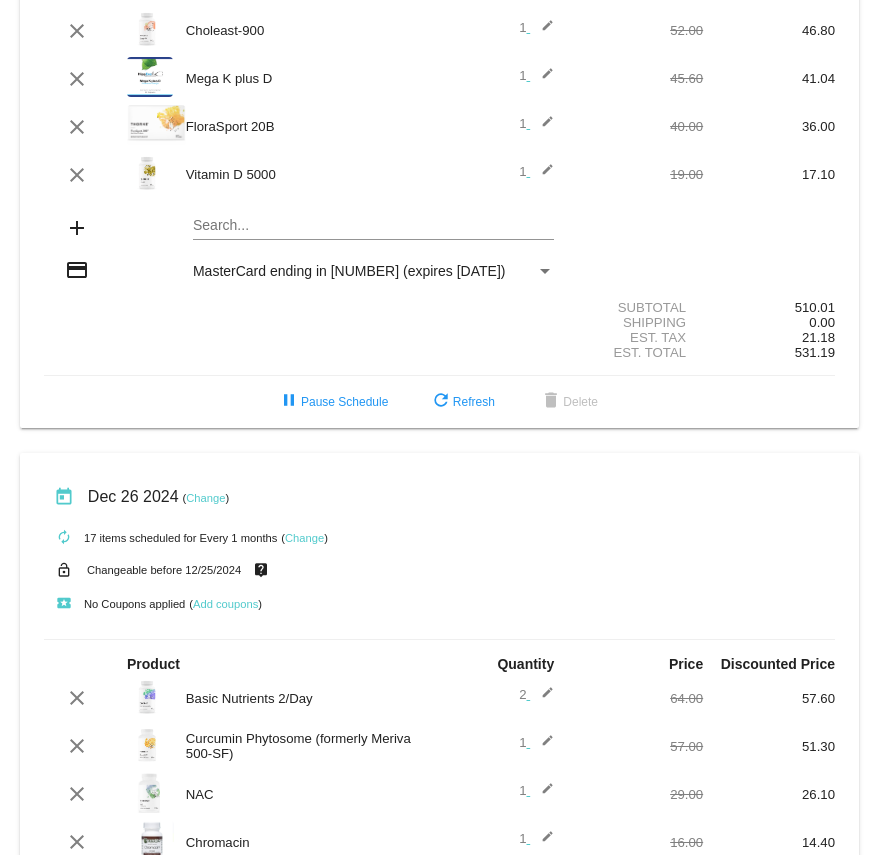scroll, scrollTop: 600, scrollLeft: 0, axis: vertical 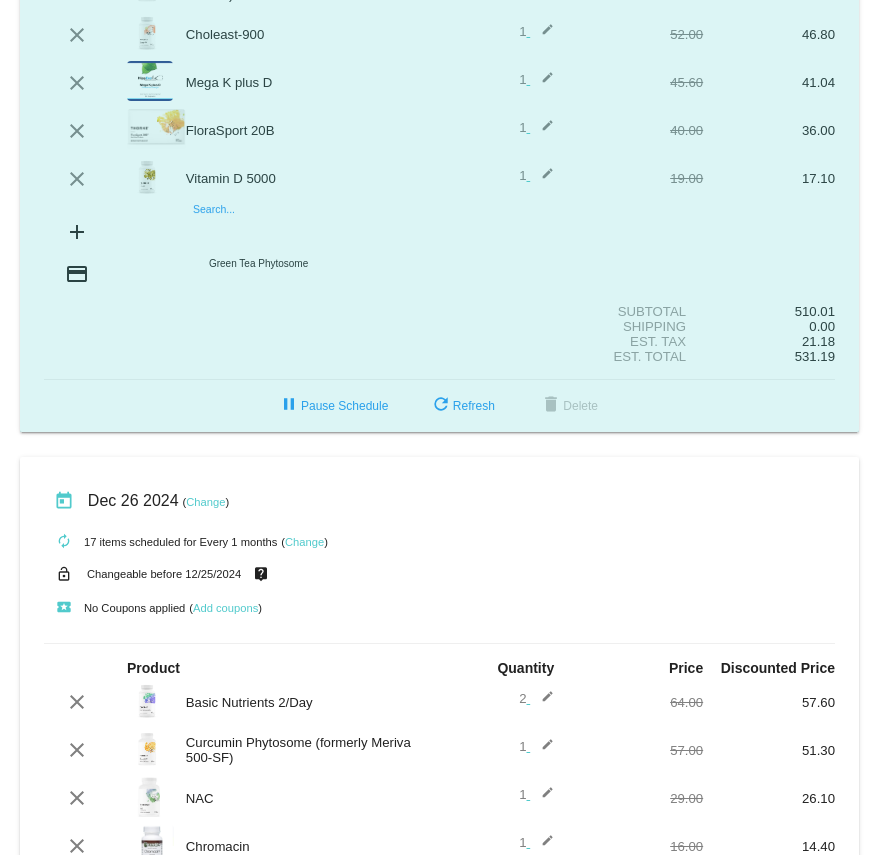 click on "today
[DATE]
( Change )
autorenew
[NUMBER] items
scheduled for Every 1 months
( Change )
lock_open
Changeable before [DATE]
live_help
local_play
No Coupons applied
( Add coupons )" 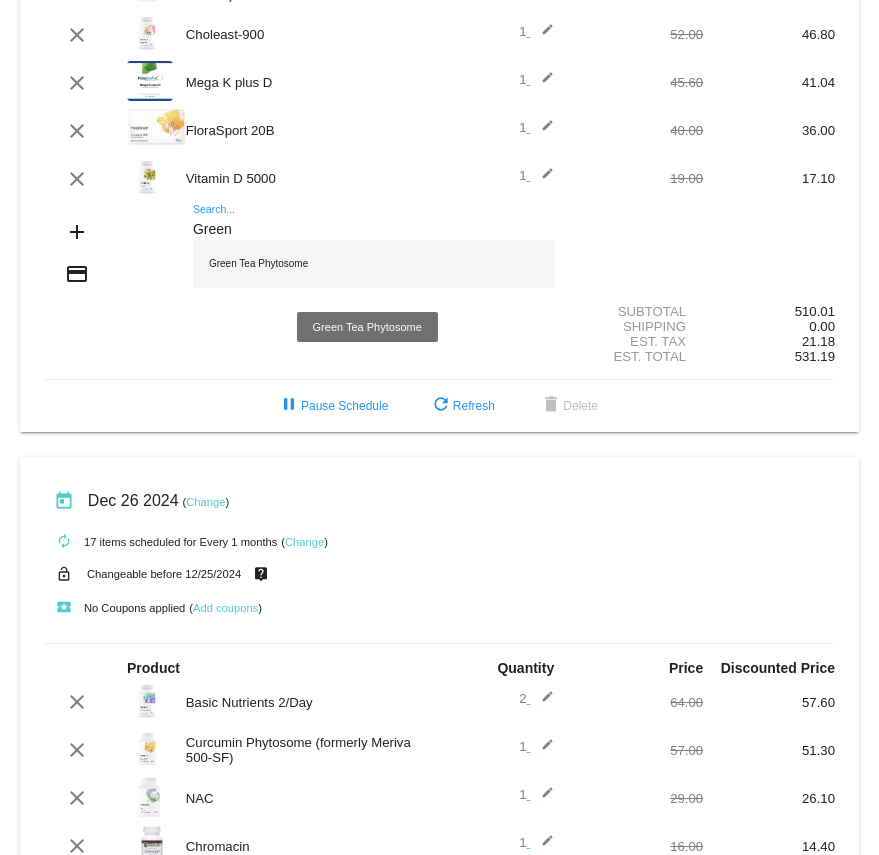 type on "Green" 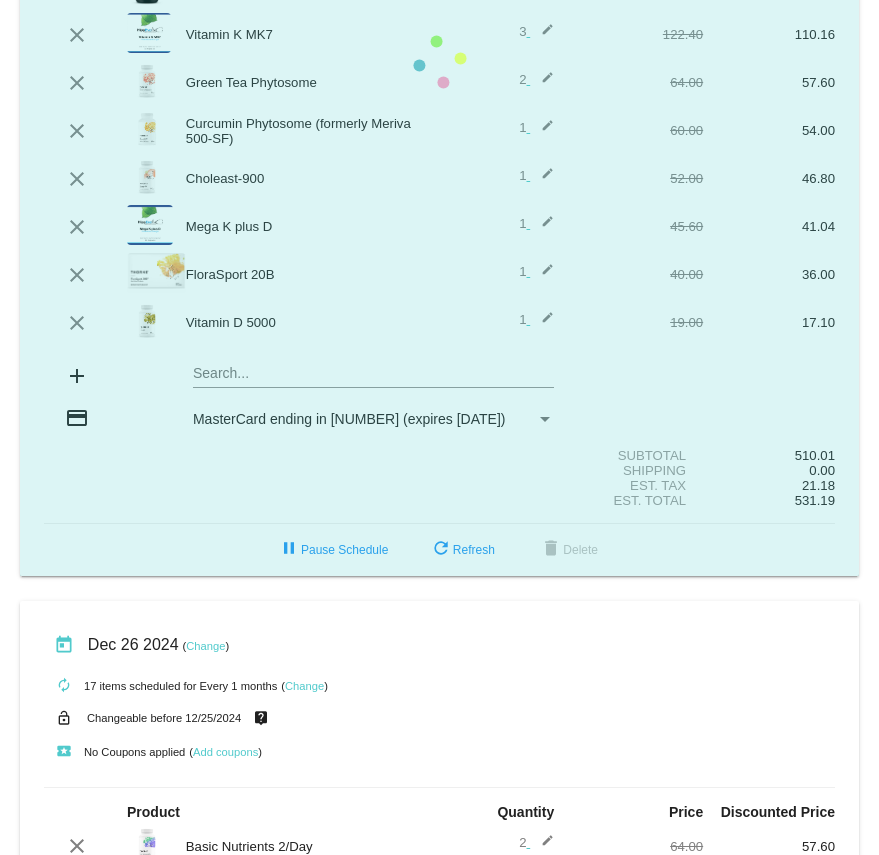 scroll, scrollTop: 400, scrollLeft: 0, axis: vertical 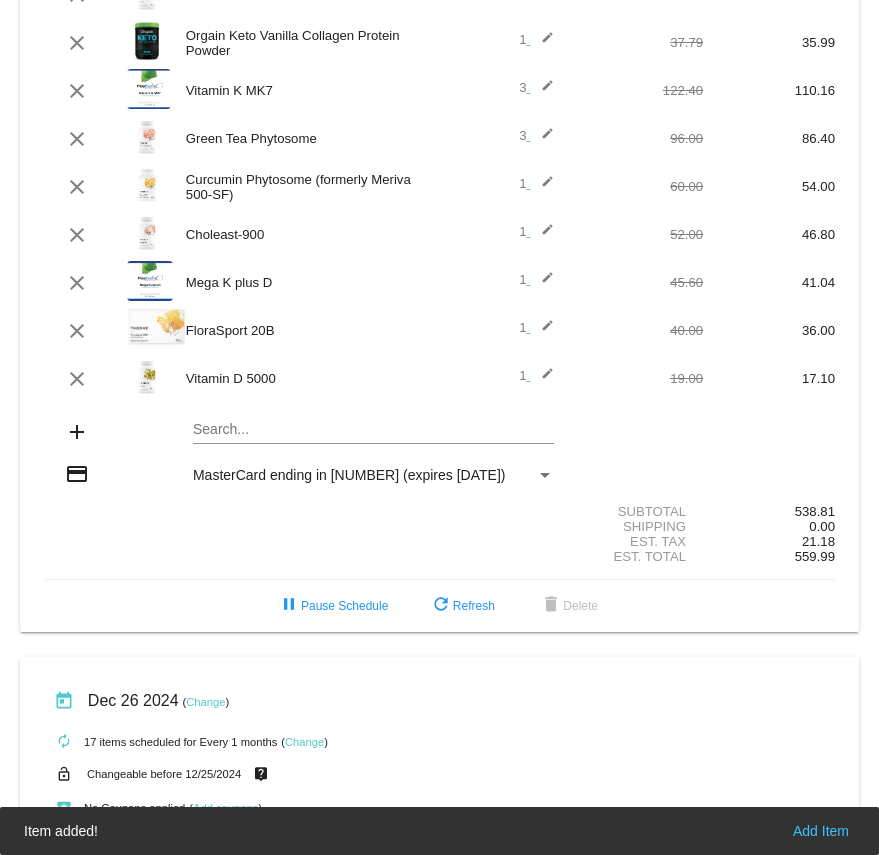 click on "edit" 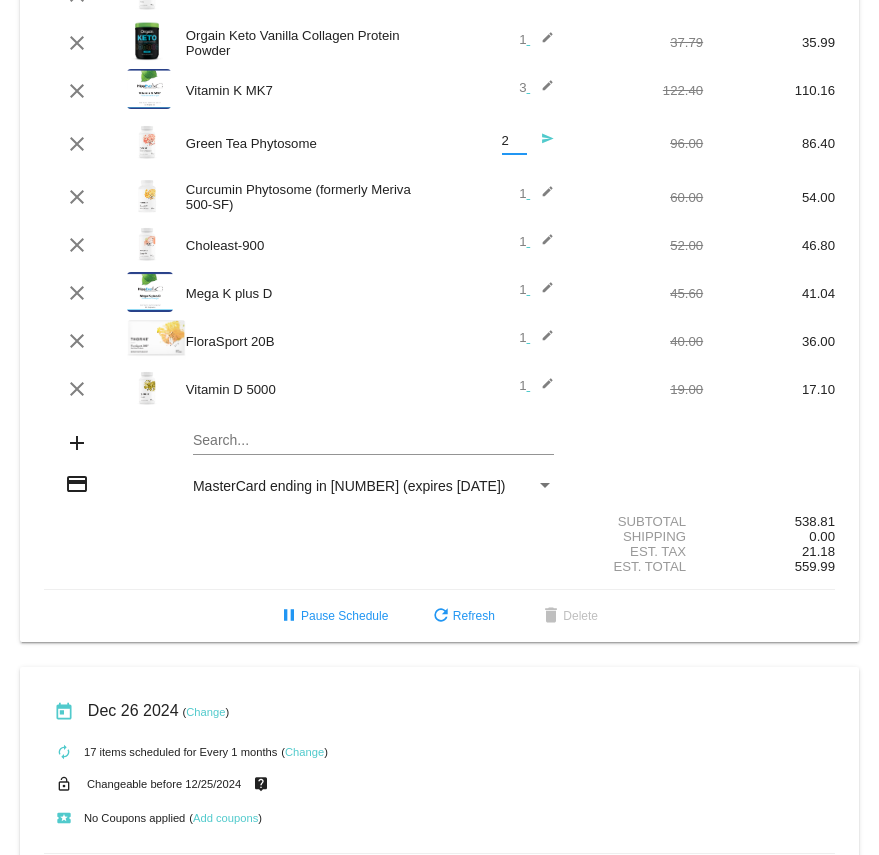 type on "2" 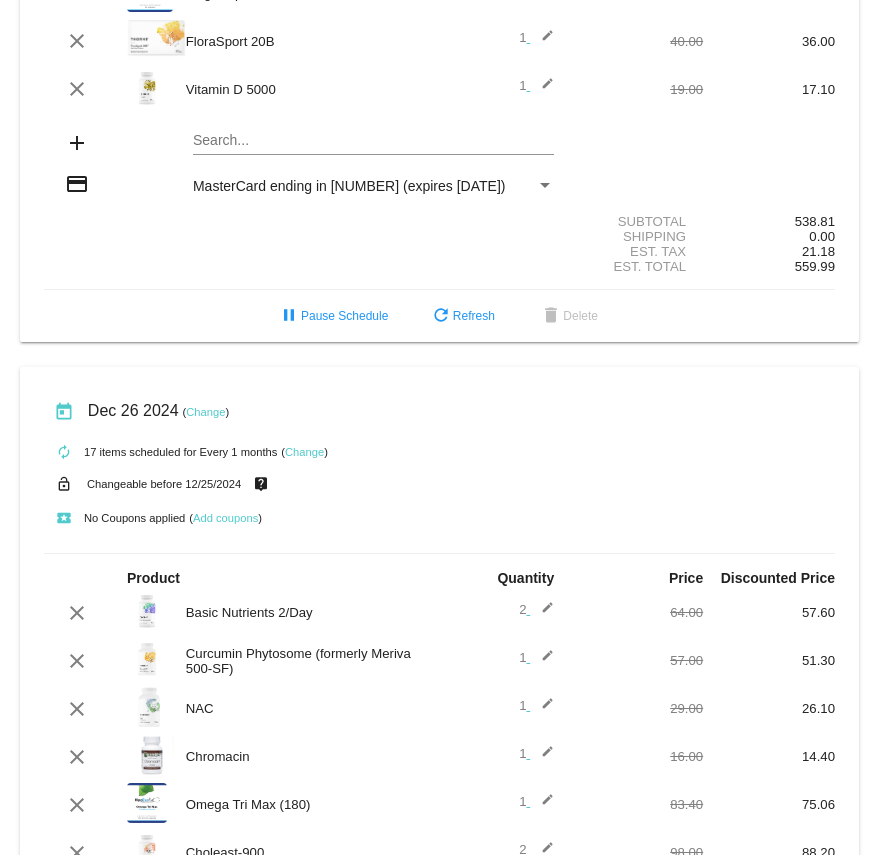 click on "Subtotal
[PRICE]" 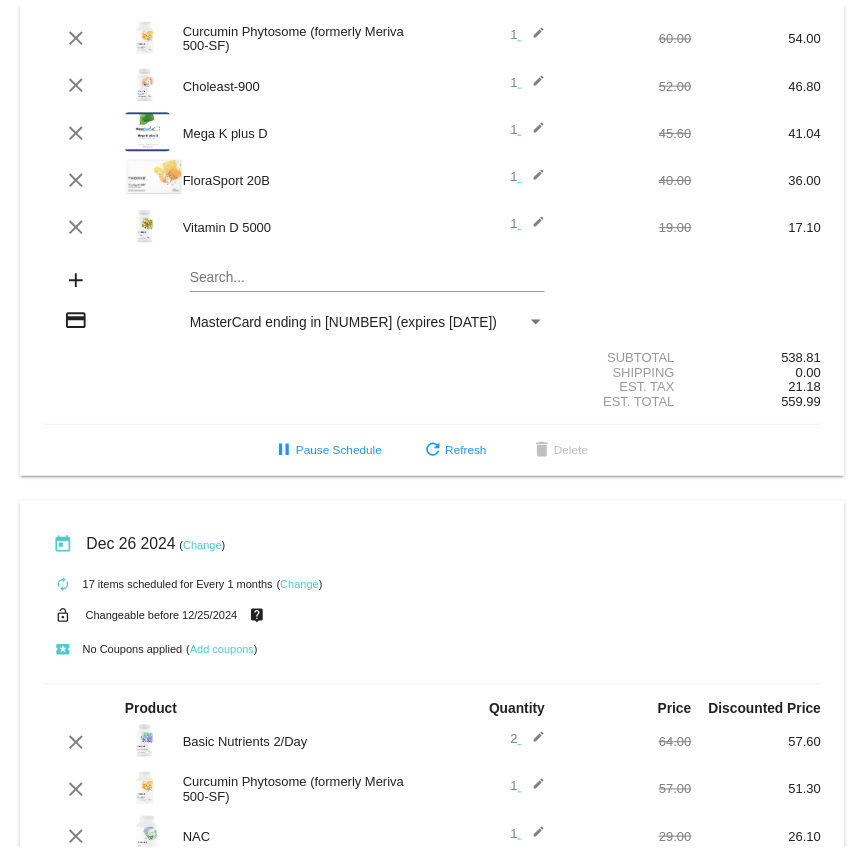 scroll, scrollTop: 600, scrollLeft: 0, axis: vertical 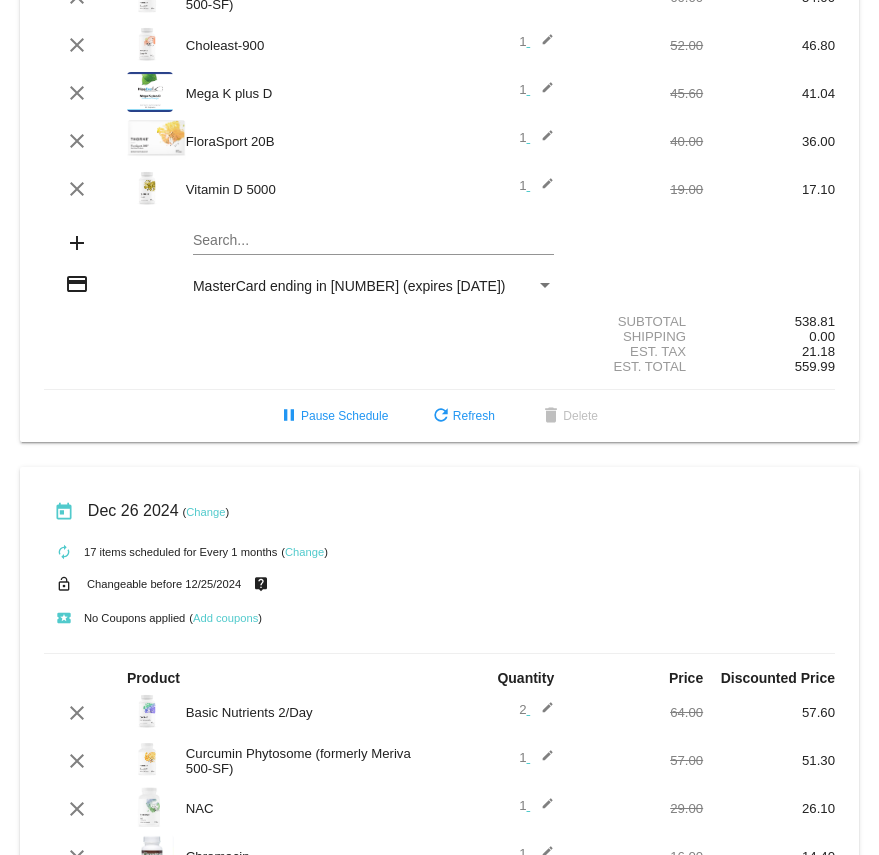click 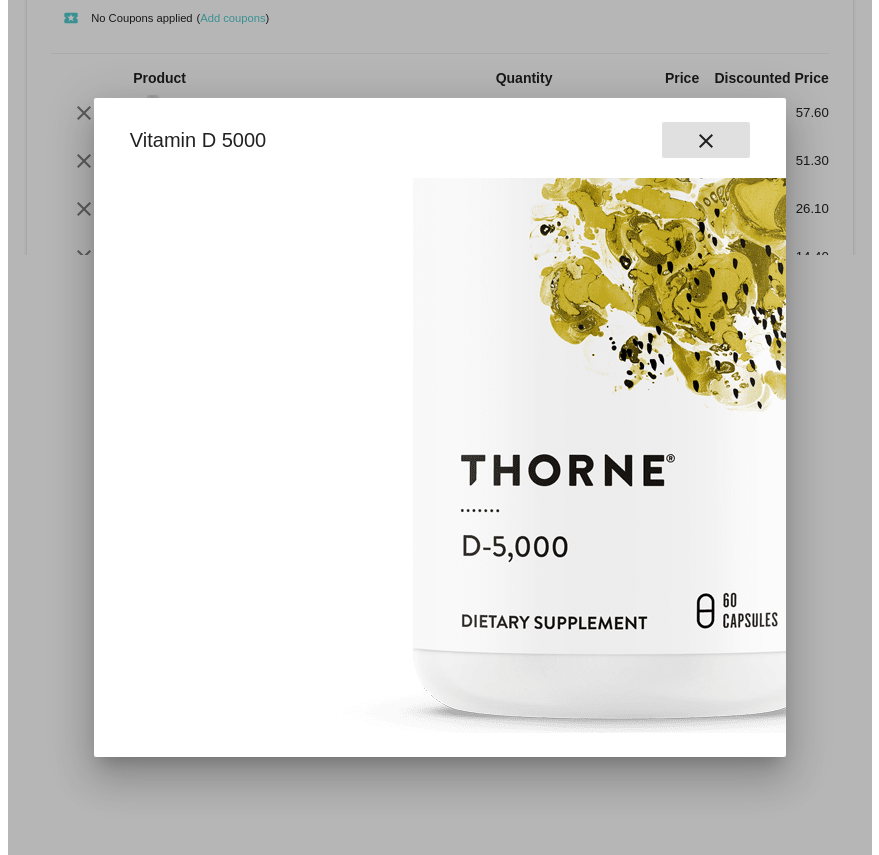 scroll, scrollTop: 463, scrollLeft: 0, axis: vertical 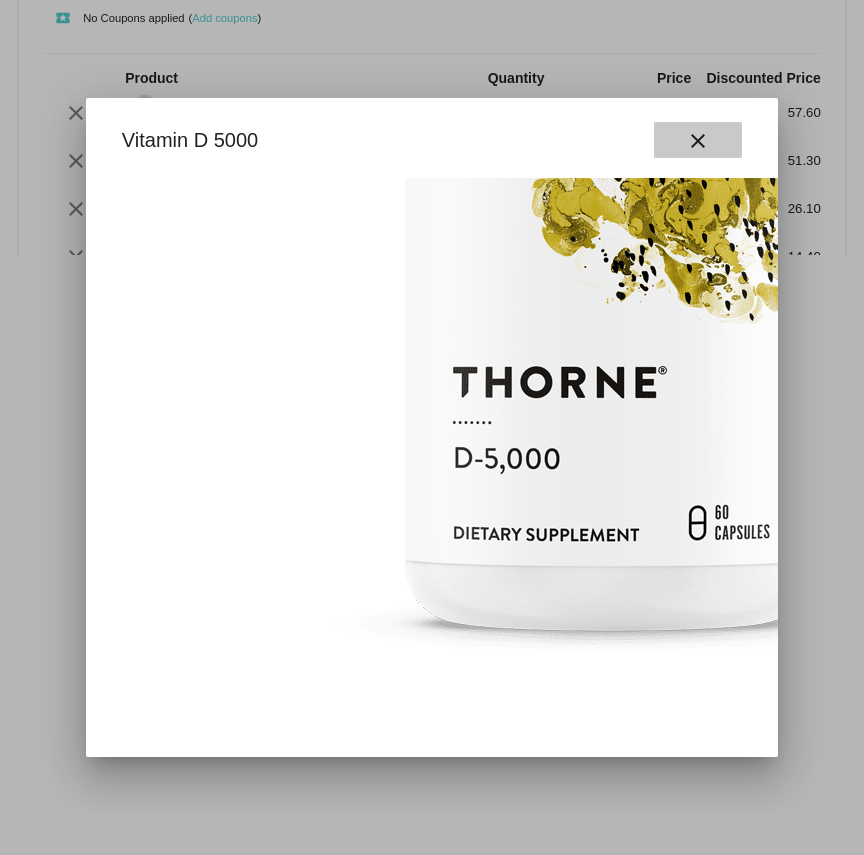 click on "close" at bounding box center (698, 140) 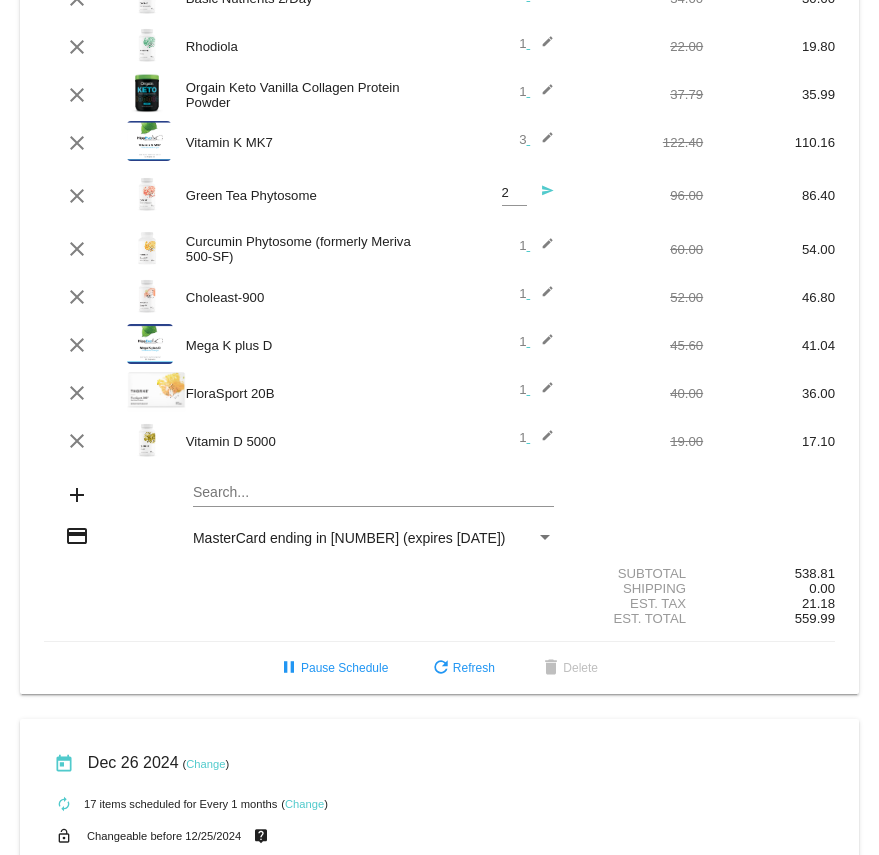 scroll, scrollTop: 300, scrollLeft: 0, axis: vertical 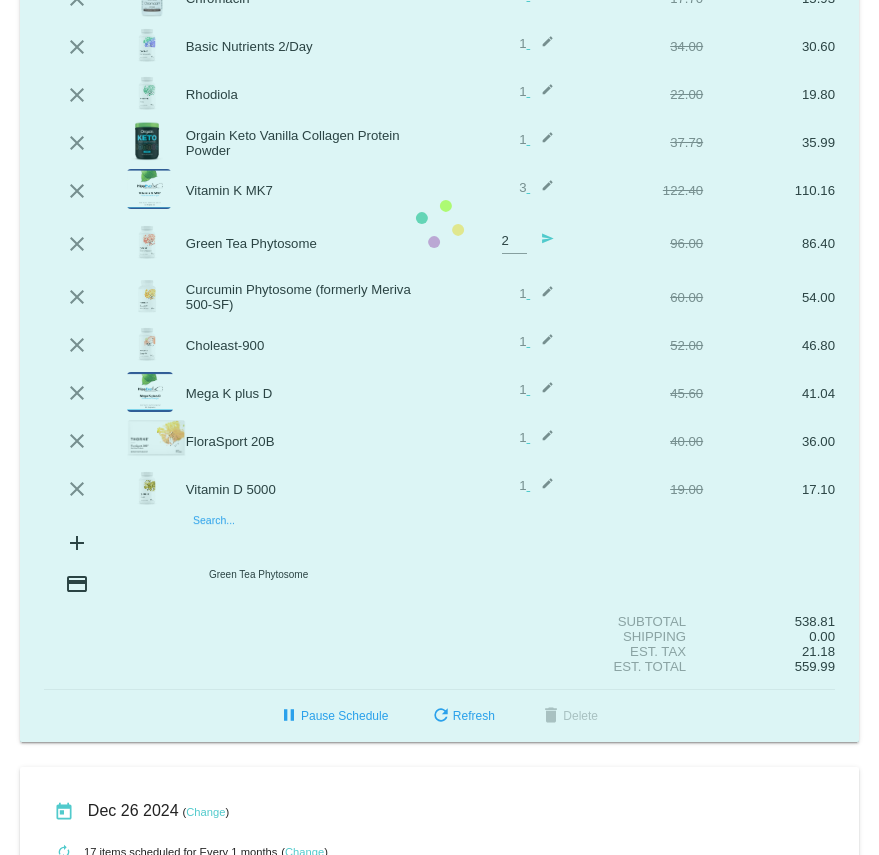 click on "today
[DATE]
( Change )
autorenew
16
items
scheduled for Every 1 months
( Change )
lock_open
Changeable before [DATE]
live_help
local_play
No Coupons applied
( Add coupons )
2" 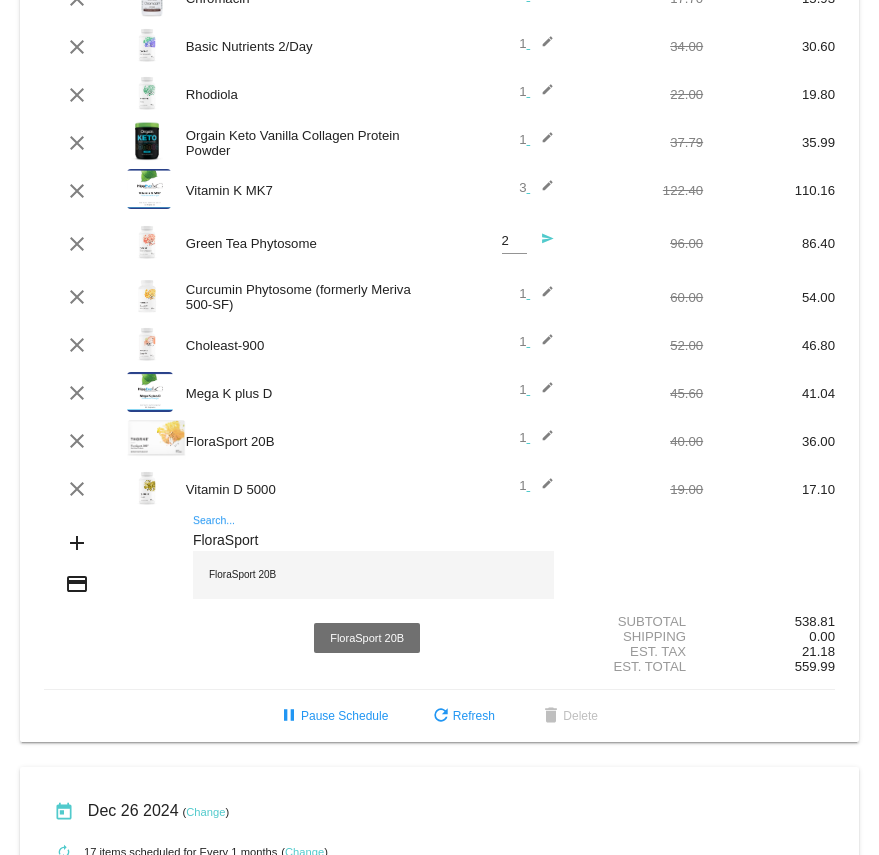 type on "FloraSport" 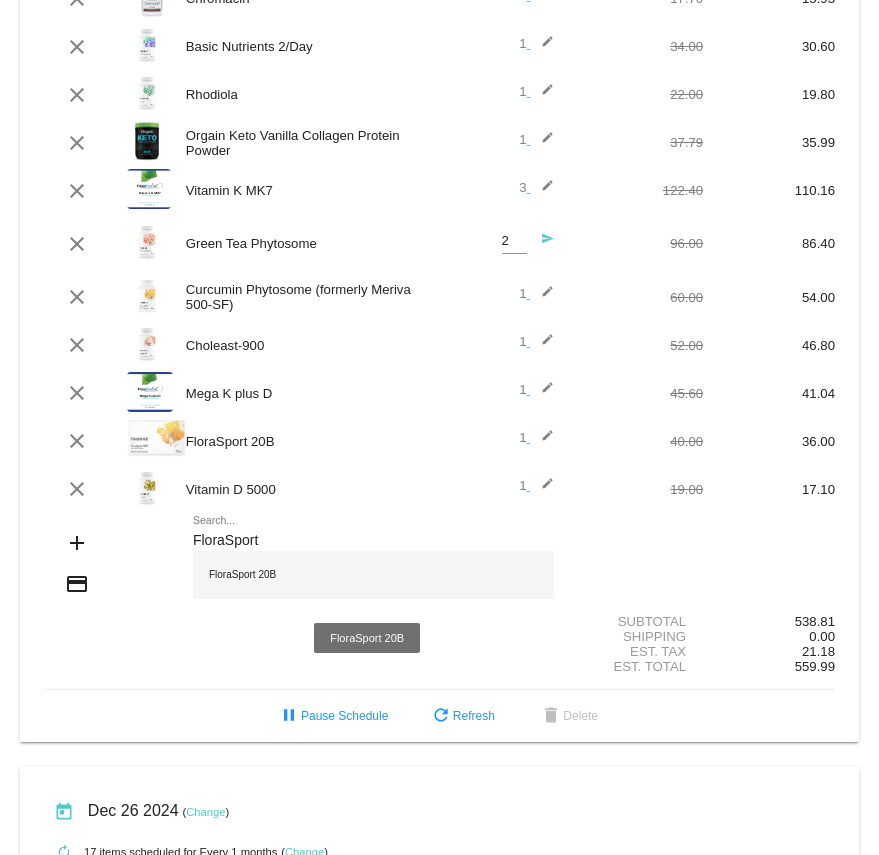 click on "FloraSport 20B" 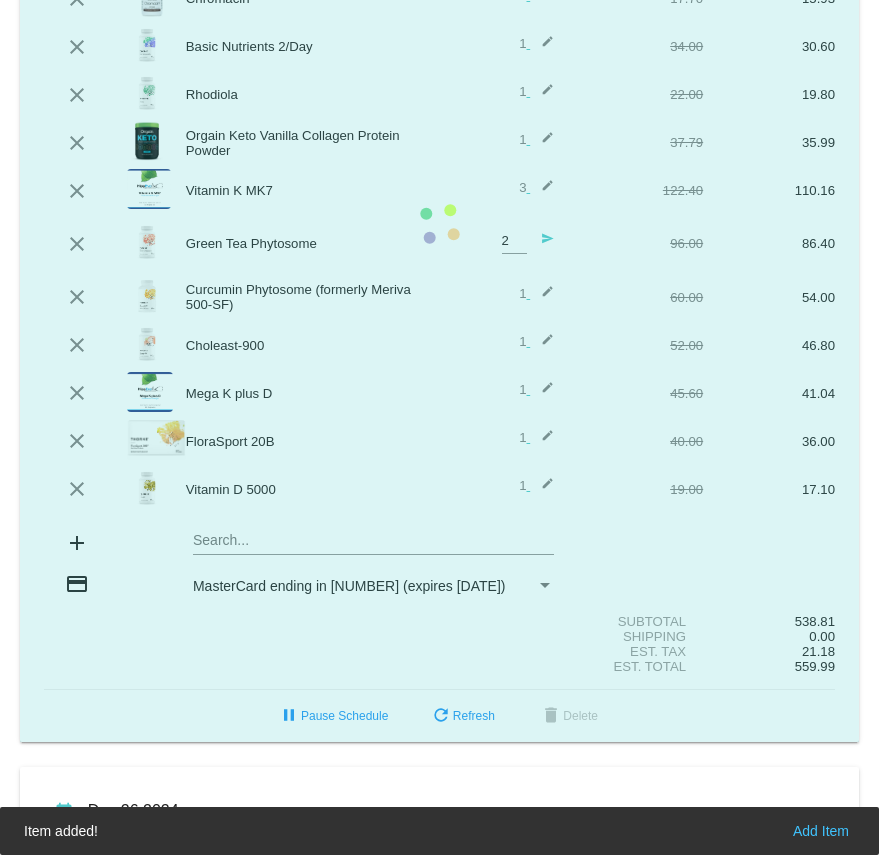 scroll, scrollTop: 289, scrollLeft: 0, axis: vertical 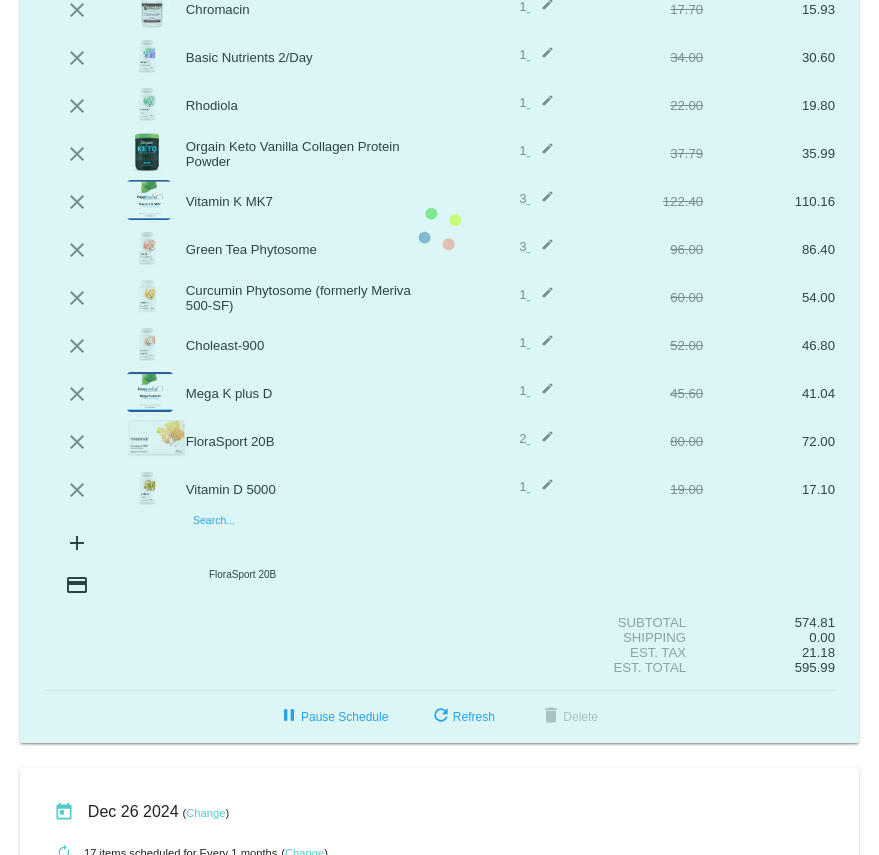 click on "today
[DATE]
( Change )
autorenew
17
items
scheduled for Every 1 months
( Change )
lock_open
Changeable before [DATE]
live_help
local_play
No Coupons applied
( Add coupons )" 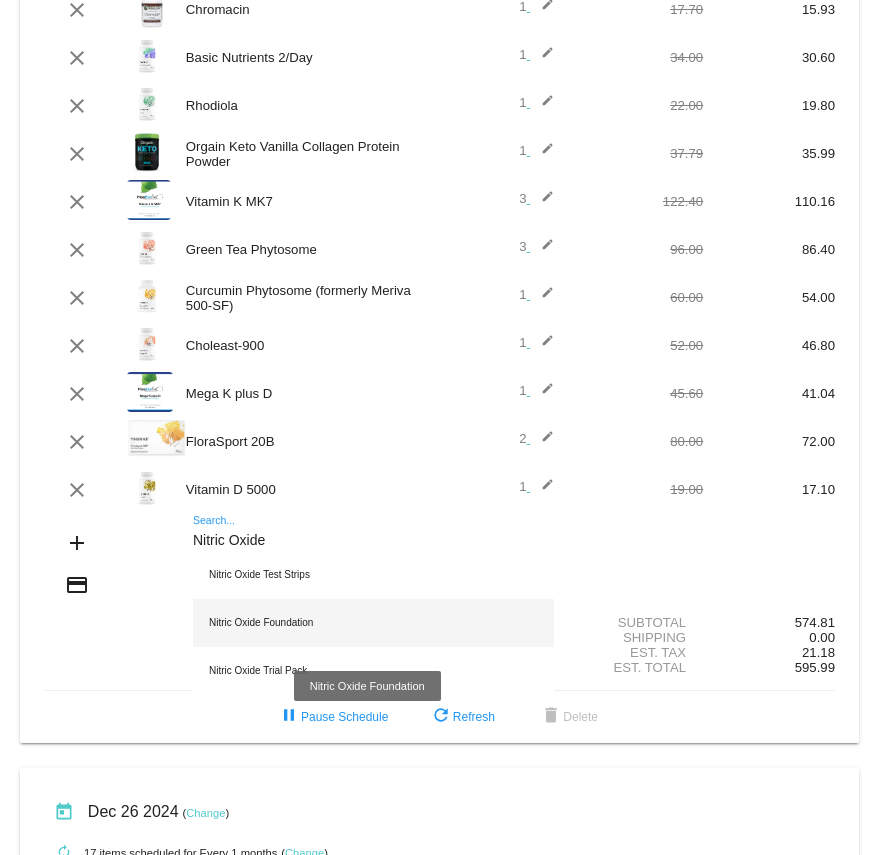 type on "Nitric Oxide" 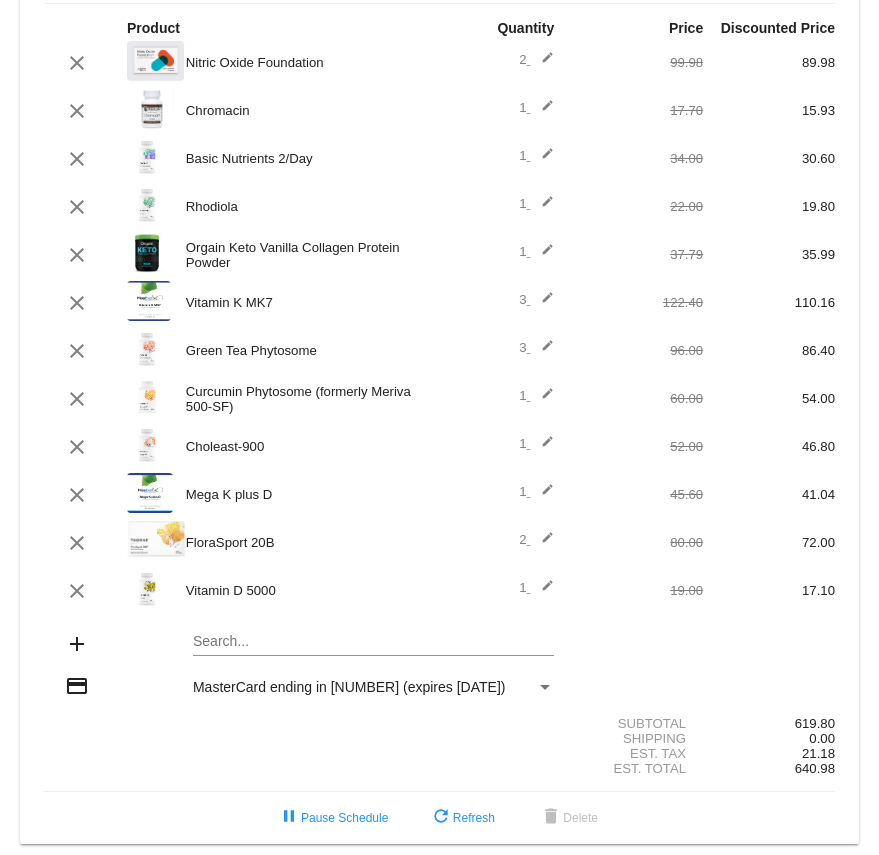 scroll, scrollTop: 400, scrollLeft: 0, axis: vertical 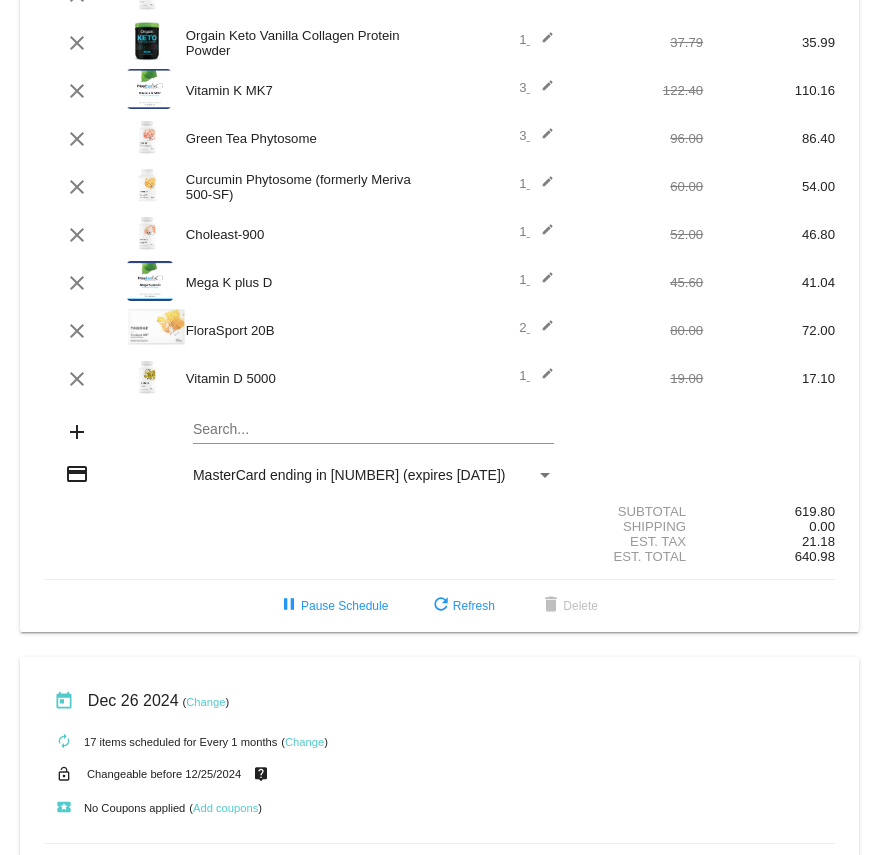 click on "today
[DATE]
( Change )
autorenew
18
items
scheduled for Every 1 months
( Change )
lock_open
Changeable before [DATE]
live_help
local_play
No Coupons applied
( Add coupons )" 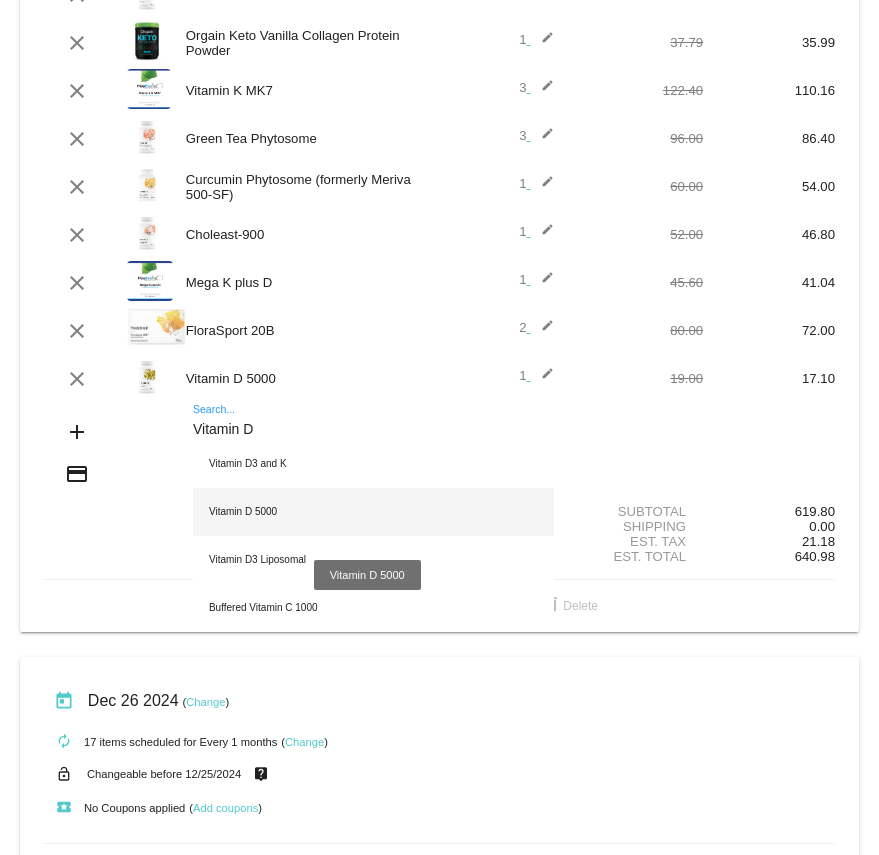 type on "Vitamin D" 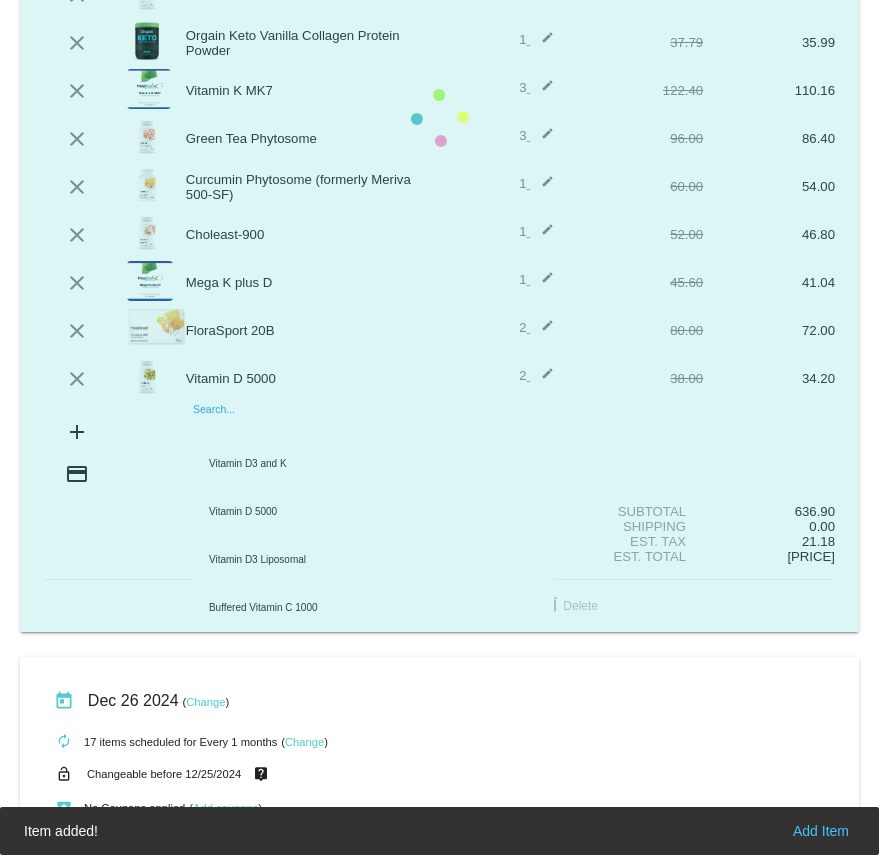 click on "today
[DATE]
( Change )
autorenew
[NUMBER] items
scheduled for Every 1 months
( Change )
lock_open
Changeable before [DATE]
live_help
local_play
No Coupons applied
( Add coupons )" 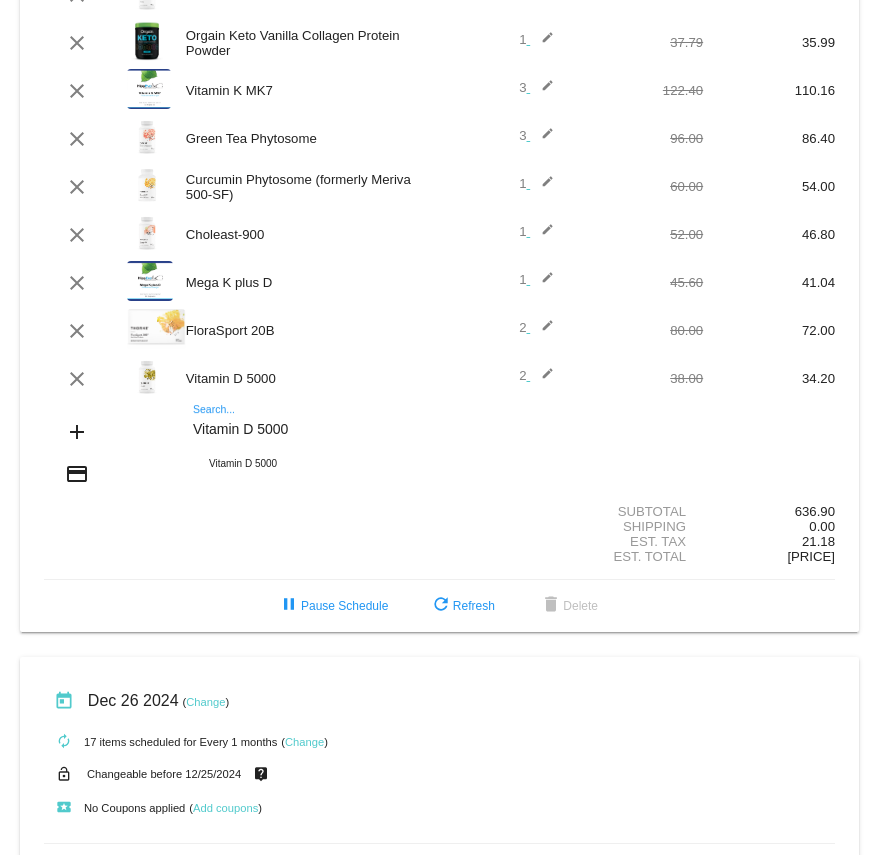 type on "Vitamin D 5000" 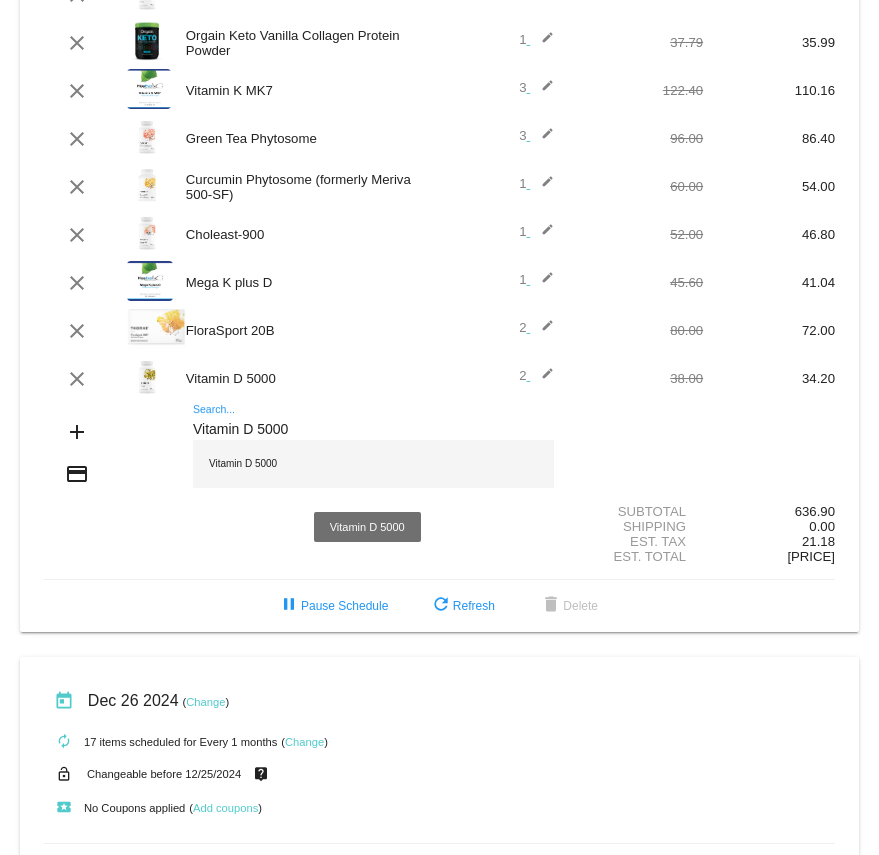 click on "Vitamin D 5000" 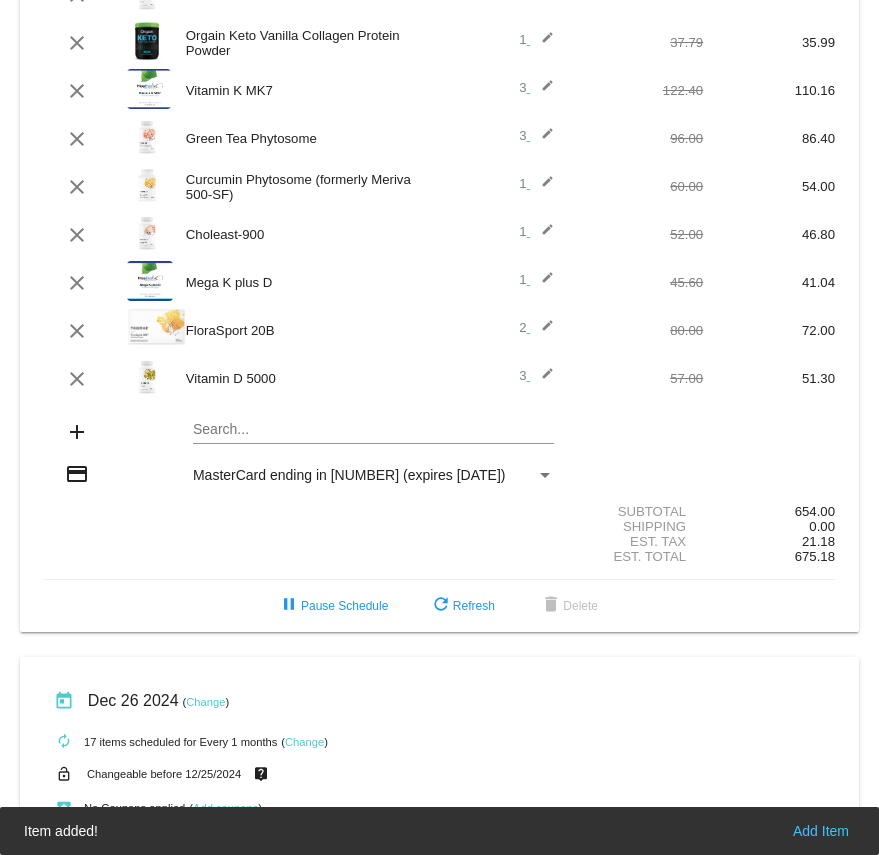 click on "today
[DATE]
( Change )
autorenew
[NUMBER] items
scheduled for Every 1 months
( Change )
lock_open
Changeable before [DATE]
live_help
local_play
No Coupons applied
( Add coupons )" 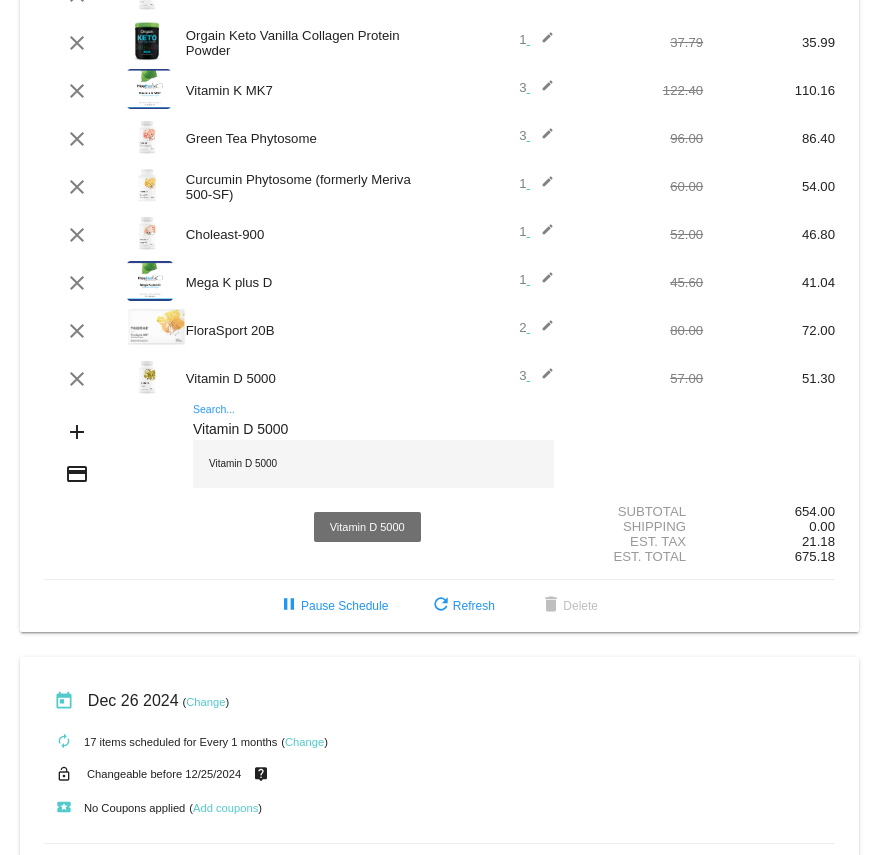 type on "Vitamin D 5000" 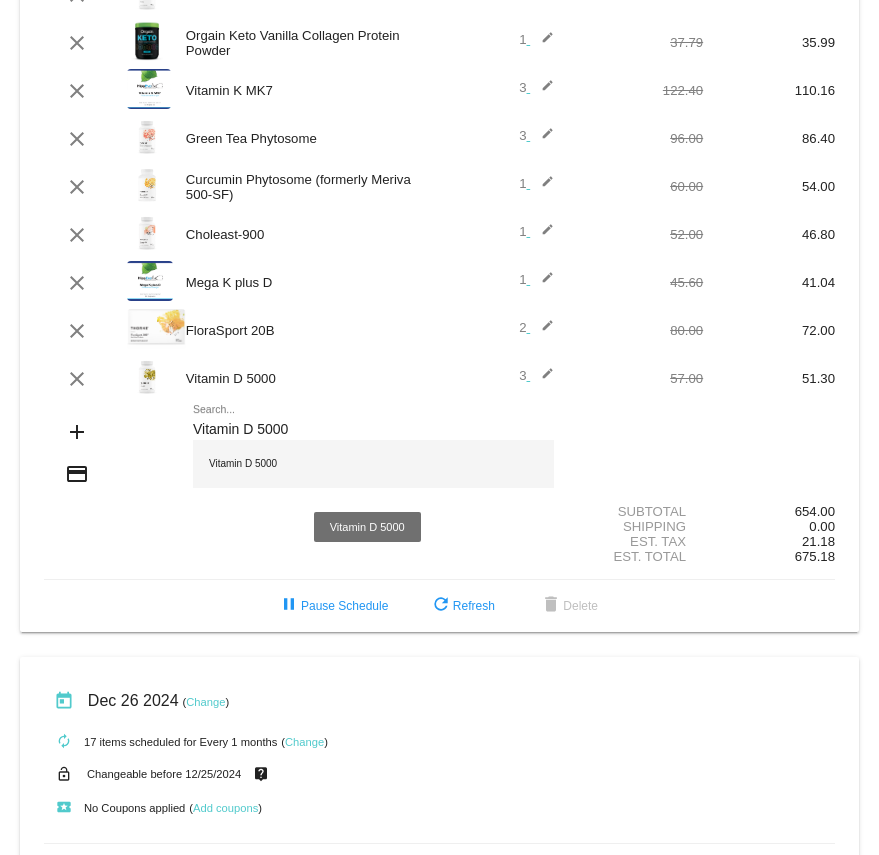 click on "Vitamin D 5000" 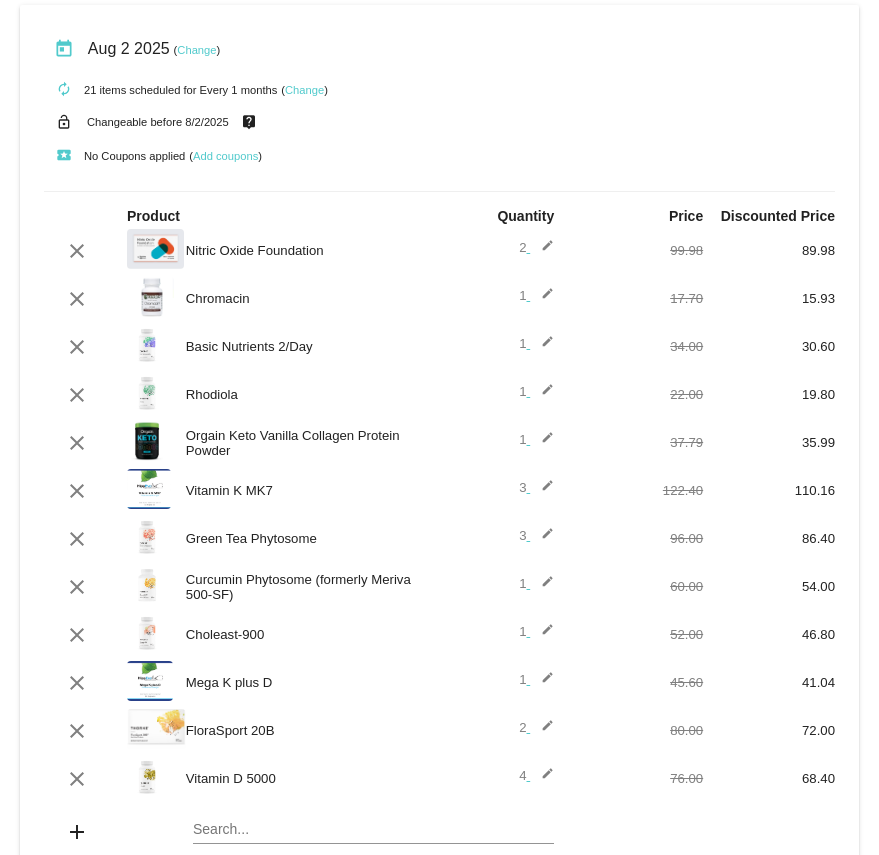 scroll, scrollTop: 100, scrollLeft: 0, axis: vertical 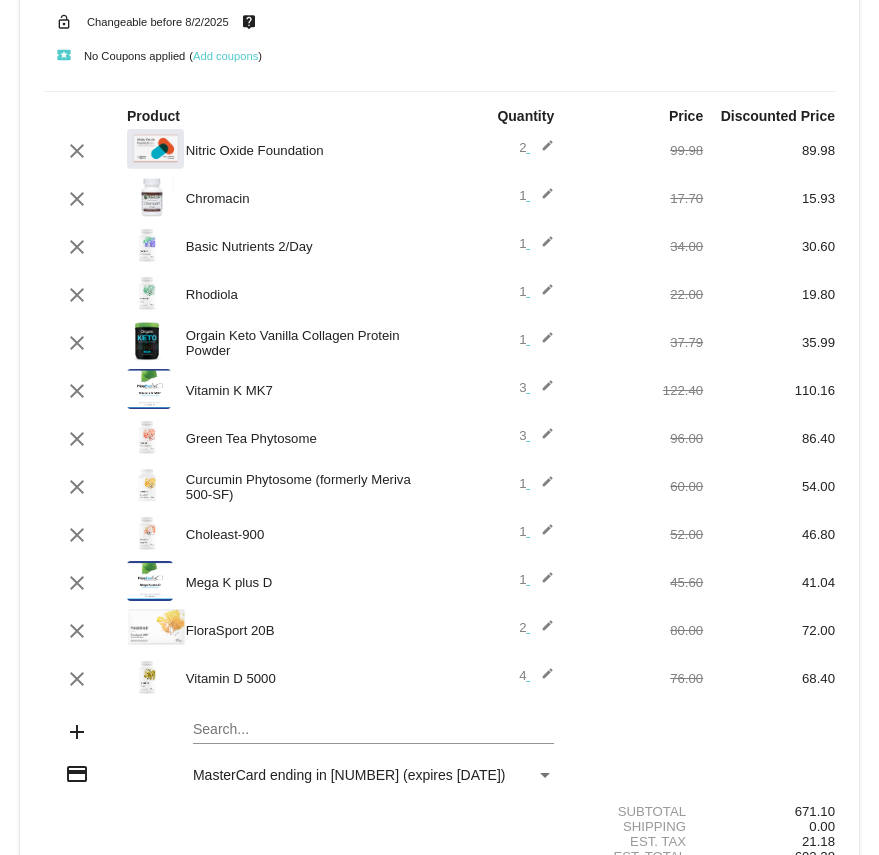 click on "edit" 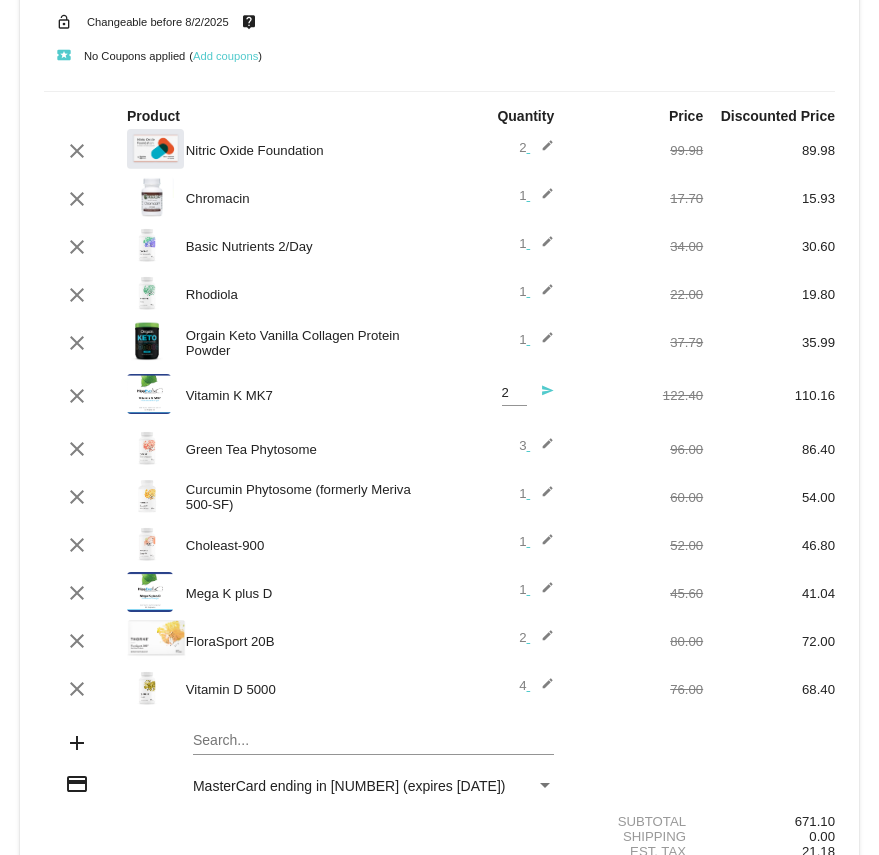 click on "2" at bounding box center [514, 393] 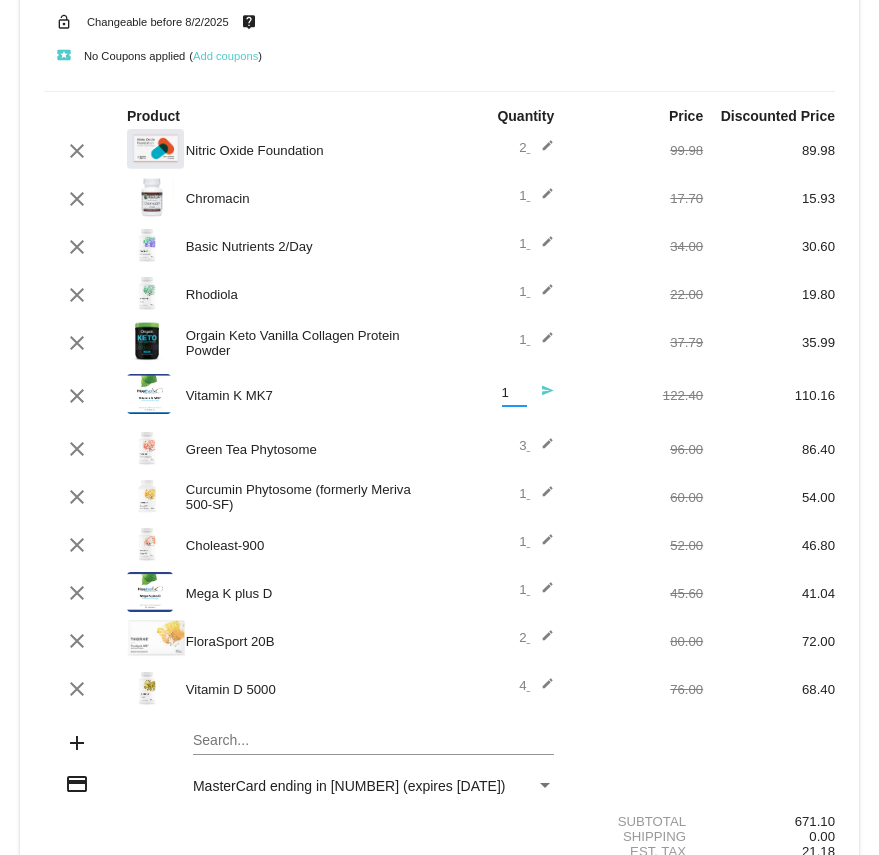 type on "1" 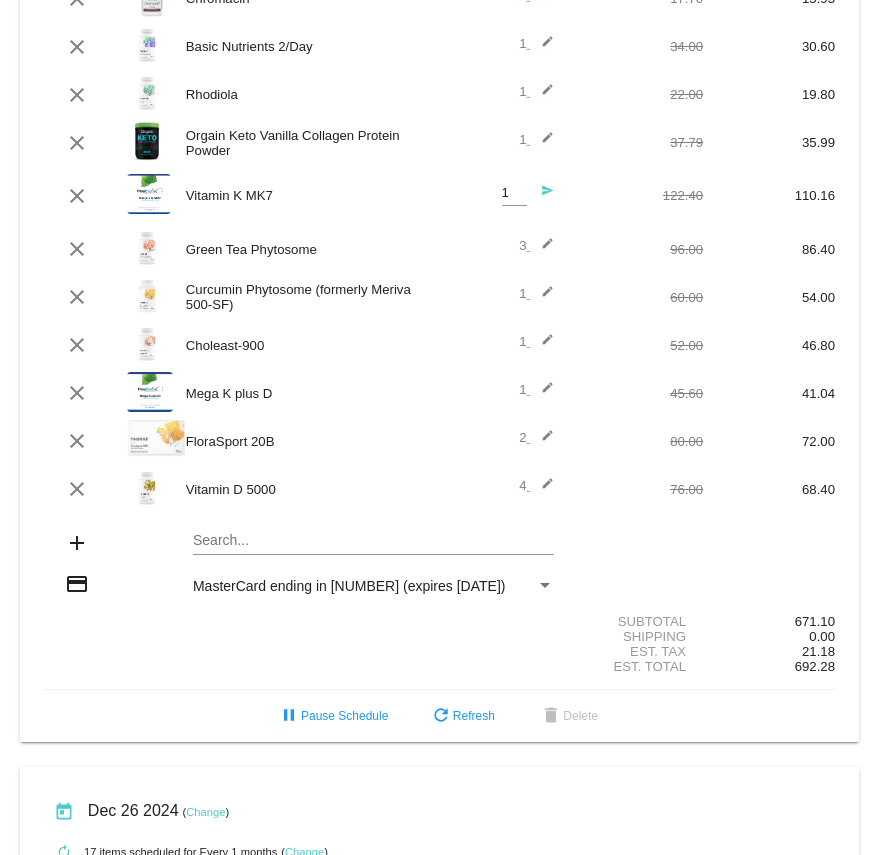 scroll, scrollTop: 400, scrollLeft: 0, axis: vertical 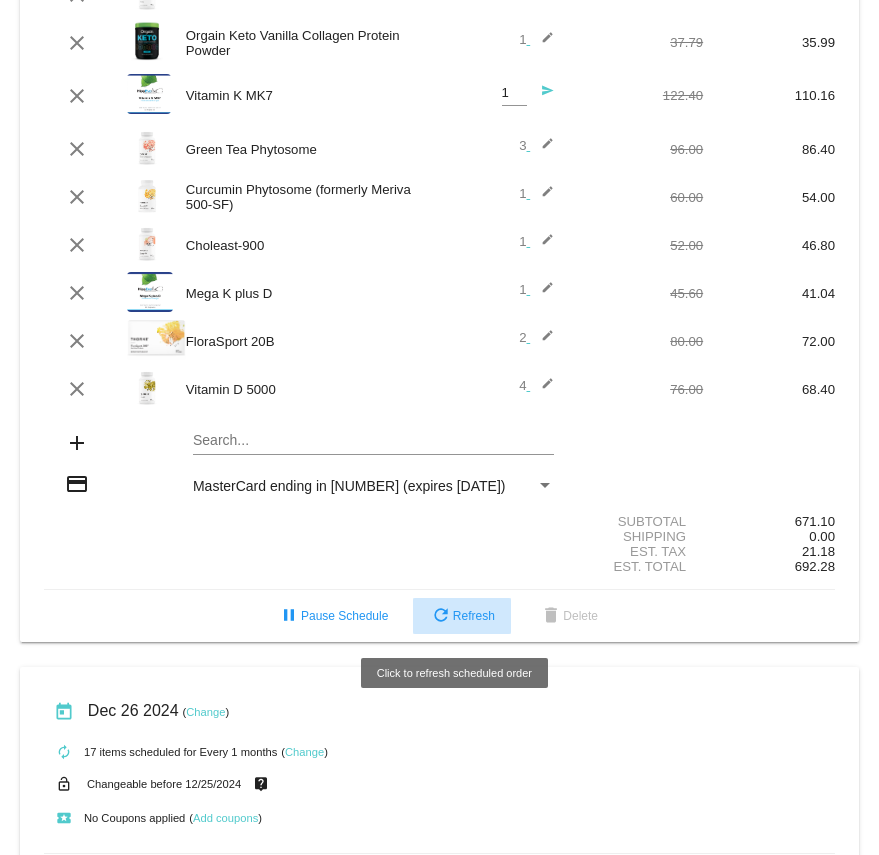 click on "refresh  Refresh" 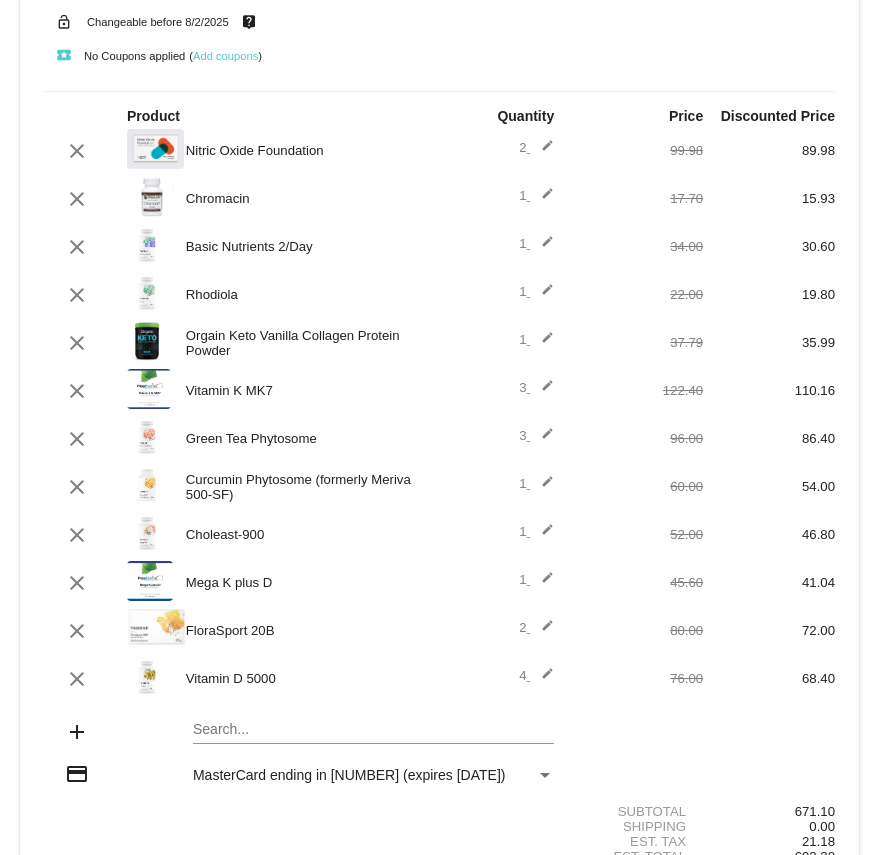 scroll, scrollTop: 200, scrollLeft: 0, axis: vertical 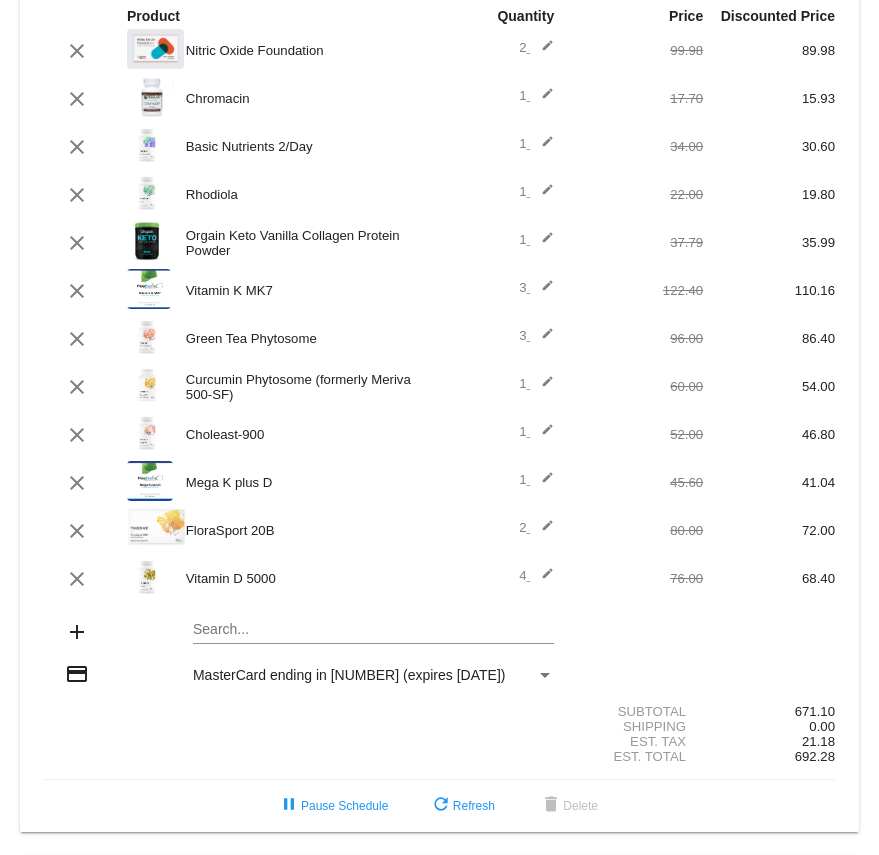 click on "edit" 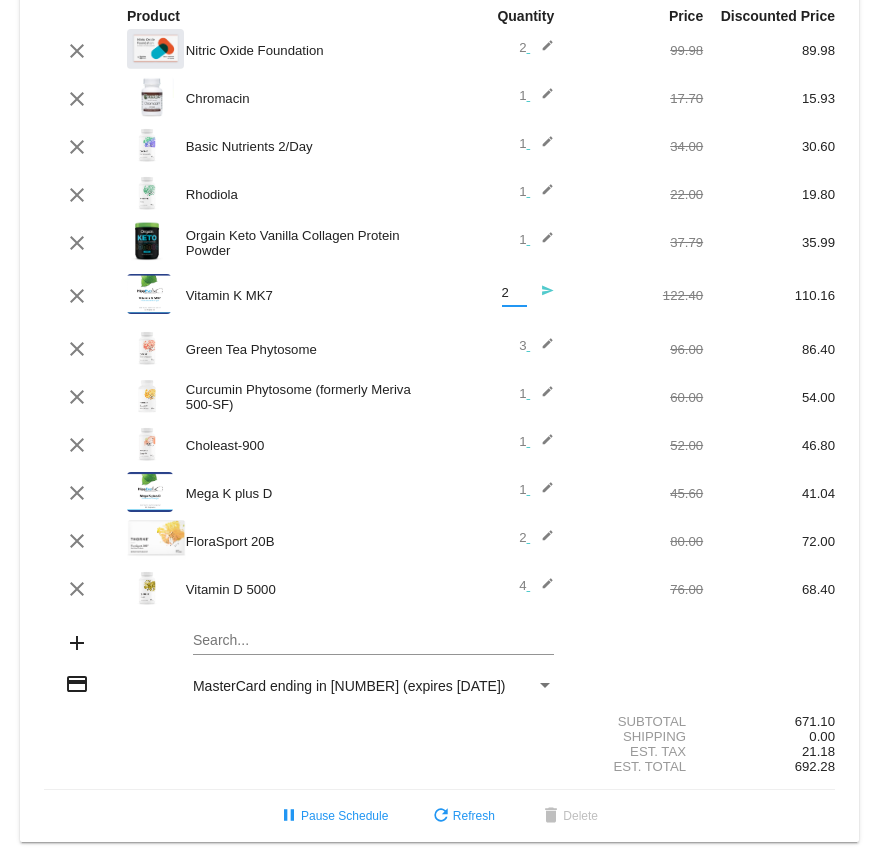 click on "2" at bounding box center (514, 293) 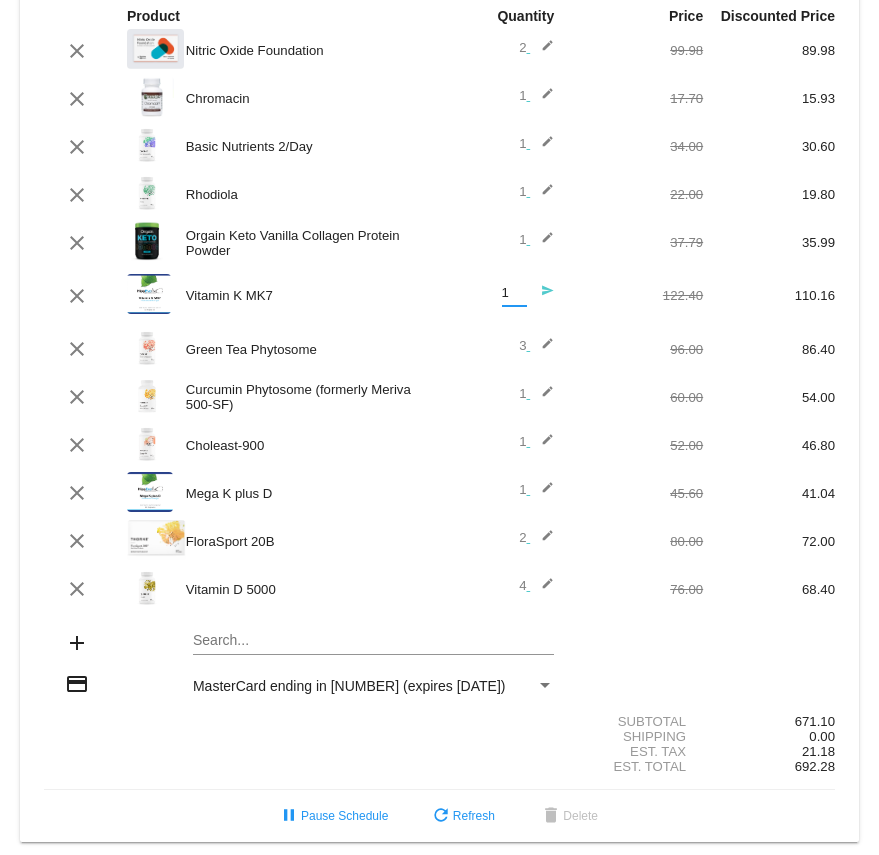 type on "1" 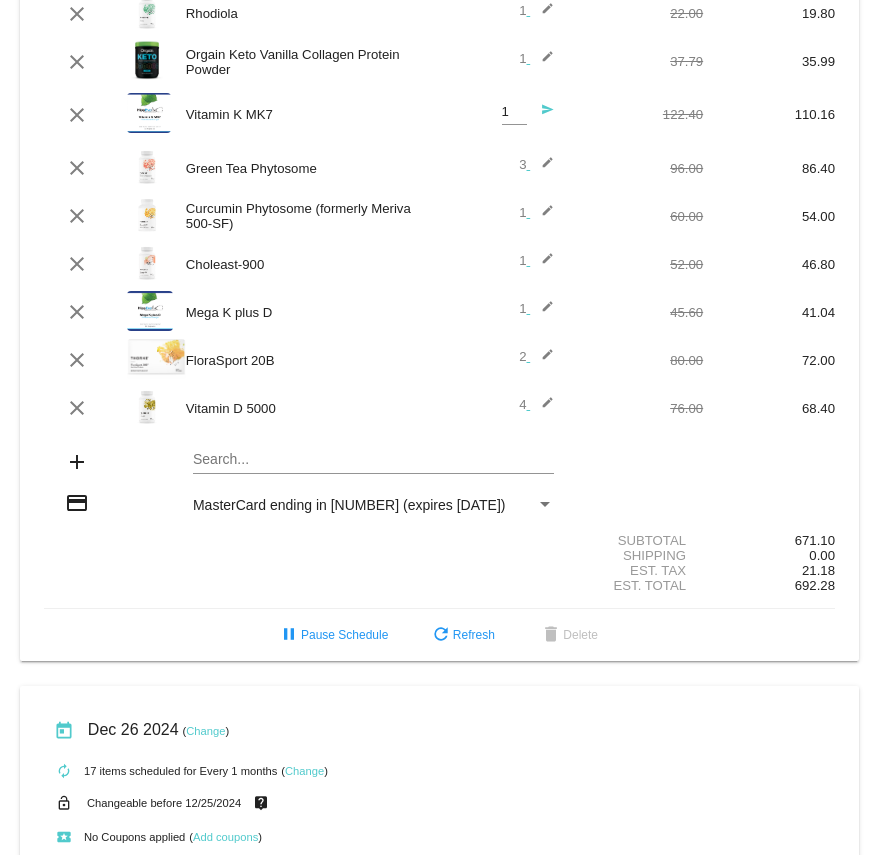 scroll, scrollTop: 400, scrollLeft: 0, axis: vertical 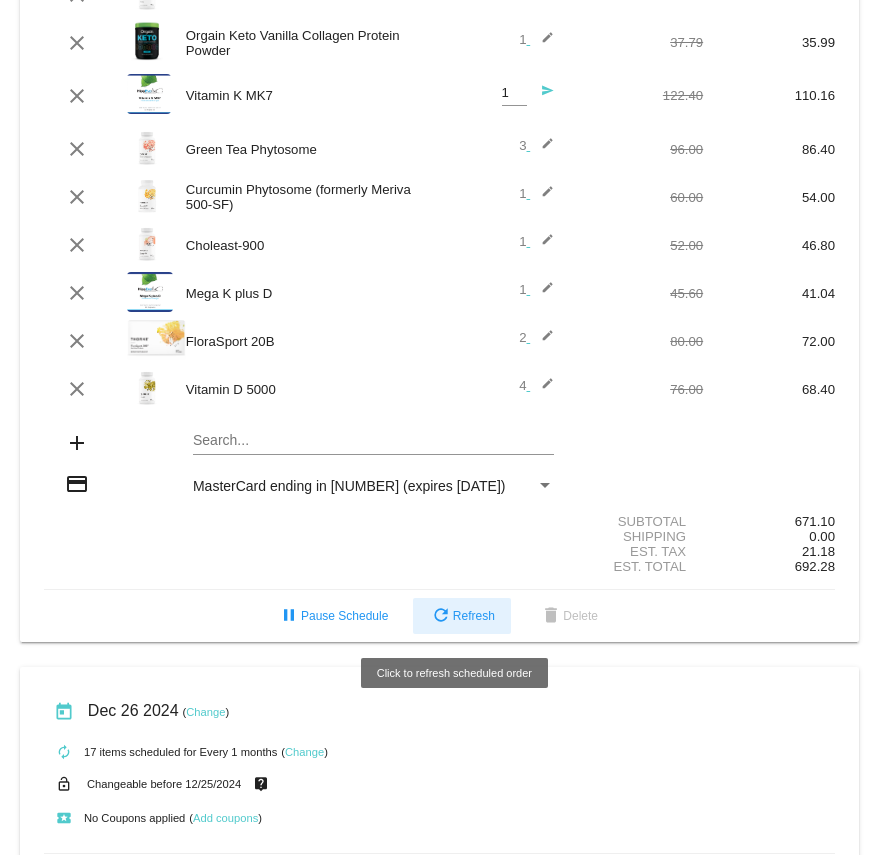 click on "refresh  Refresh" 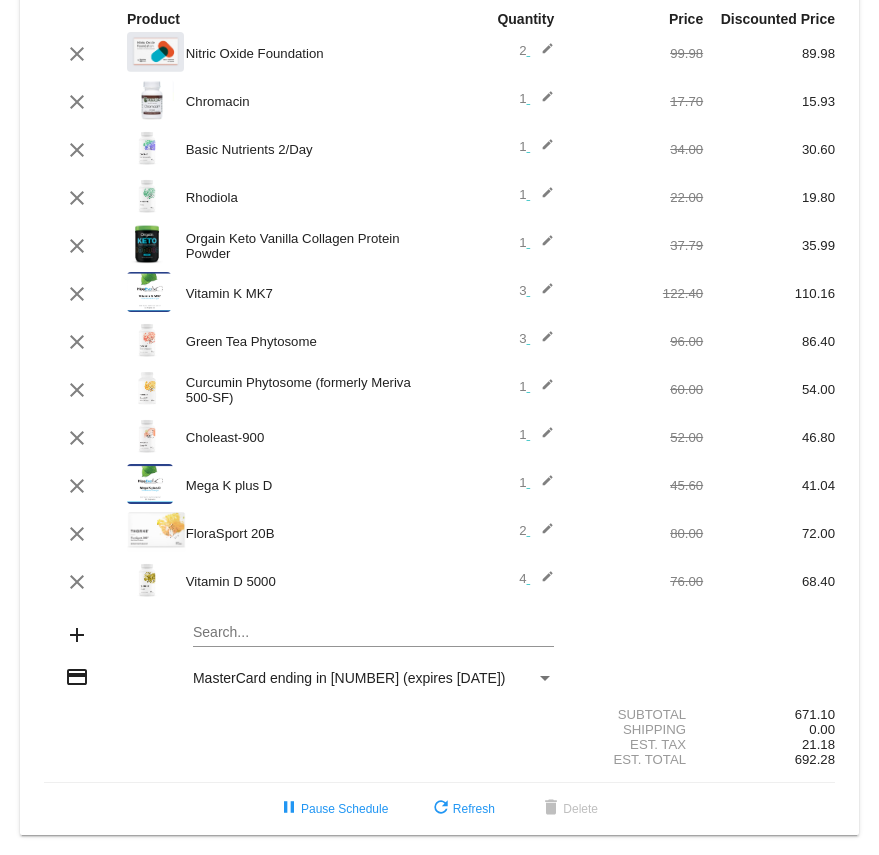 scroll, scrollTop: 189, scrollLeft: 0, axis: vertical 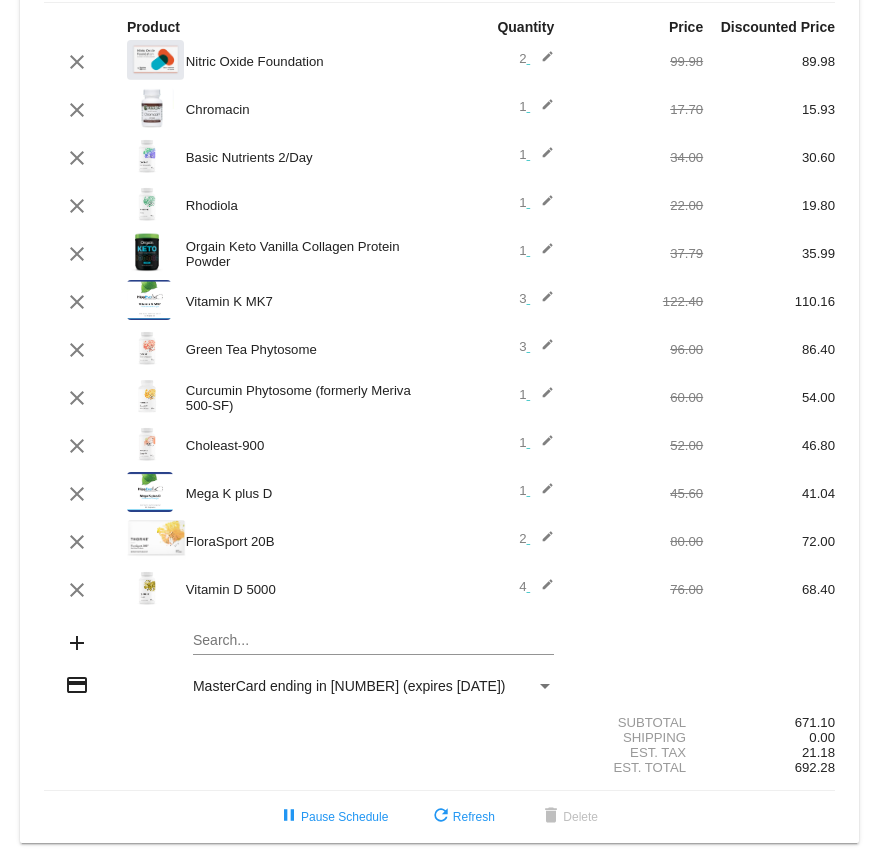 click on "edit" 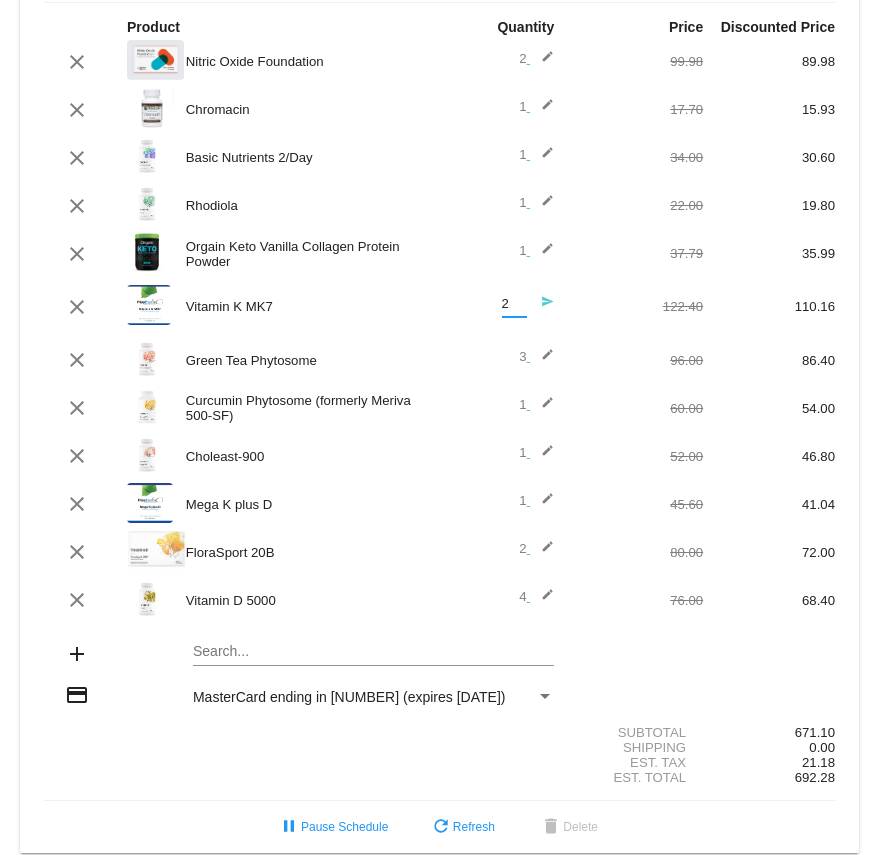 click on "2" at bounding box center (514, 304) 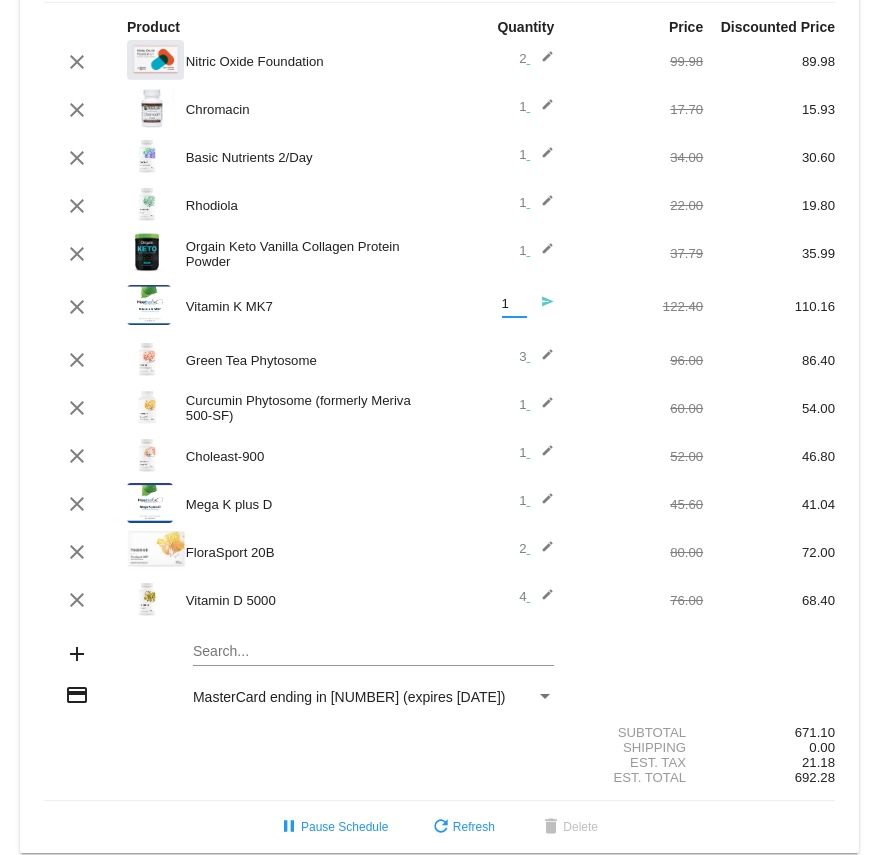 type on "1" 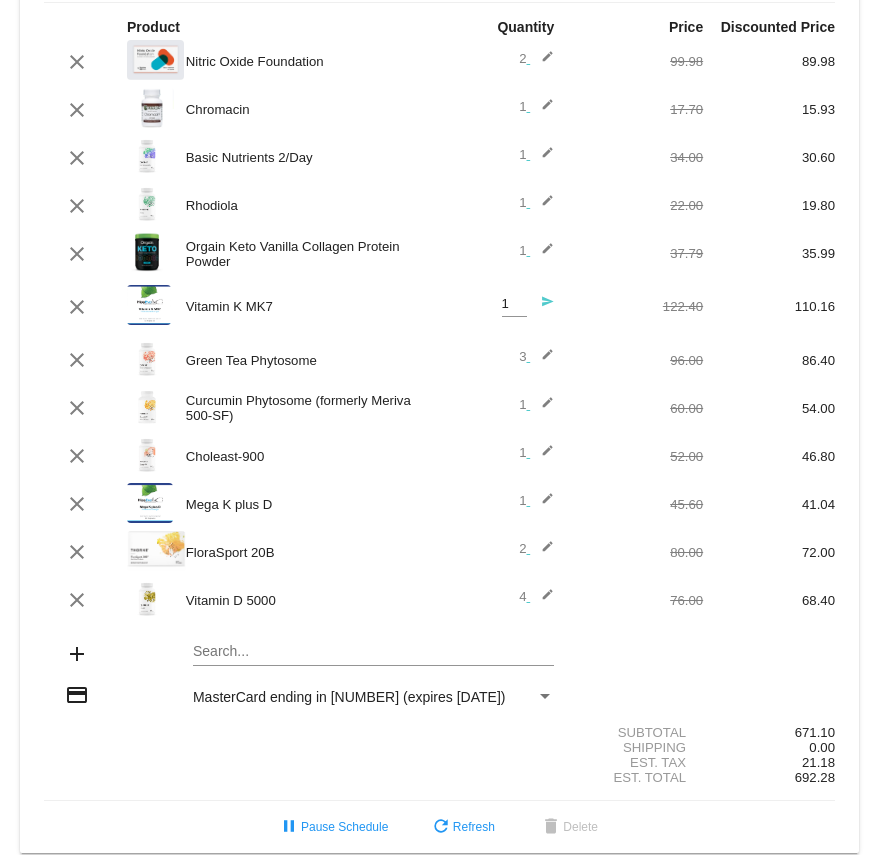 click on "clear
Vitamin K MK7
1
Quantity
send
[PRICE]
[PRICE]" 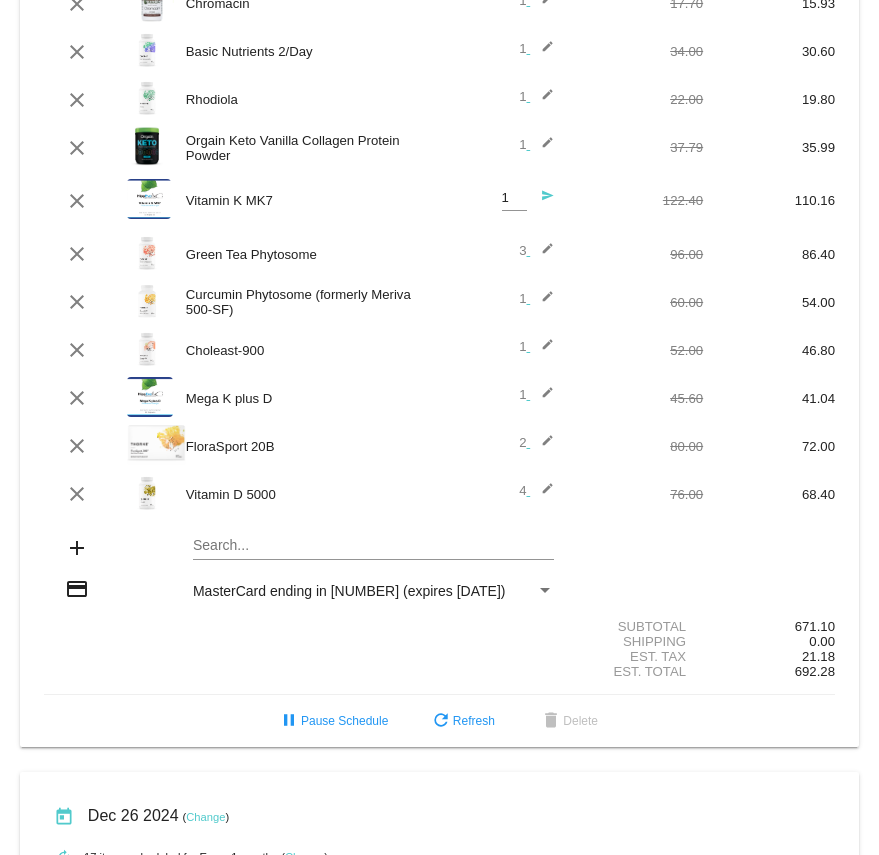 scroll, scrollTop: 389, scrollLeft: 0, axis: vertical 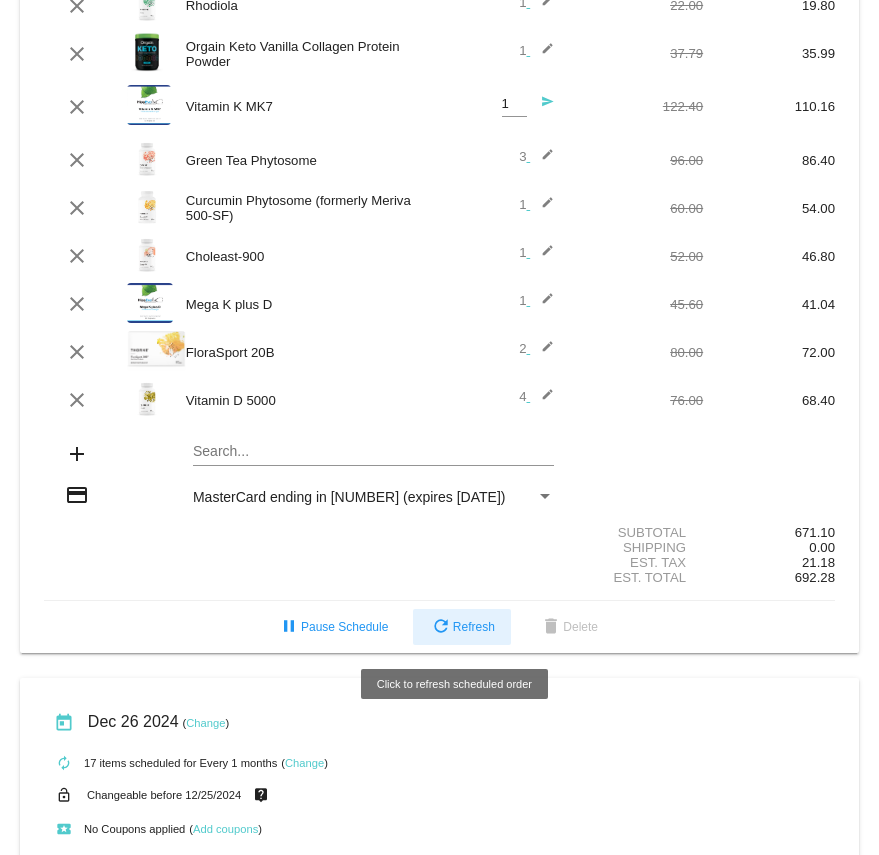 click on "refresh  Refresh" 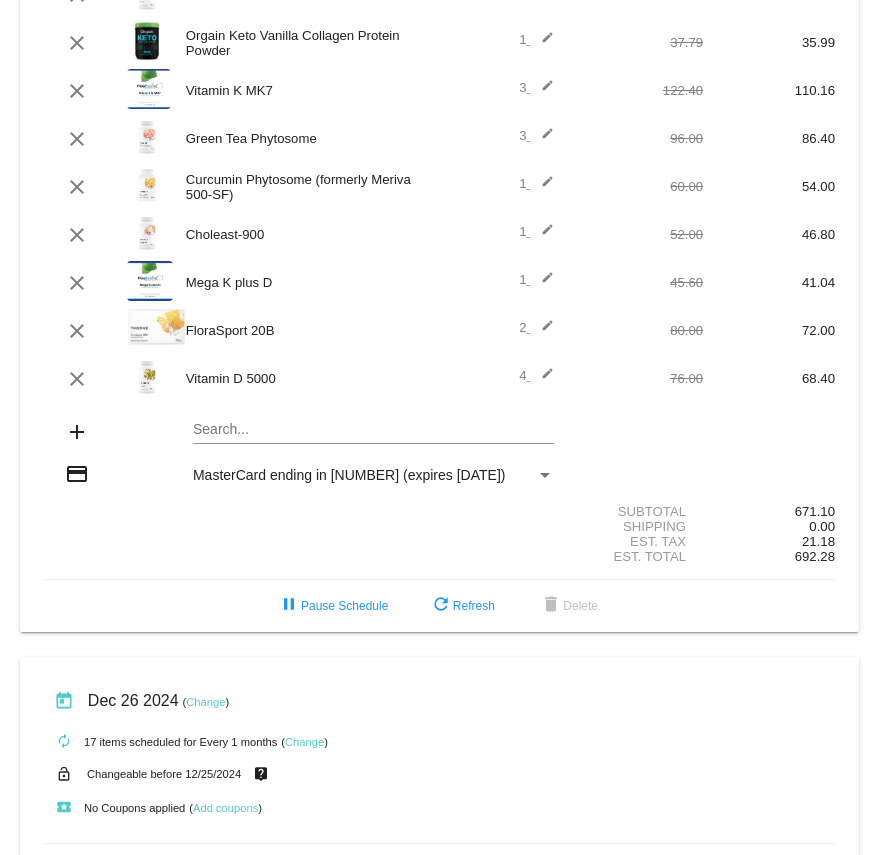 scroll, scrollTop: 500, scrollLeft: 0, axis: vertical 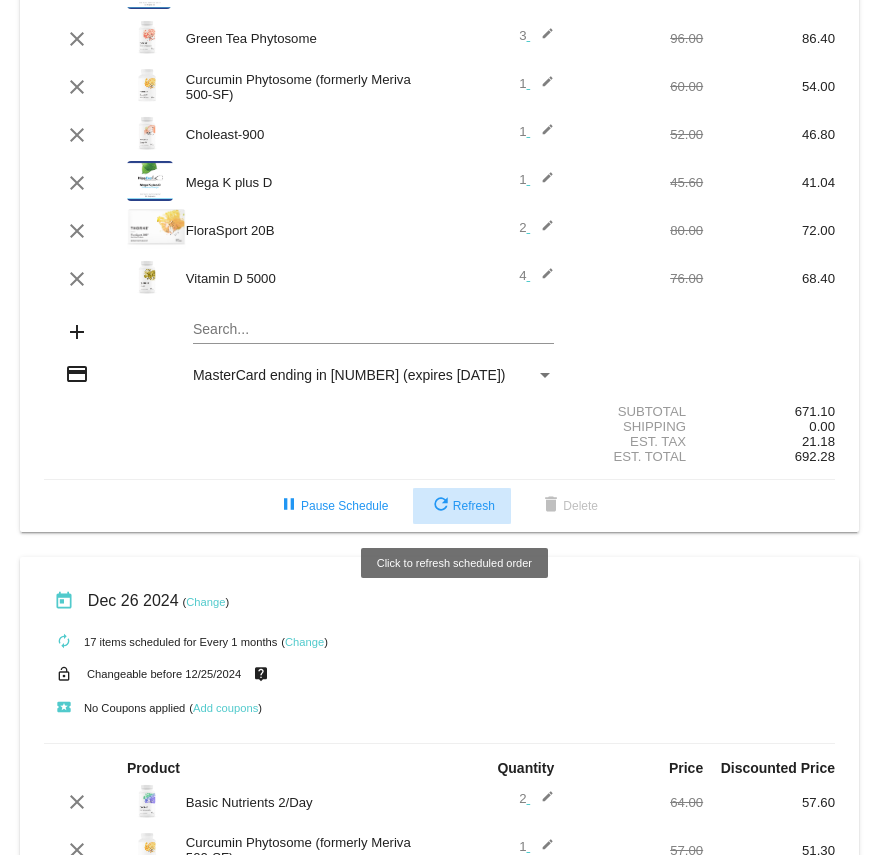 click on "refresh  Refresh" 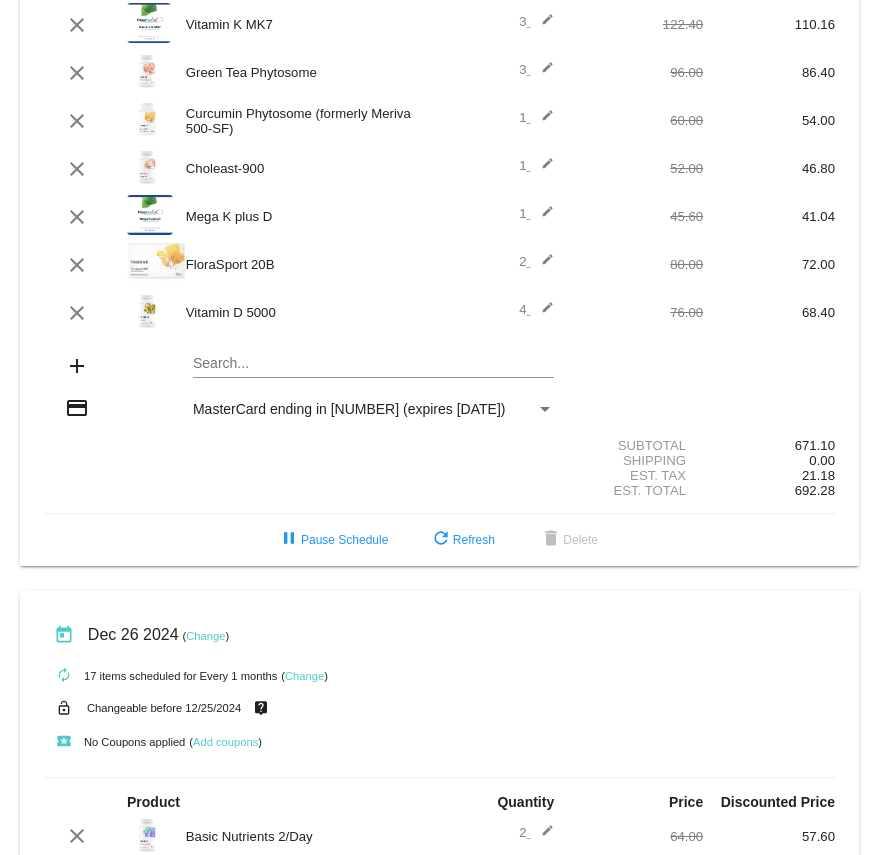 scroll, scrollTop: 500, scrollLeft: 0, axis: vertical 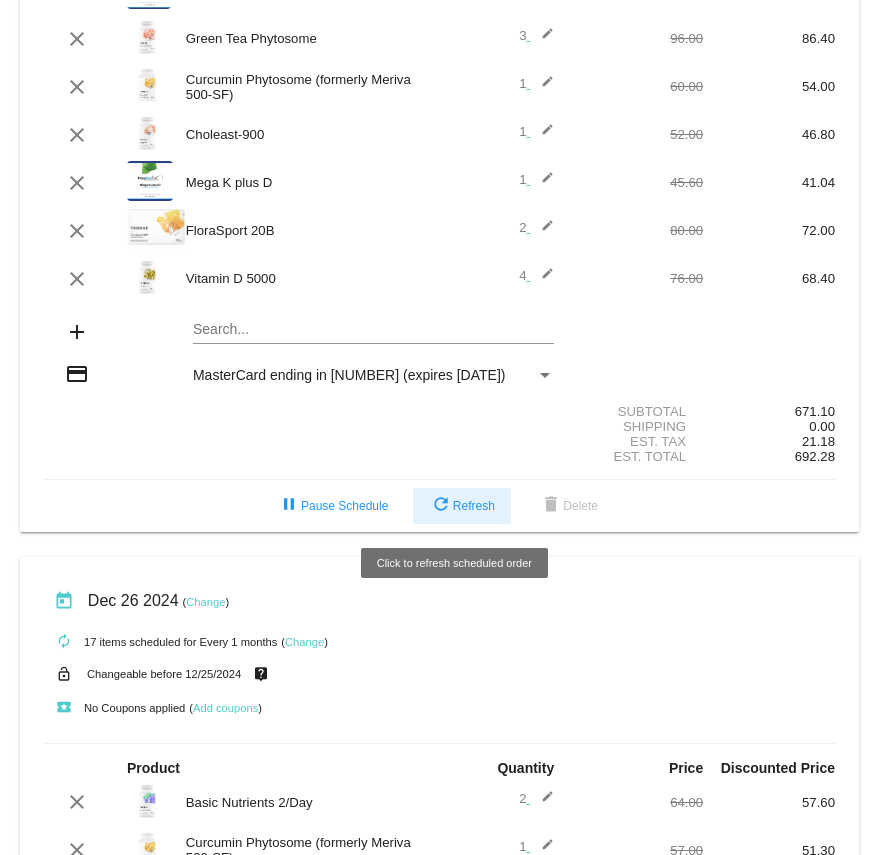 click on "refresh  Refresh" 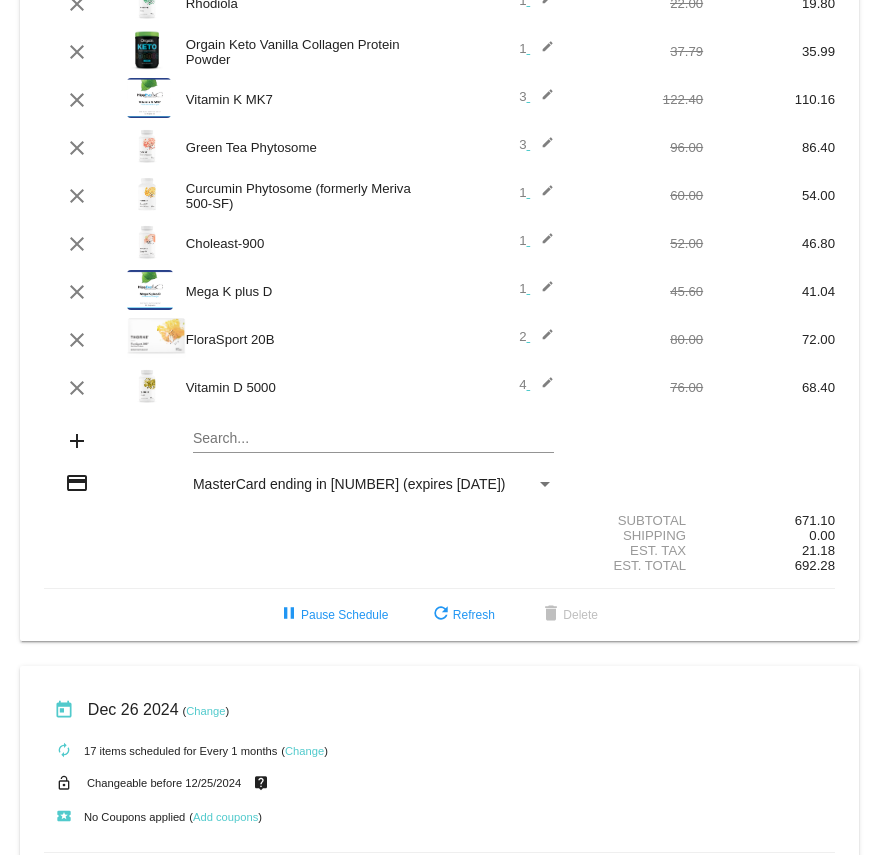 scroll, scrollTop: 500, scrollLeft: 0, axis: vertical 